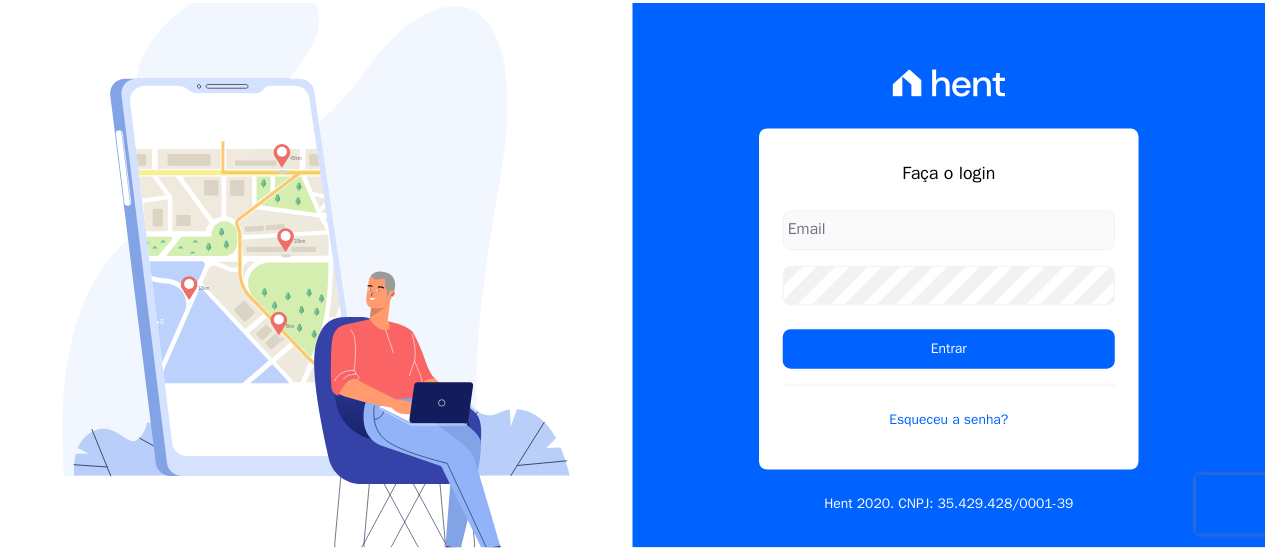 scroll, scrollTop: 0, scrollLeft: 0, axis: both 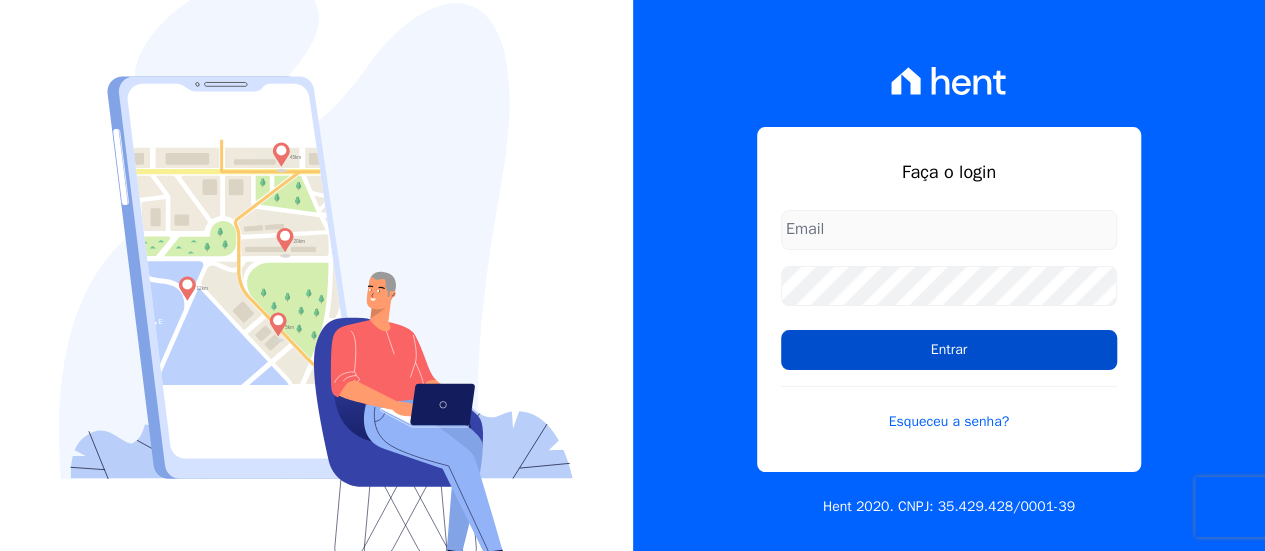type on "[EMAIL_ADDRESS][DOMAIN_NAME]" 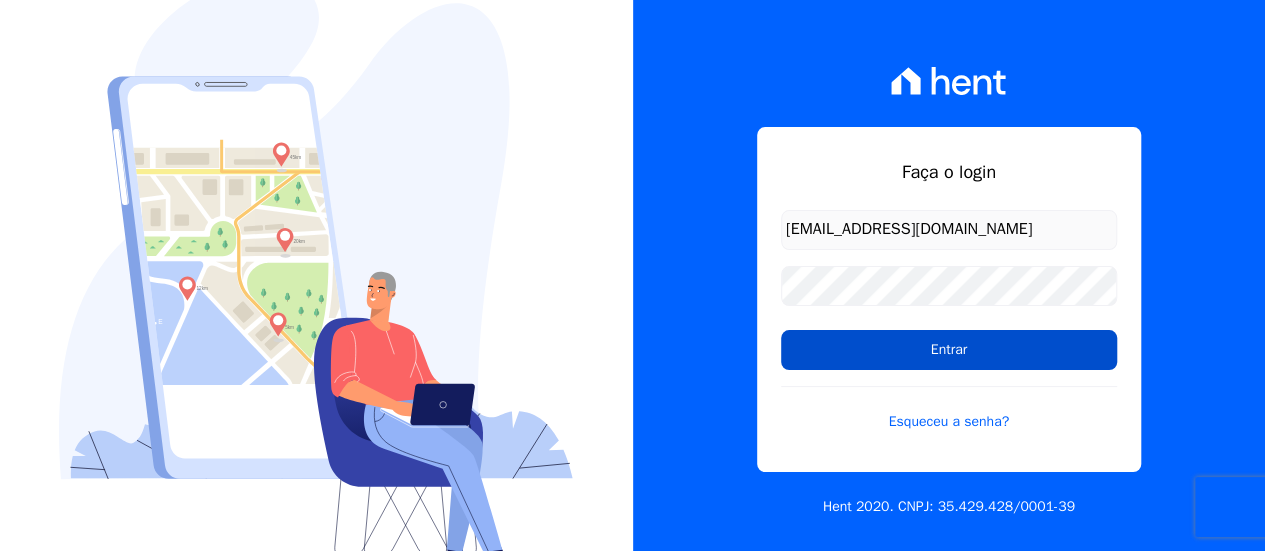 click on "Entrar" at bounding box center [949, 350] 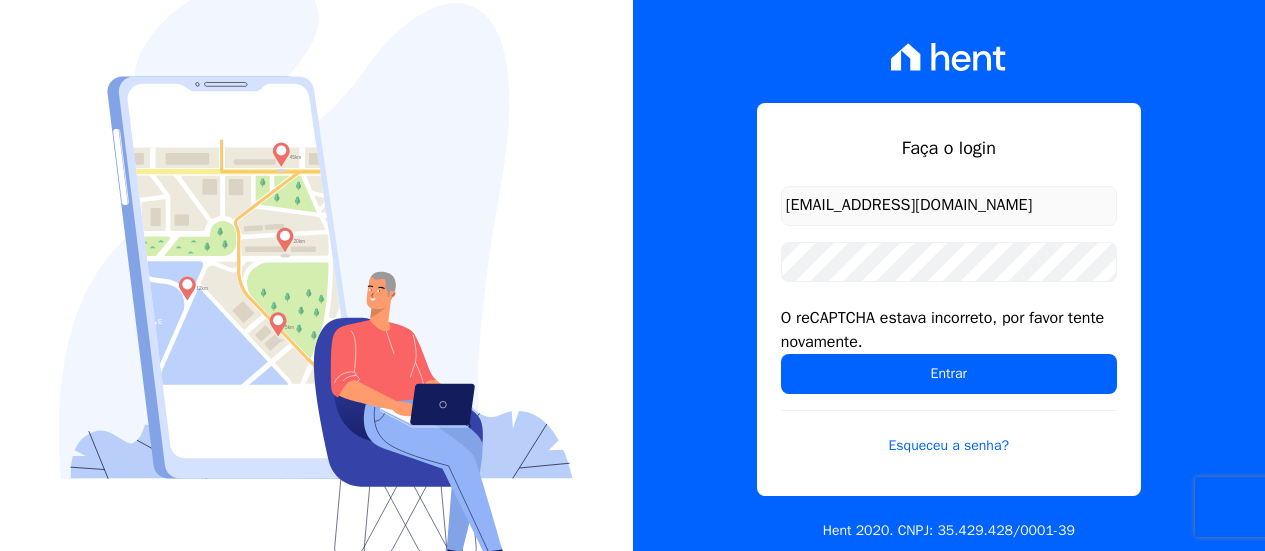 scroll, scrollTop: 0, scrollLeft: 0, axis: both 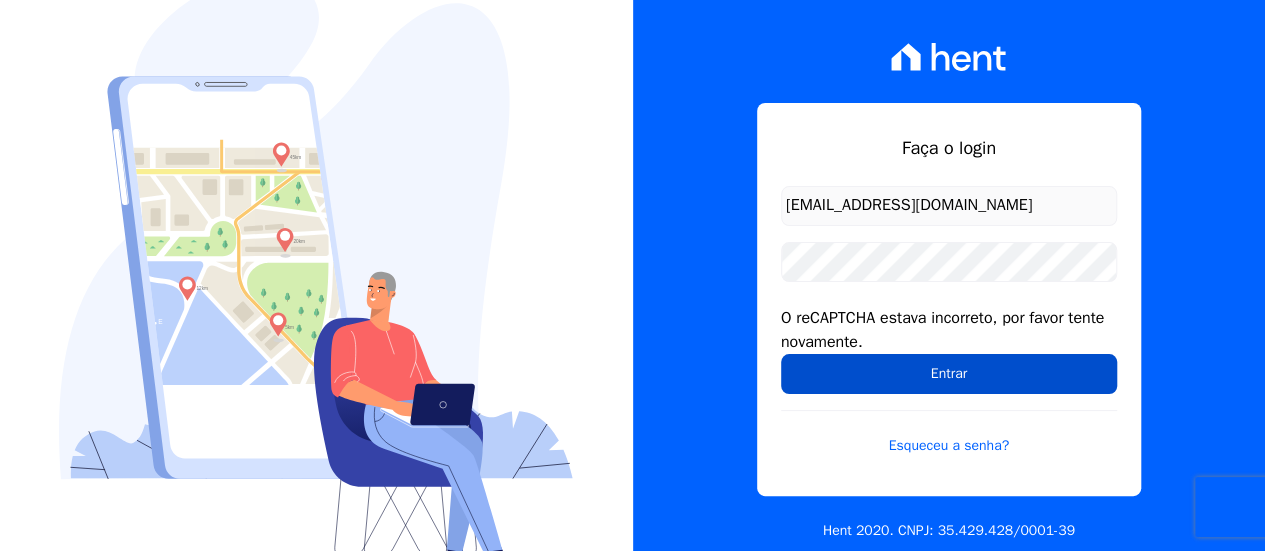 click on "Entrar" at bounding box center [949, 374] 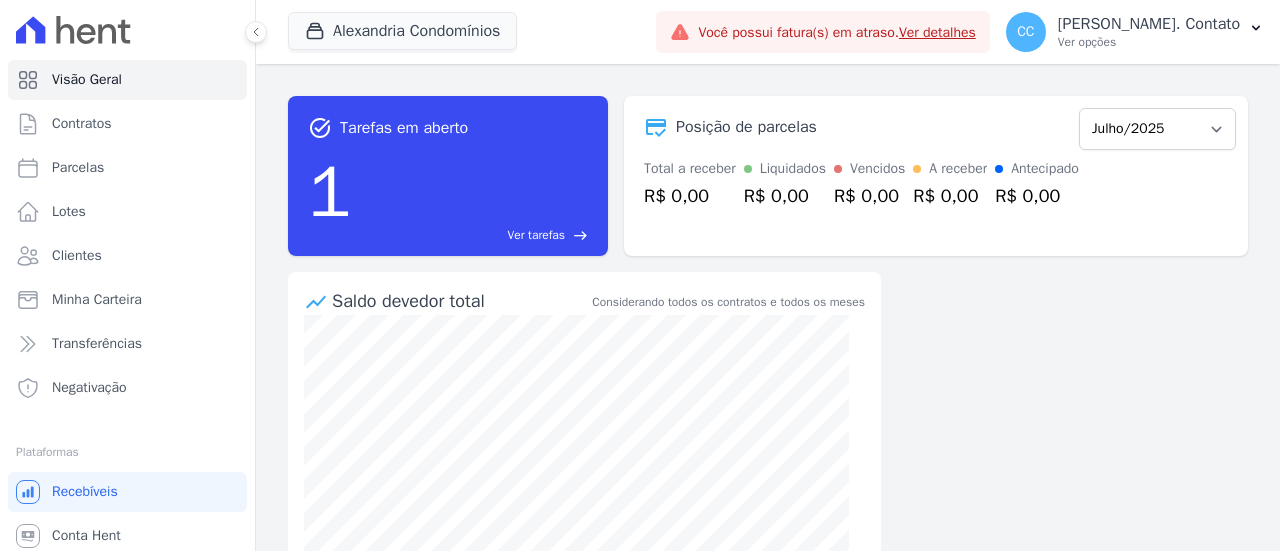 scroll, scrollTop: 0, scrollLeft: 0, axis: both 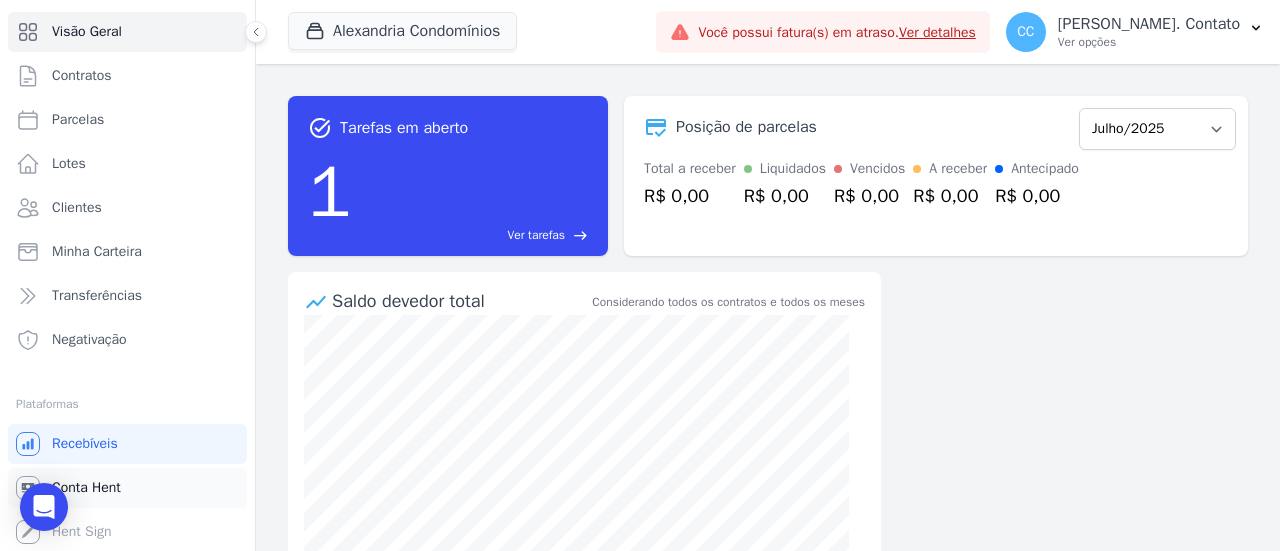click on "Conta Hent" at bounding box center (86, 488) 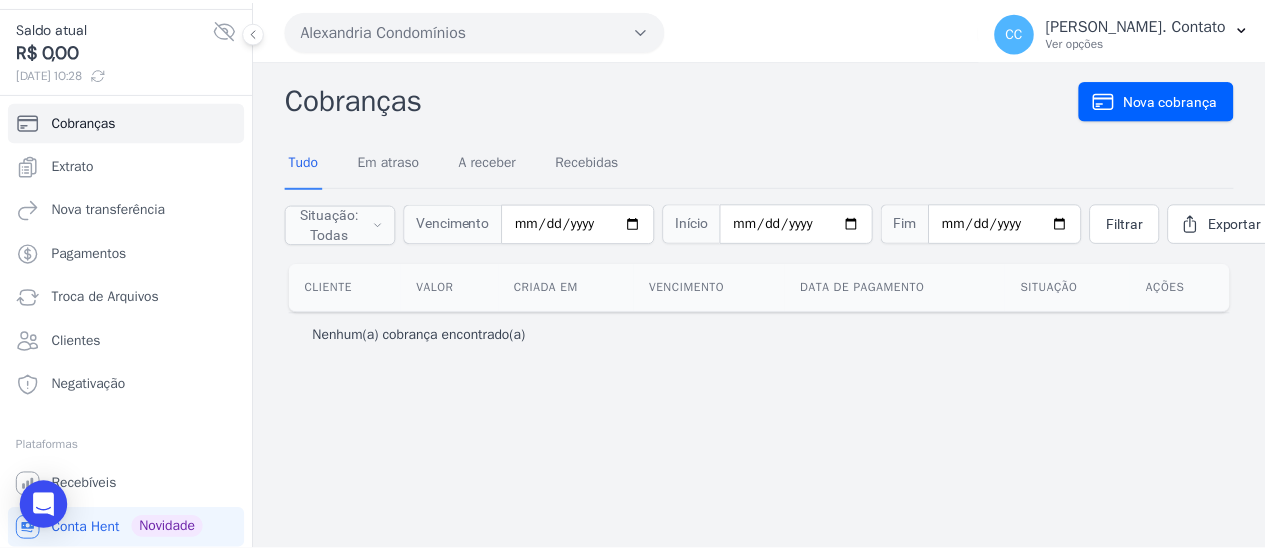 scroll, scrollTop: 96, scrollLeft: 0, axis: vertical 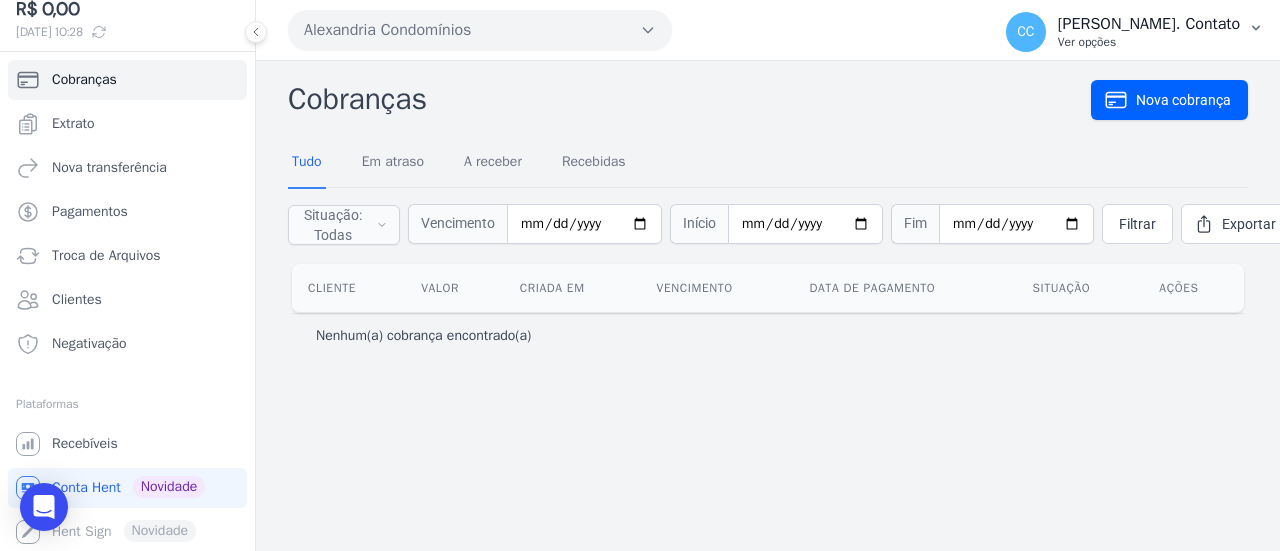 click 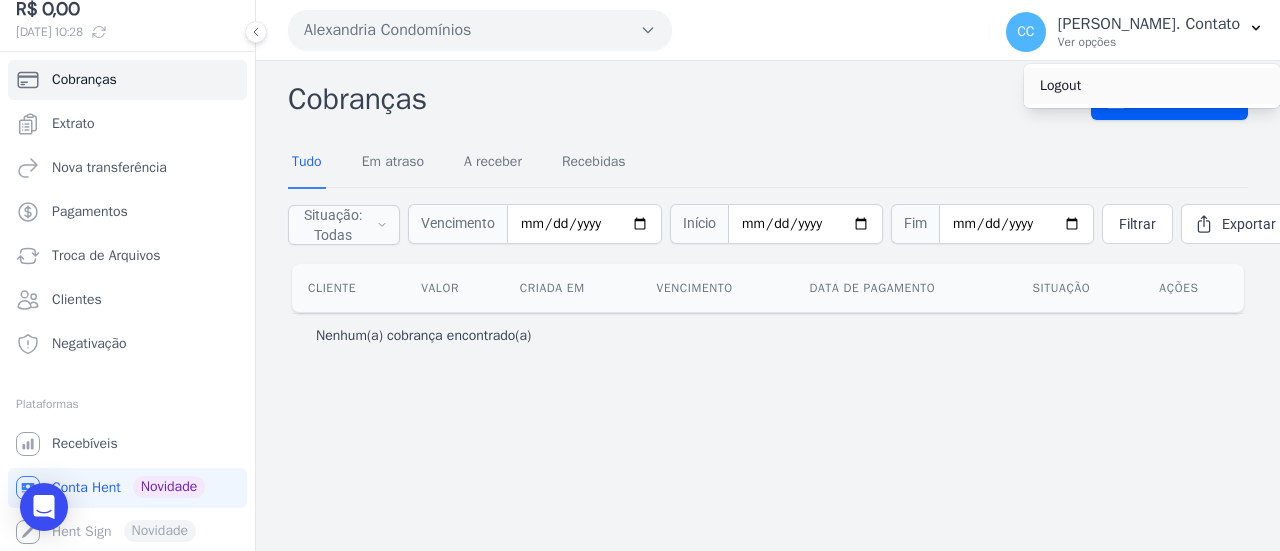 click on "Logout" at bounding box center [1152, 86] 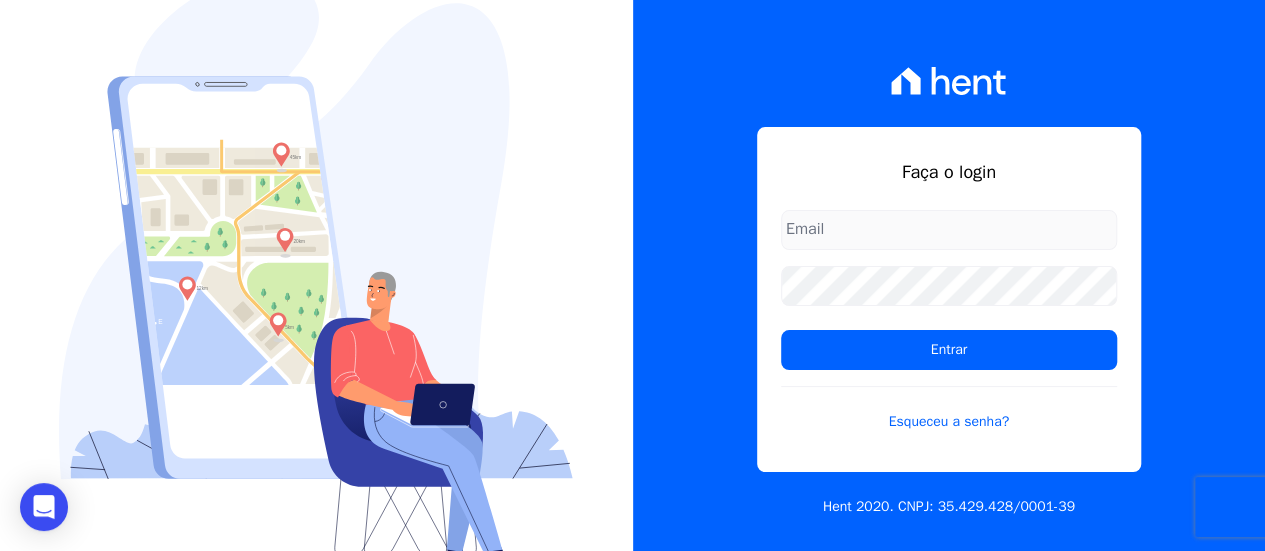 type on "contato@condominioalexandria.com.br" 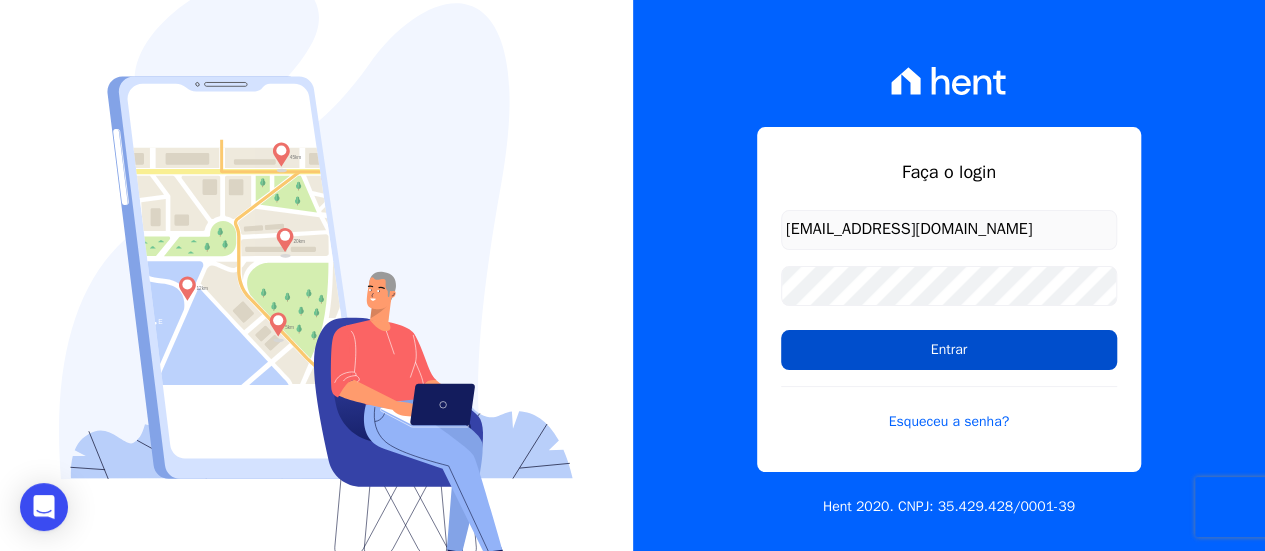 click on "Entrar" at bounding box center [949, 350] 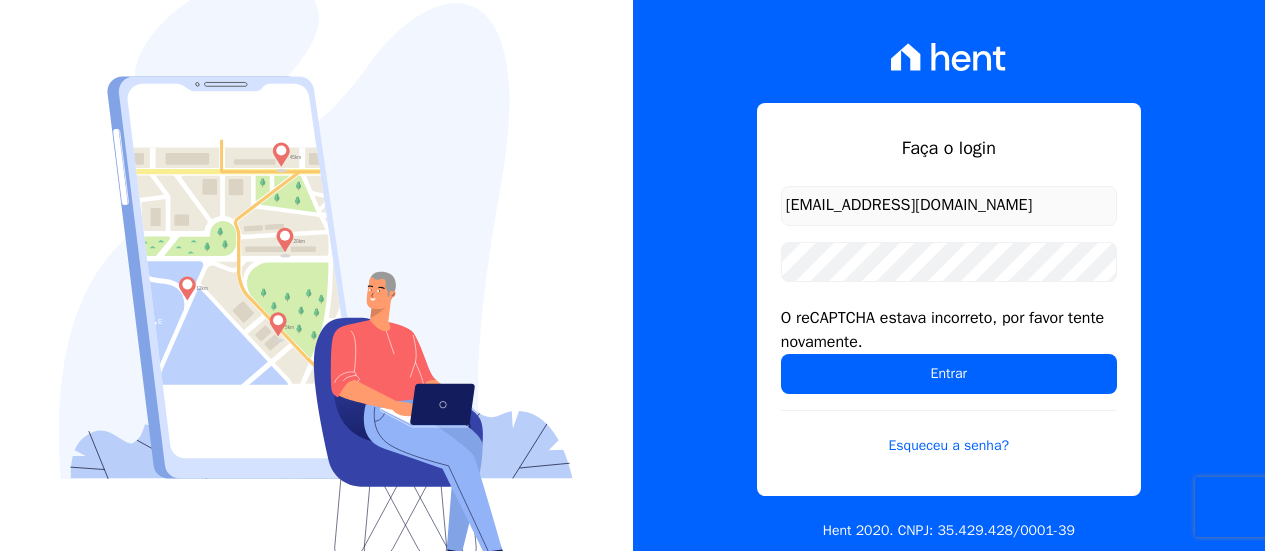 scroll, scrollTop: 0, scrollLeft: 0, axis: both 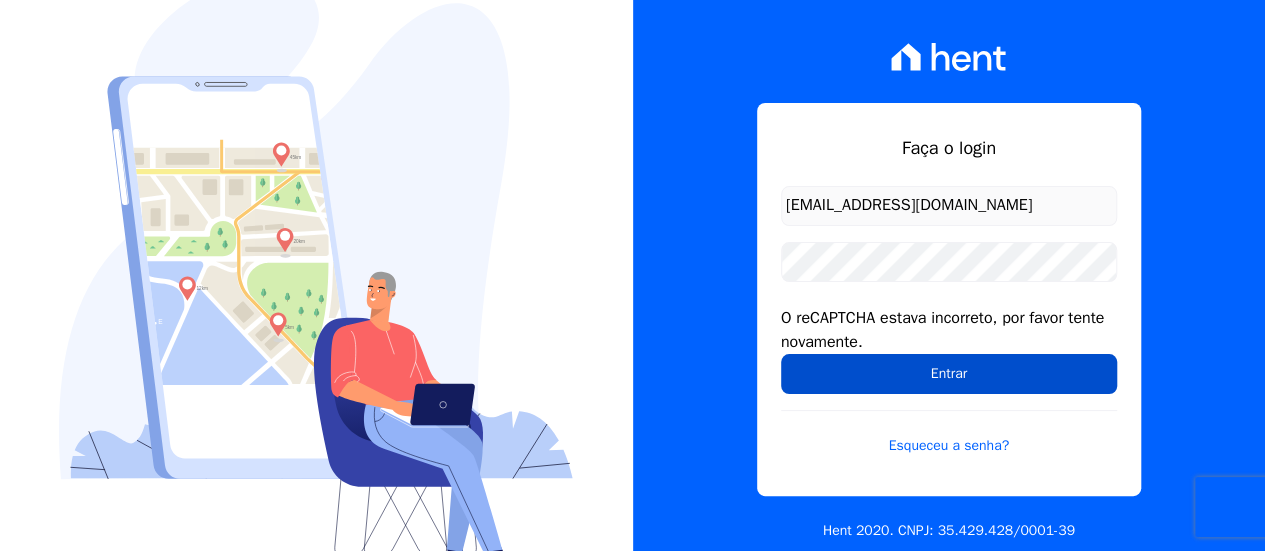 click on "Entrar" at bounding box center (949, 374) 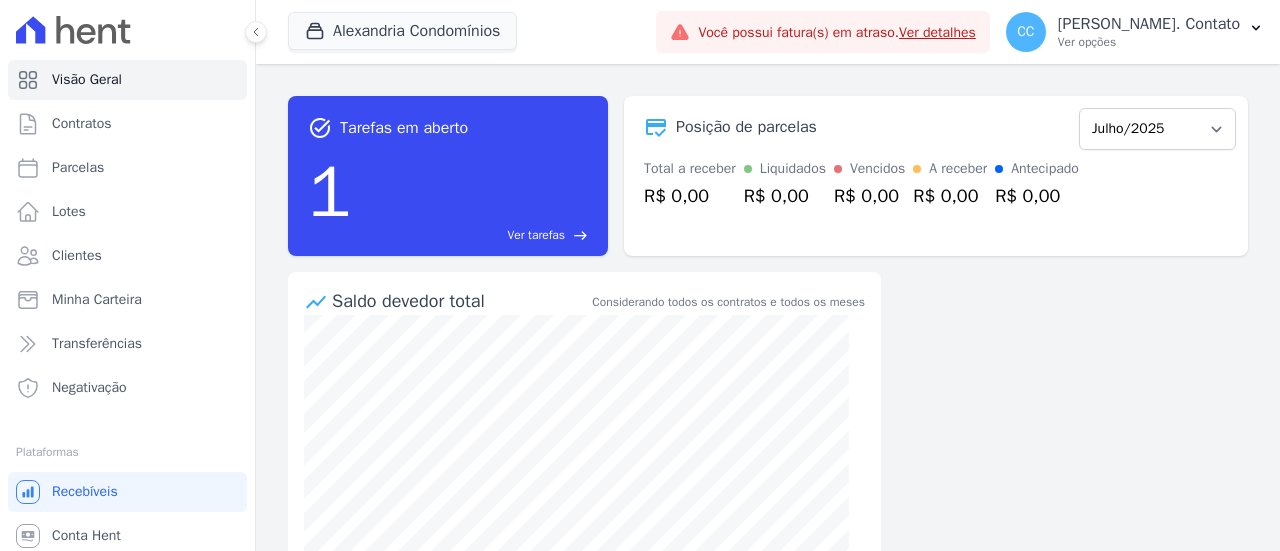 scroll, scrollTop: 0, scrollLeft: 0, axis: both 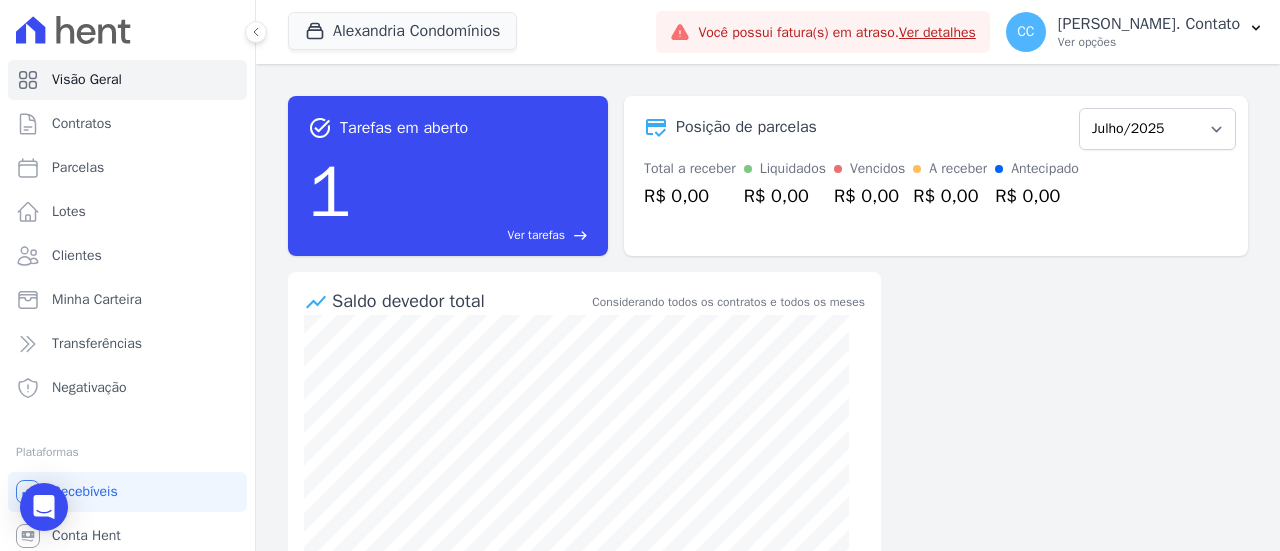 click on "Ver tarefas" at bounding box center (536, 235) 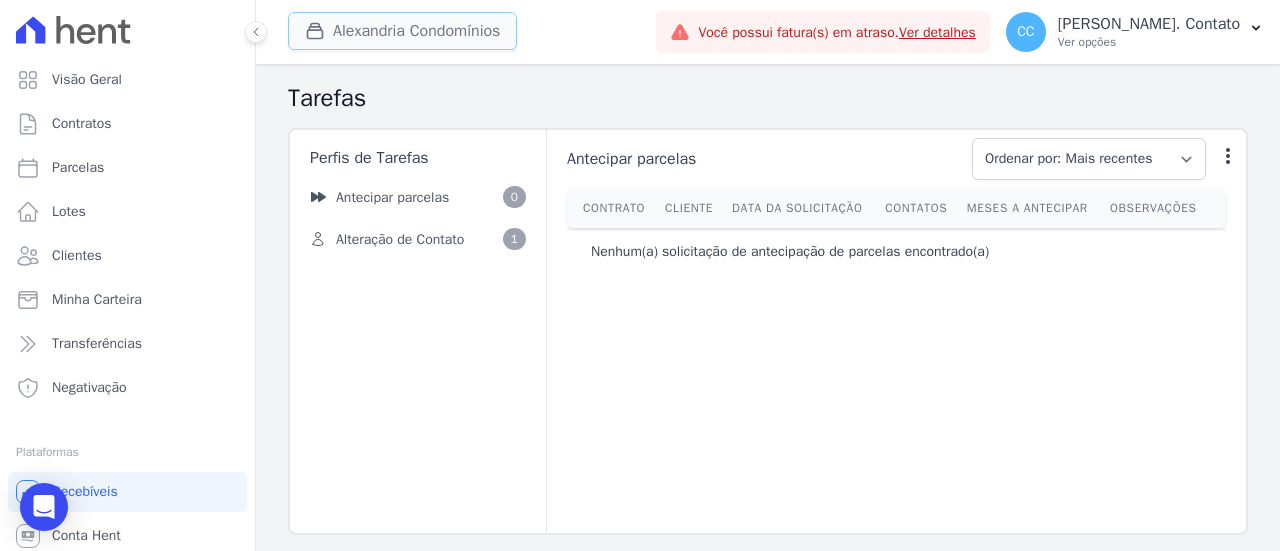 click on "Alexandria Condomínios" at bounding box center [402, 31] 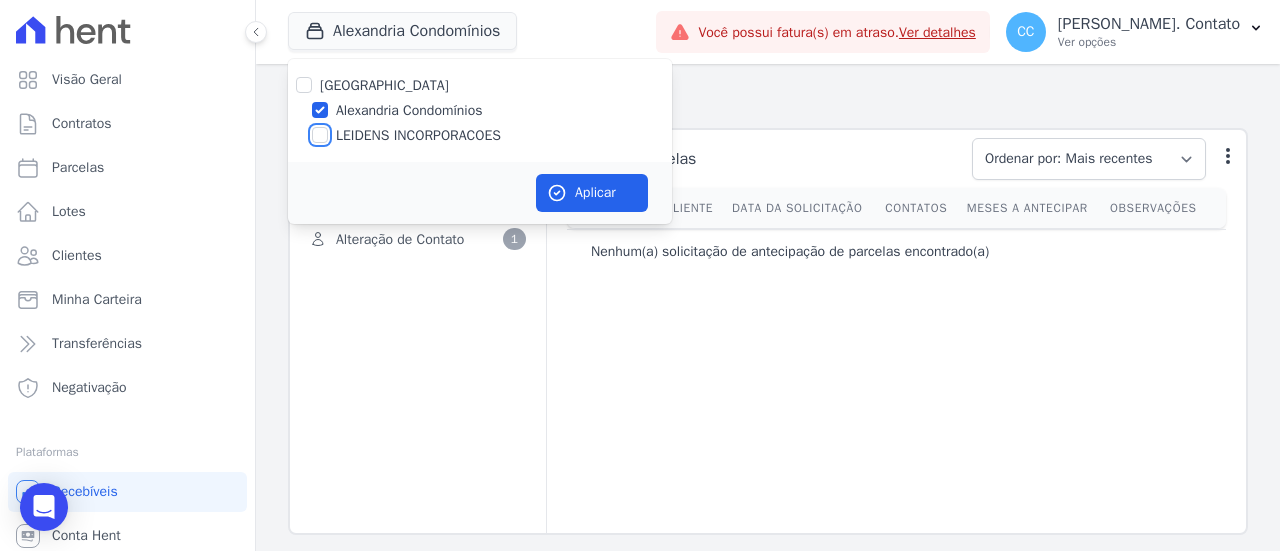click on "LEIDENS INCORPORACOES" at bounding box center (320, 135) 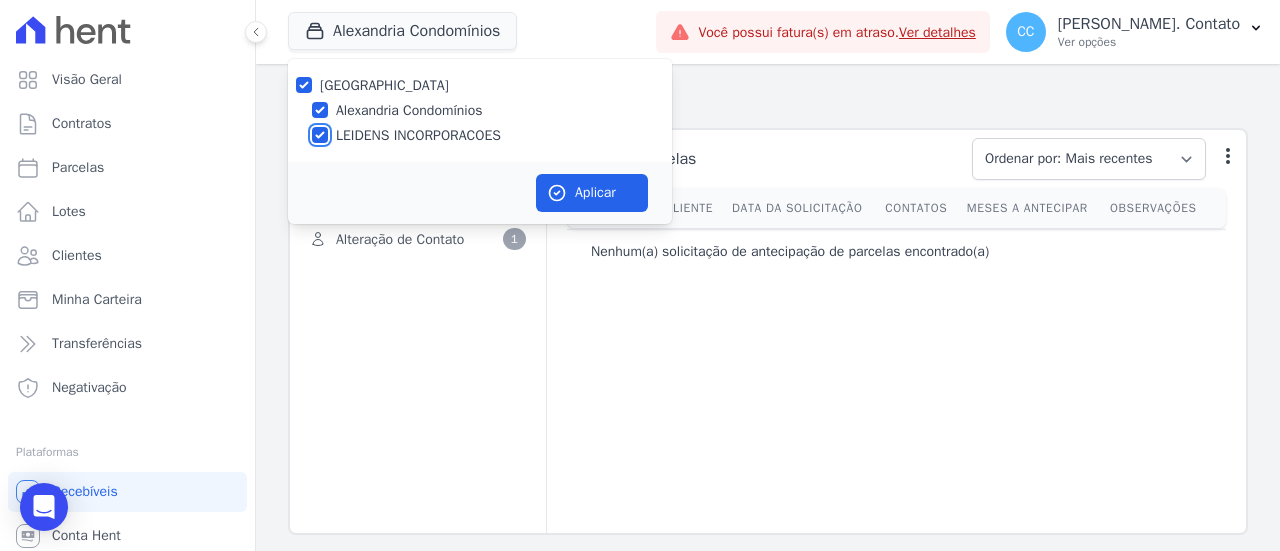 checkbox on "true" 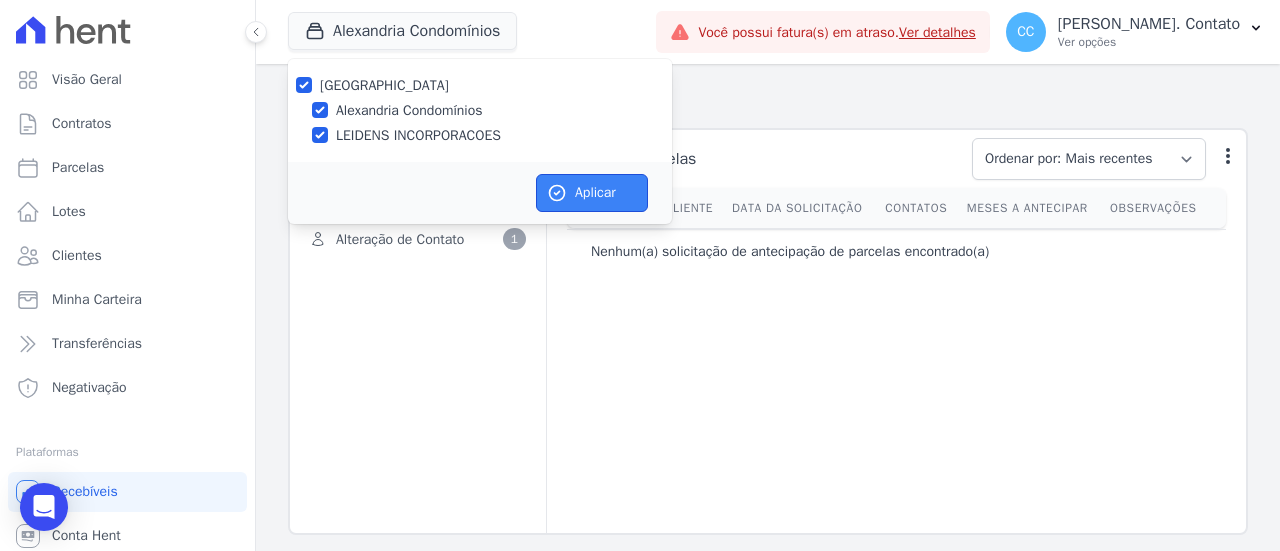 click on "Aplicar" at bounding box center [592, 193] 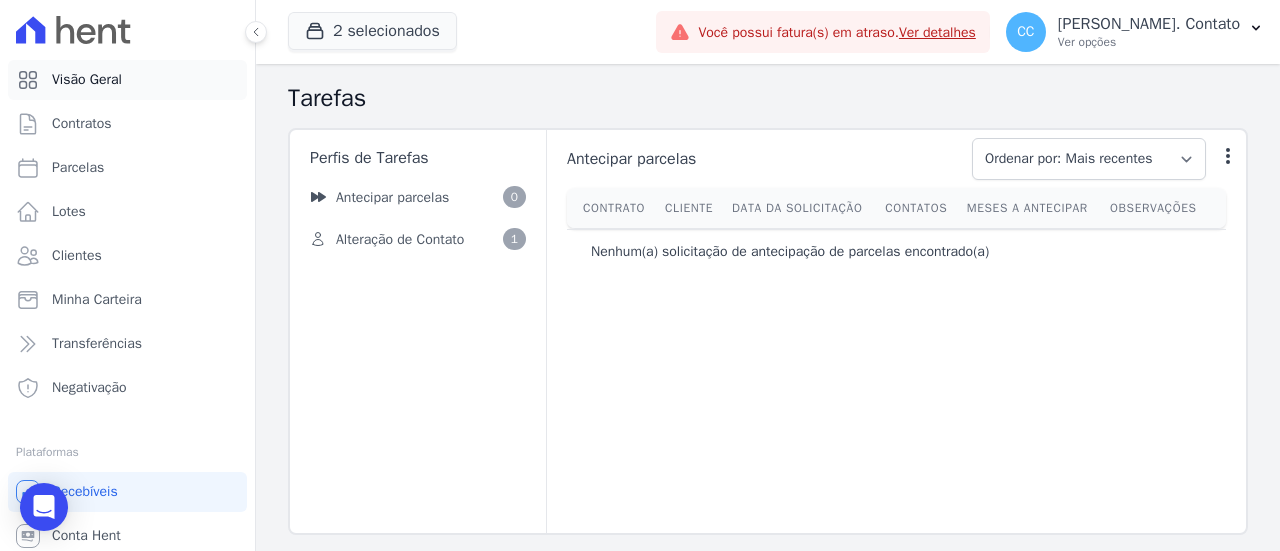 click on "Visão Geral" at bounding box center [127, 80] 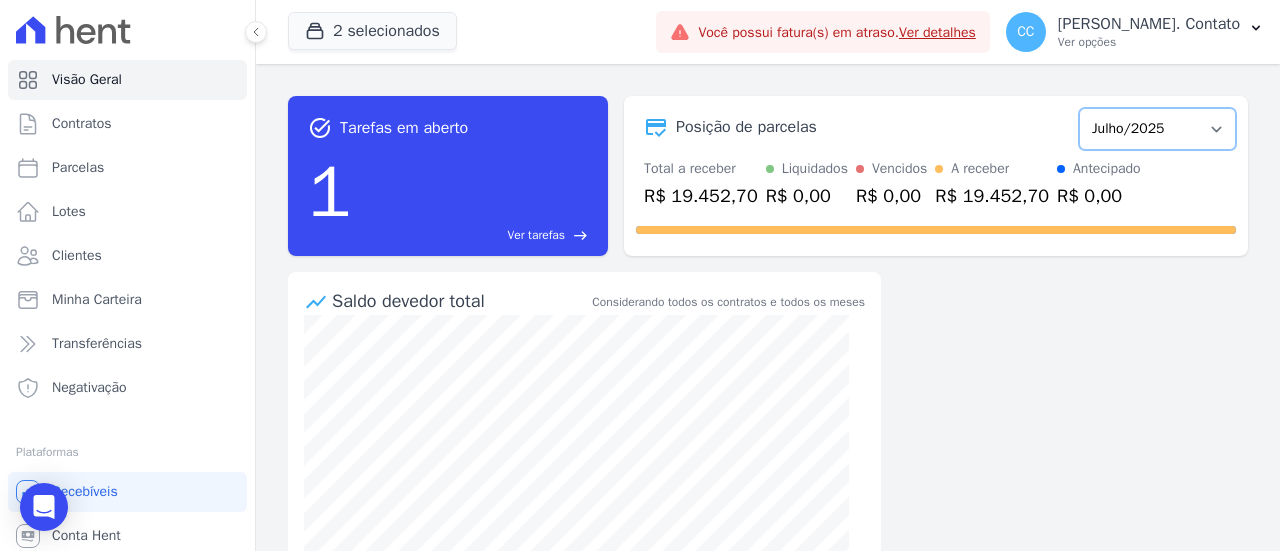 click on "Março/2023
Abril/2023
Maio/2023
Junho/2023
Julho/2023
Agosto/2023
Setembro/2023
Outubro/2023
Novembro/2023
Dezembro/2023
Janeiro/2024
Fevereiro/2024
Março/2024
Abril/2024
Maio/2024
Junho/2024
Julho/2024
Agosto/2024
Setembro/2024
Outubro/2024
Novembro/2024
Dezembro/2024
Janeiro/2025
Fevereiro/2025
Março/2025
Abril/2025
Maio/2025
Junho/2025
Julho/2025
Agosto/2025
Setembro/2025
Outubro/2025
Novembro/2025
Dezembro/2025
Janeiro/2026
Fevereiro/2026
Março/2026
Abril/2026
Maio/2026
Junho/2026
Julho/2026
Agosto/2026
Setembro/2026
Outubro/2026
Novembro/2026
Dezembro/2026
Janeiro/2027
Fevereiro/2027
Março/2027
Abril/2027
Maio/2027
Junho/2027
Julho/2027
Agosto/2027
Setembro/2027
Outubro/2027
Novembro/2027
Dezembro/2027
Janeiro/2028
Fevereiro/2028
Março/2028
Abril/2028
Maio/2028
Junho/2028
Julho/2028
Agosto/2028
Setembro/2028
Outubro/2028
Novembro/2028
Dezembro/2028" at bounding box center [1157, 129] 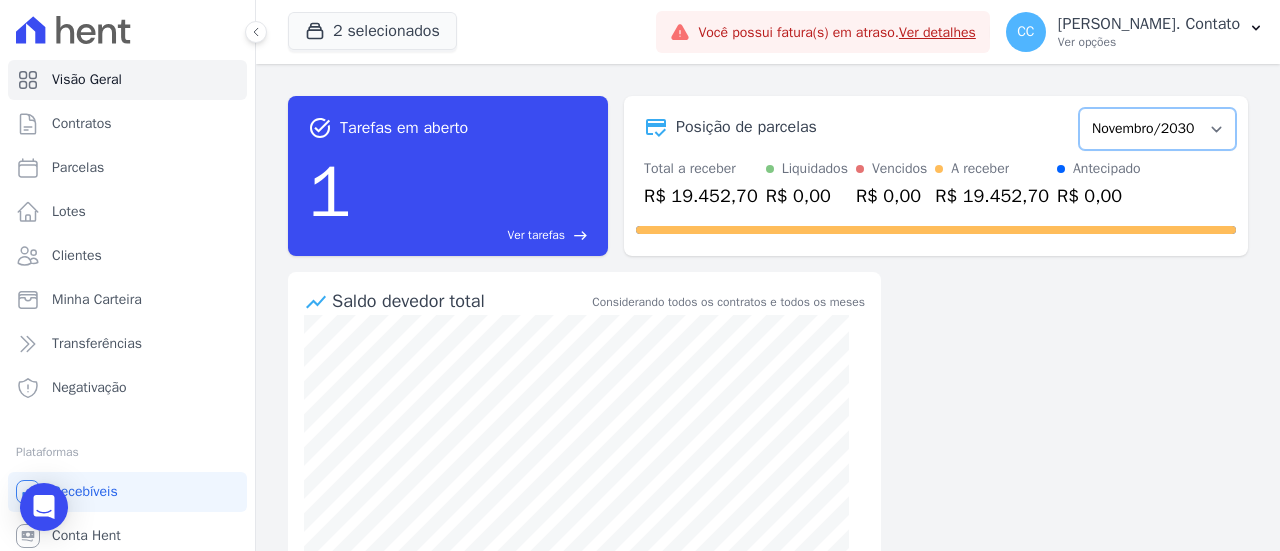 click on "Março/2023
Abril/2023
Maio/2023
Junho/2023
Julho/2023
Agosto/2023
Setembro/2023
Outubro/2023
Novembro/2023
Dezembro/2023
Janeiro/2024
Fevereiro/2024
Março/2024
Abril/2024
Maio/2024
Junho/2024
Julho/2024
Agosto/2024
Setembro/2024
Outubro/2024
Novembro/2024
Dezembro/2024
Janeiro/2025
Fevereiro/2025
Março/2025
Abril/2025
Maio/2025
Junho/2025
Julho/2025
Agosto/2025
Setembro/2025
Outubro/2025
Novembro/2025
Dezembro/2025
Janeiro/2026
Fevereiro/2026
Março/2026
Abril/2026
Maio/2026
Junho/2026
Julho/2026
Agosto/2026
Setembro/2026
Outubro/2026
Novembro/2026
Dezembro/2026
Janeiro/2027
Fevereiro/2027
Março/2027
Abril/2027
Maio/2027
Junho/2027
Julho/2027
Agosto/2027
Setembro/2027
Outubro/2027
Novembro/2027
Dezembro/2027
Janeiro/2028
Fevereiro/2028
Março/2028
Abril/2028
Maio/2028
Junho/2028
Julho/2028
Agosto/2028
Setembro/2028
Outubro/2028
Novembro/2028
Dezembro/2028" at bounding box center (1157, 129) 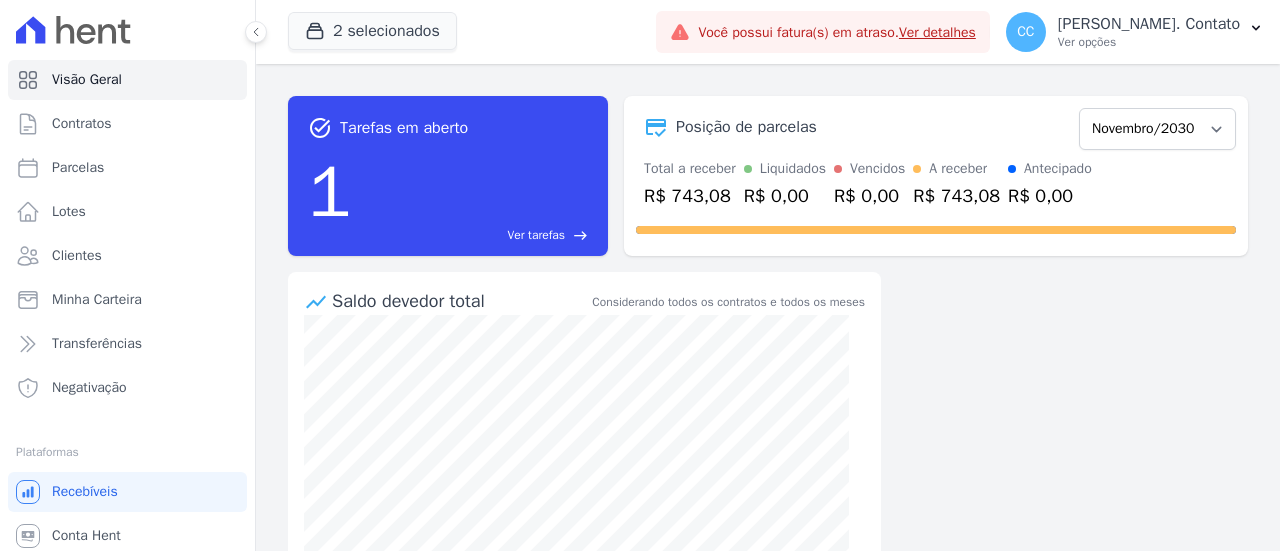 scroll, scrollTop: 0, scrollLeft: 0, axis: both 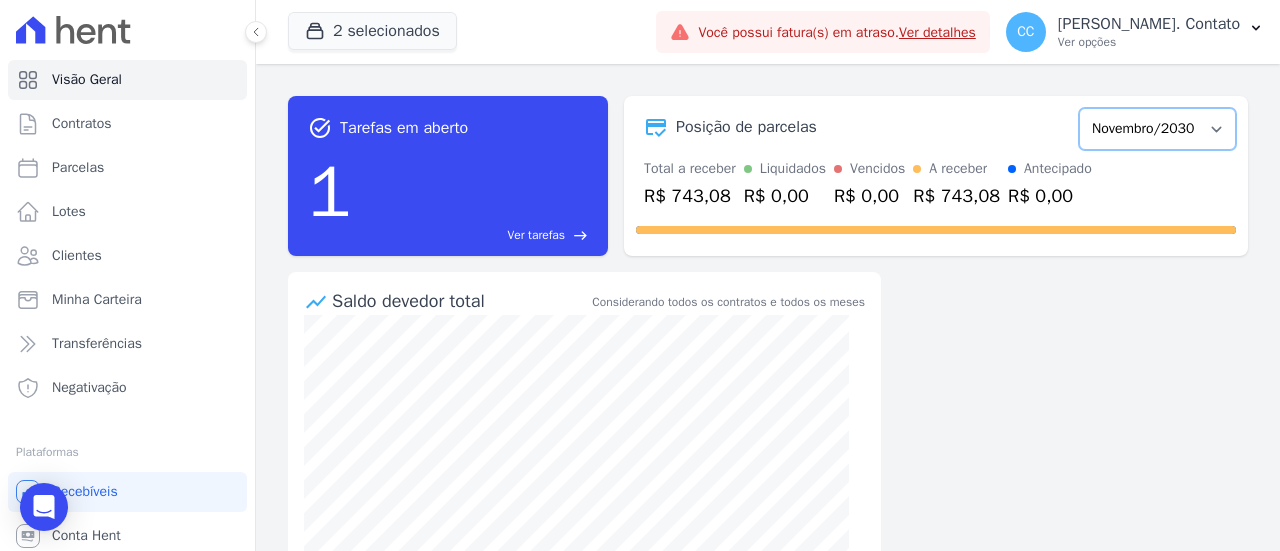 click on "Março/2023
Abril/2023
Maio/2023
Junho/2023
Julho/2023
Agosto/2023
Setembro/2023
Outubro/2023
Novembro/2023
Dezembro/2023
[GEOGRAPHIC_DATA]/2024
Fevereiro/2024
Março/2024
Abril/2024
Maio/2024
Junho/2024
Julho/2024
Agosto/2024
Setembro/2024
Outubro/2024
Novembro/2024
Dezembro/2024
[GEOGRAPHIC_DATA]/2025
Fevereiro/2025
Março/2025
Abril/2025
Maio/2025
Junho/2025
Julho/2025
Agosto/2025
Setembro/2025
Outubro/2025
Novembro/2025
Dezembro/2025
Janeiro/2026
Fevereiro/2026
Março/2026
Abril/2026
Maio/2026
Junho/2026
Julho/2026
Agosto/2026
Setembro/2026
Outubro/2026
Novembro/2026
Dezembro/2026
Janeiro/2027
Fevereiro/2027
Março/2027
Abril/2027
Maio/2027
Junho/2027
Julho/2027
Agosto/2027
Setembro/2027
Outubro/2027
Novembro/2027
Dezembro/2027
Janeiro/2028
Fevereiro/2028
Março/2028
Abril/2028
Maio/2028
Junho/2028
Julho/2028
Agosto/2028
Setembro/2028
Outubro/2028
Novembro/2028
Dezembro/2028" at bounding box center [1157, 129] 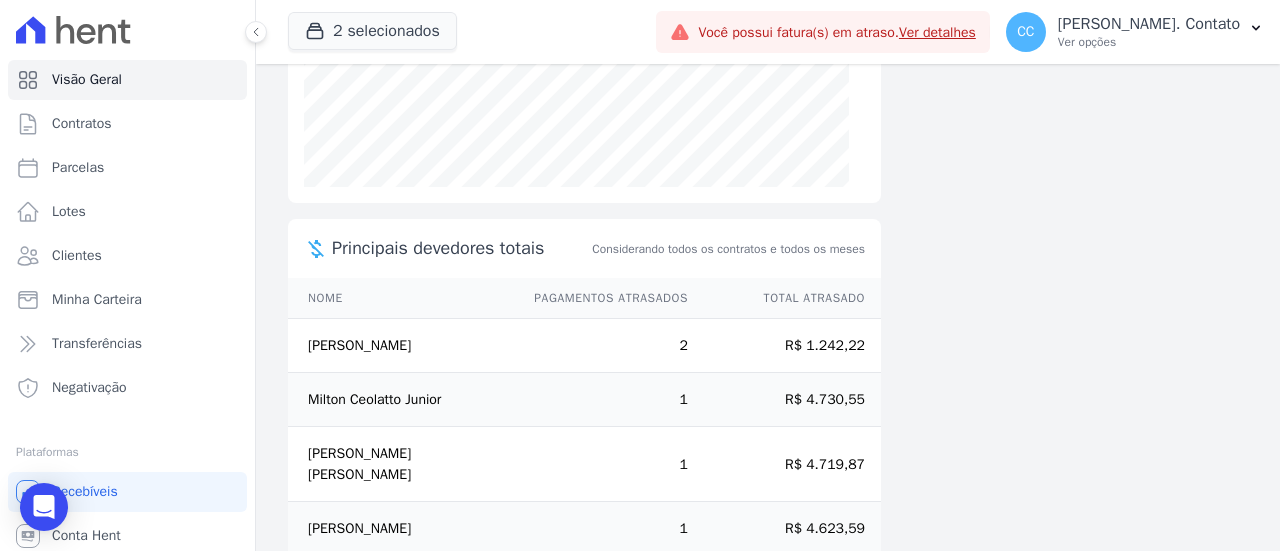 scroll, scrollTop: 488, scrollLeft: 0, axis: vertical 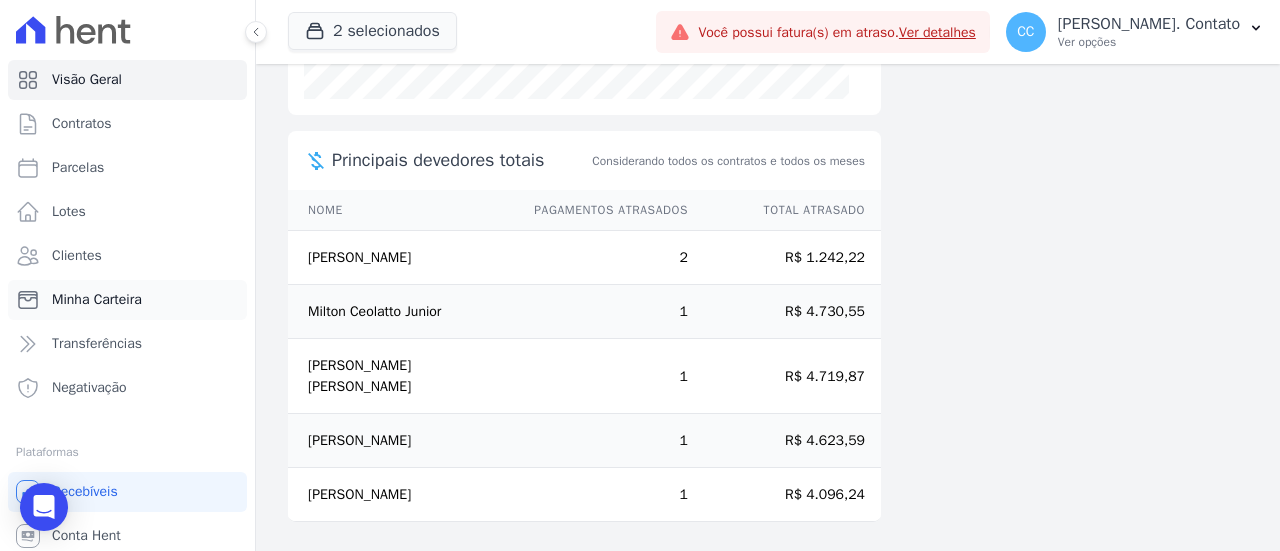 click on "Minha Carteira" at bounding box center [127, 300] 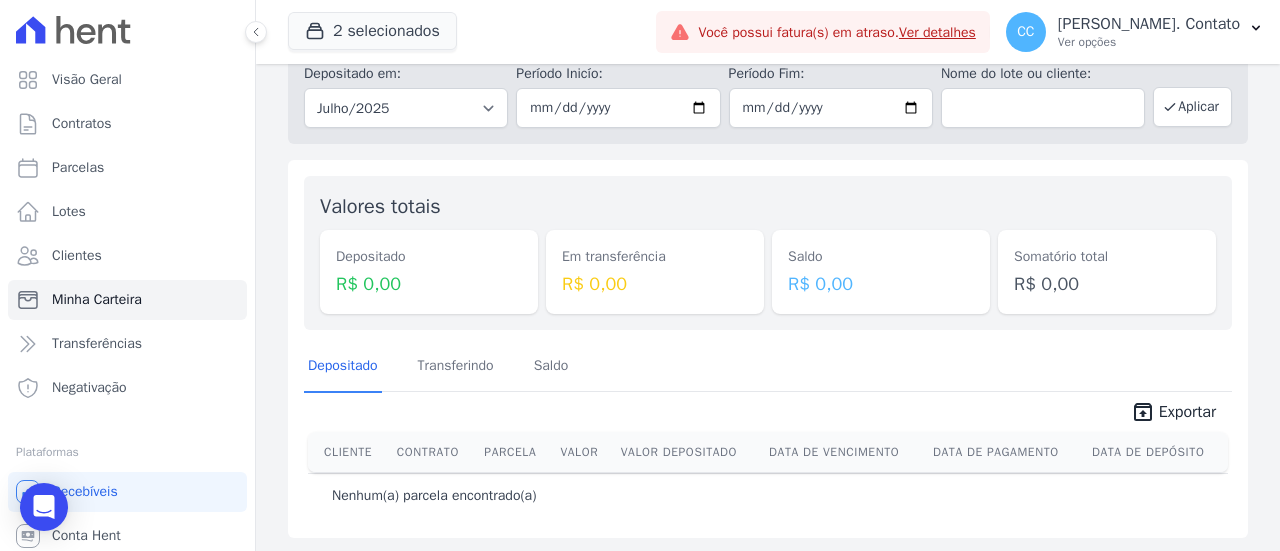 scroll, scrollTop: 78, scrollLeft: 0, axis: vertical 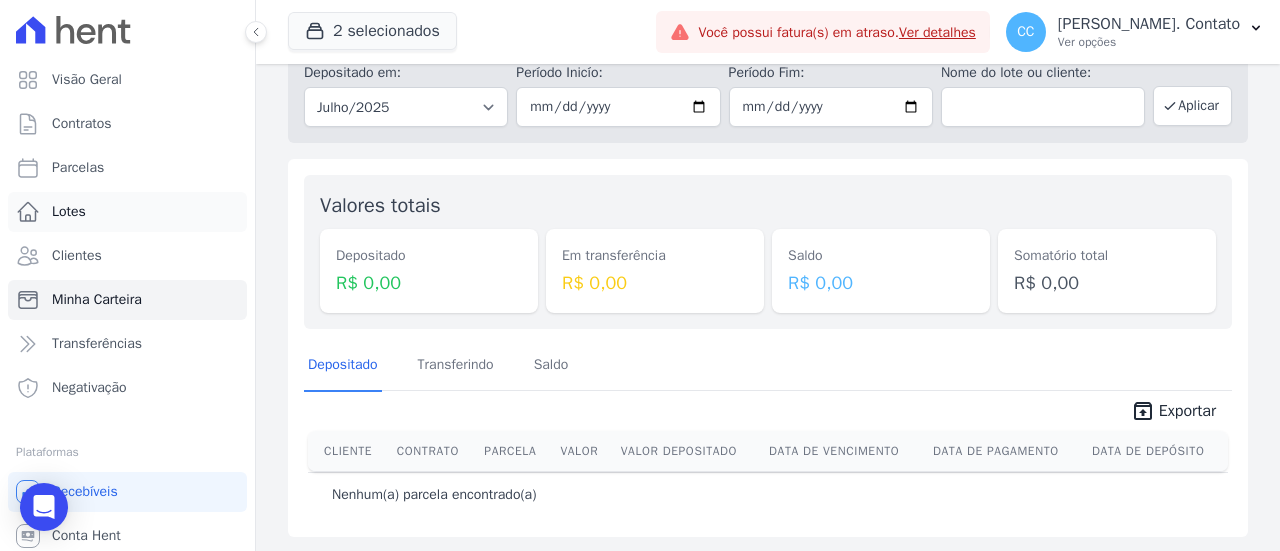 click on "Lotes" at bounding box center (69, 212) 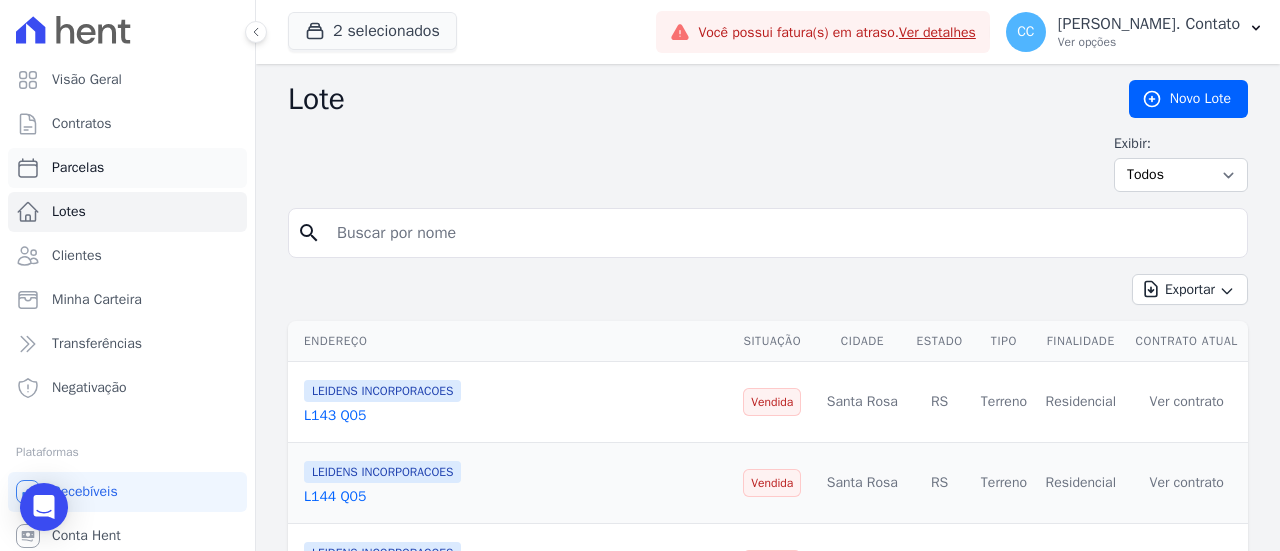 click on "Parcelas" at bounding box center (78, 168) 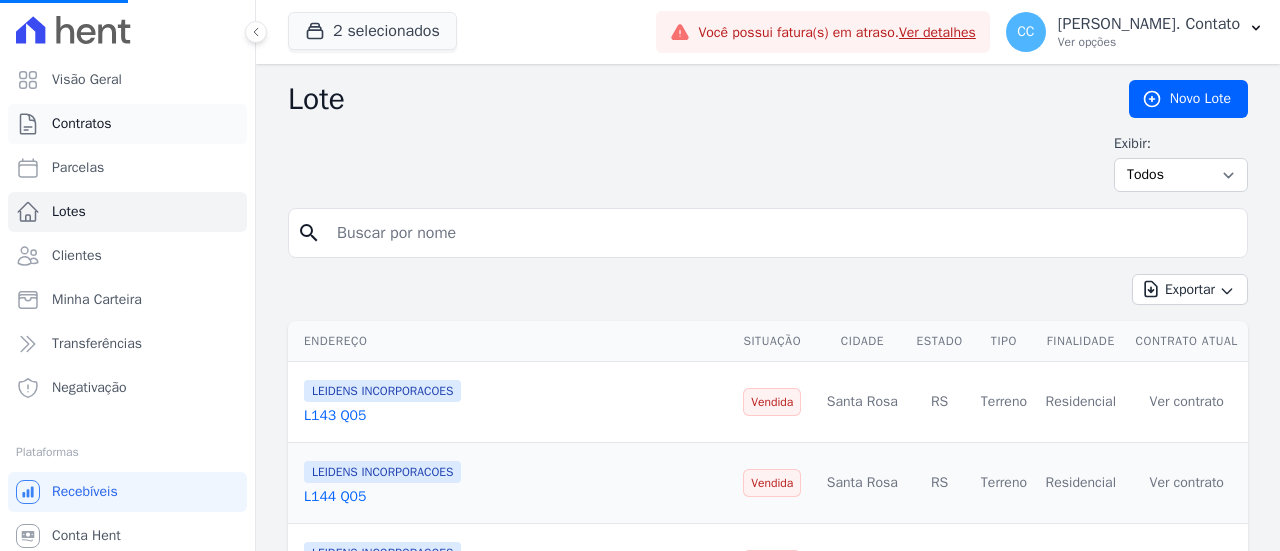 select 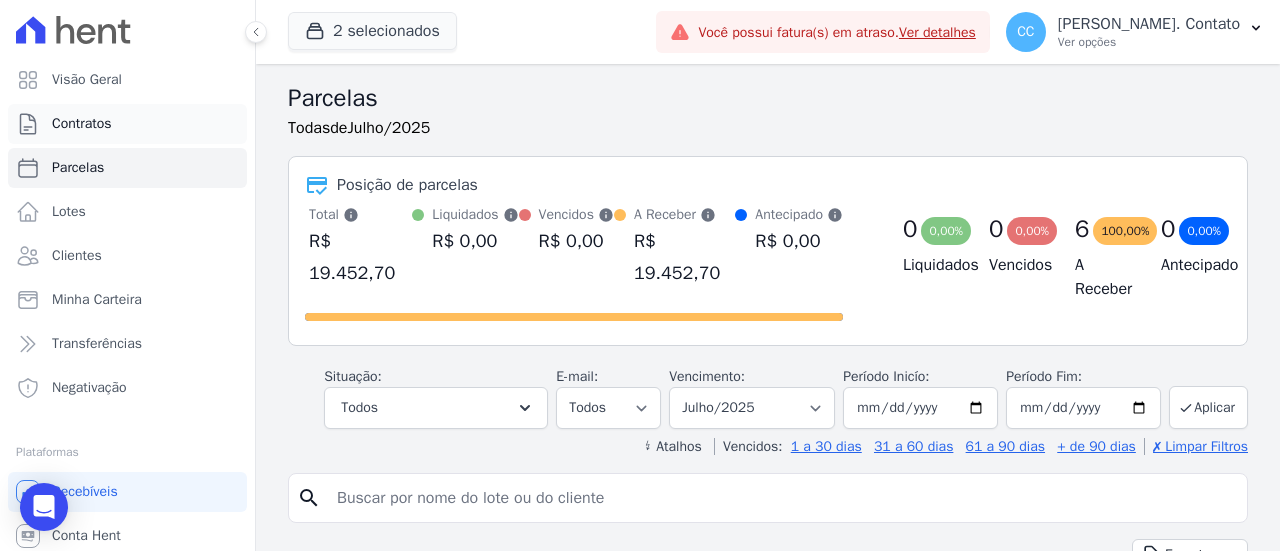 click on "Contratos" at bounding box center [82, 124] 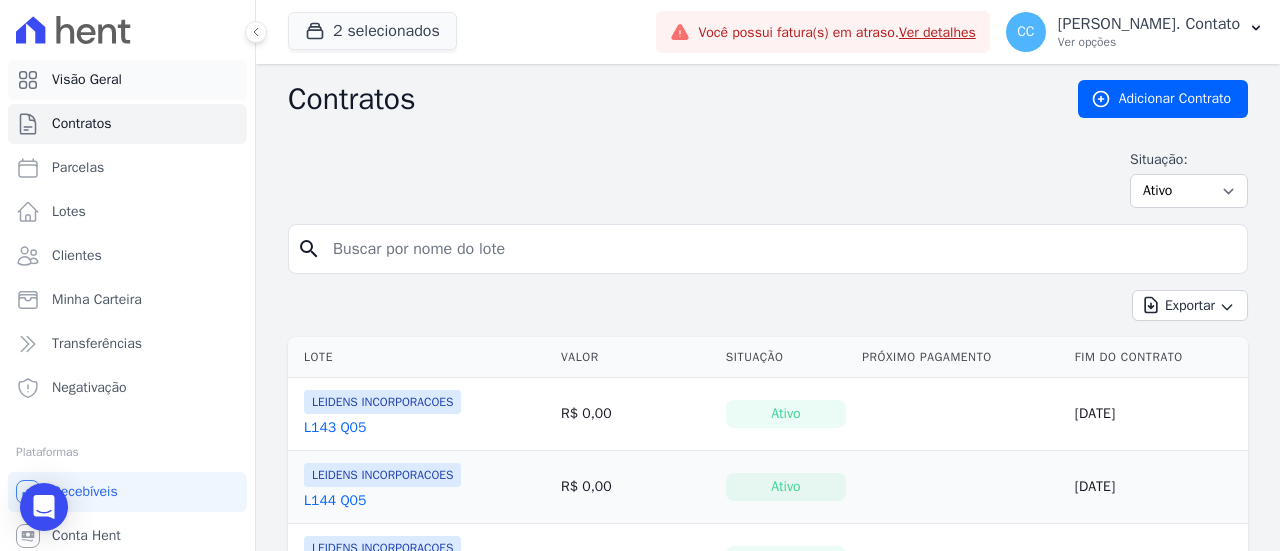 click on "Visão Geral" at bounding box center [87, 80] 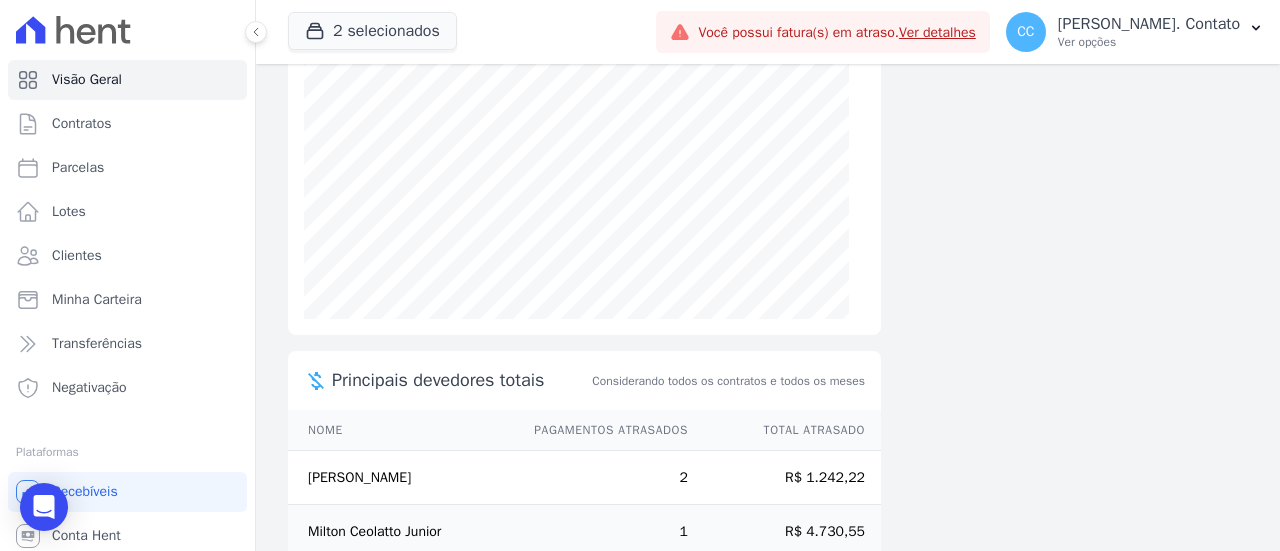 scroll, scrollTop: 0, scrollLeft: 0, axis: both 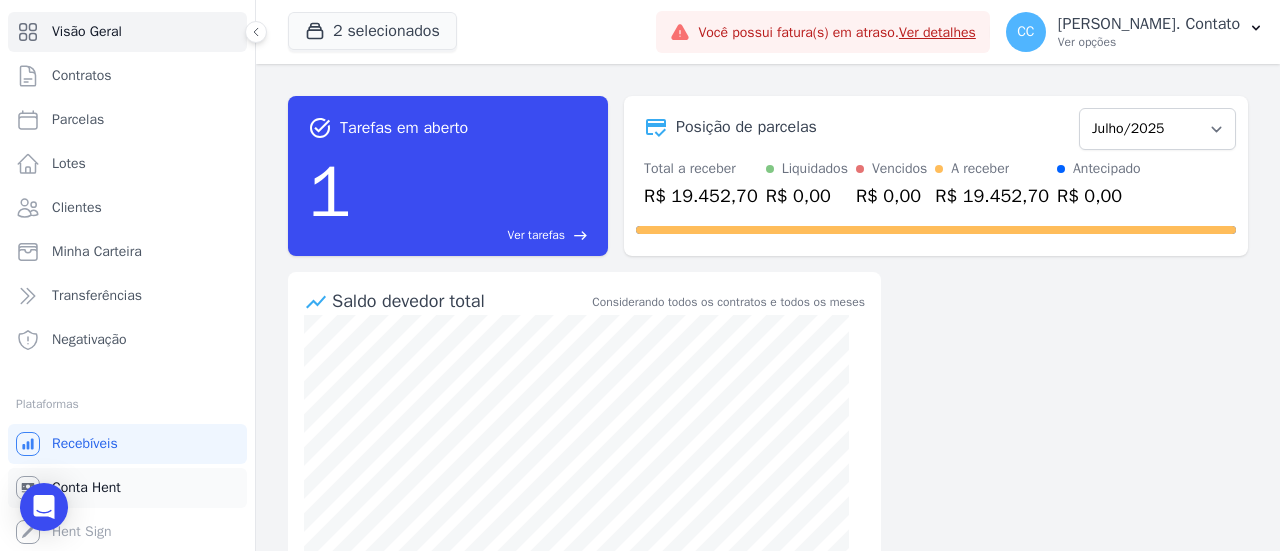 click on "Conta Hent" at bounding box center [86, 488] 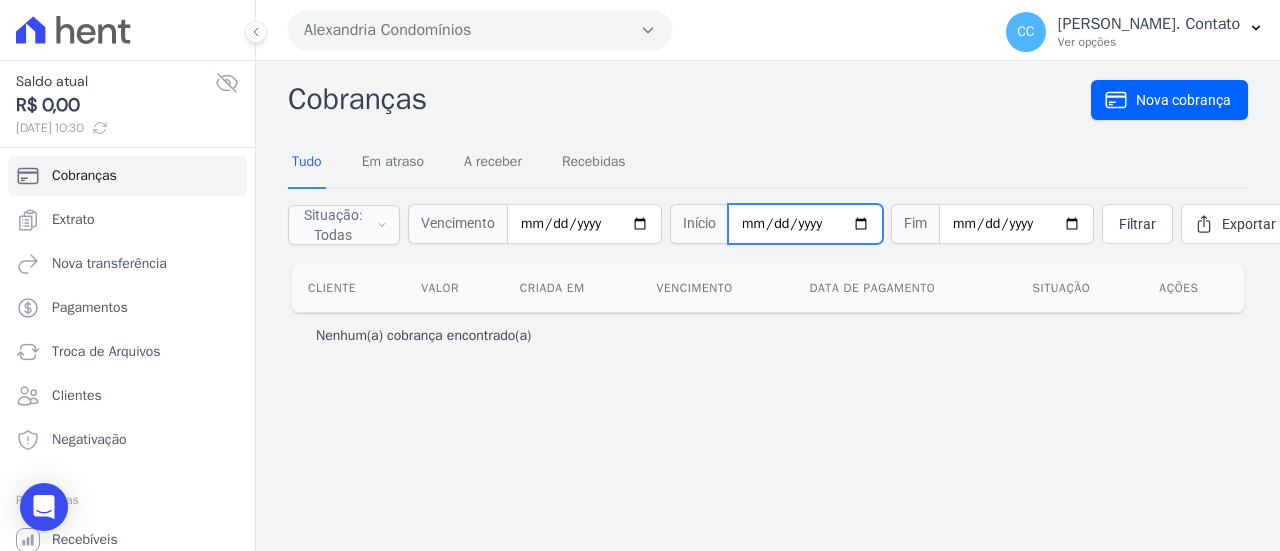 click at bounding box center [805, 224] 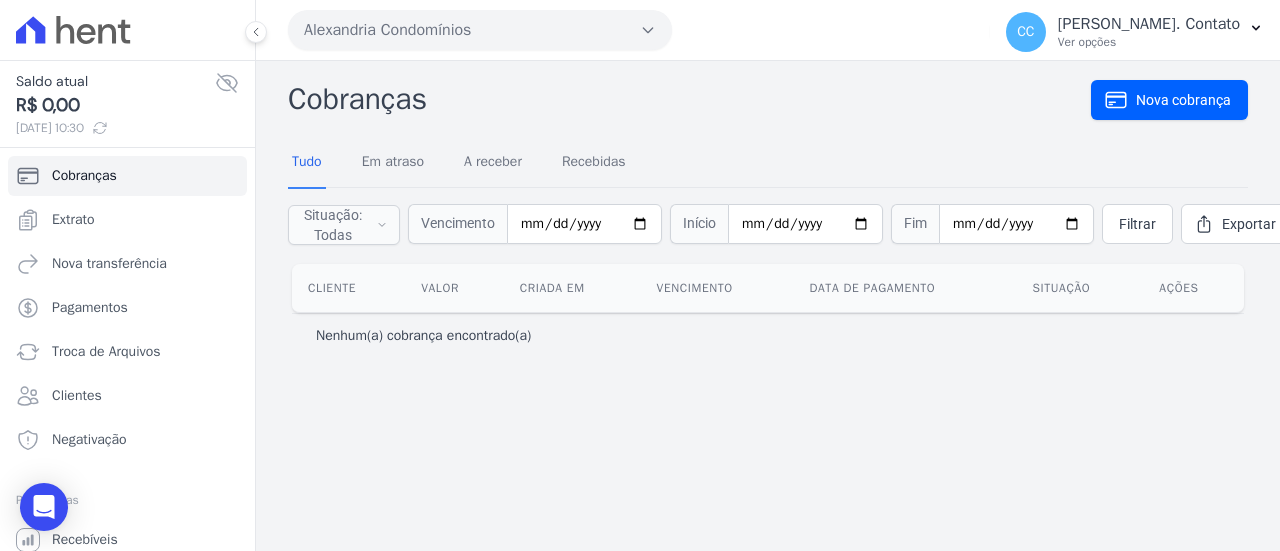 click 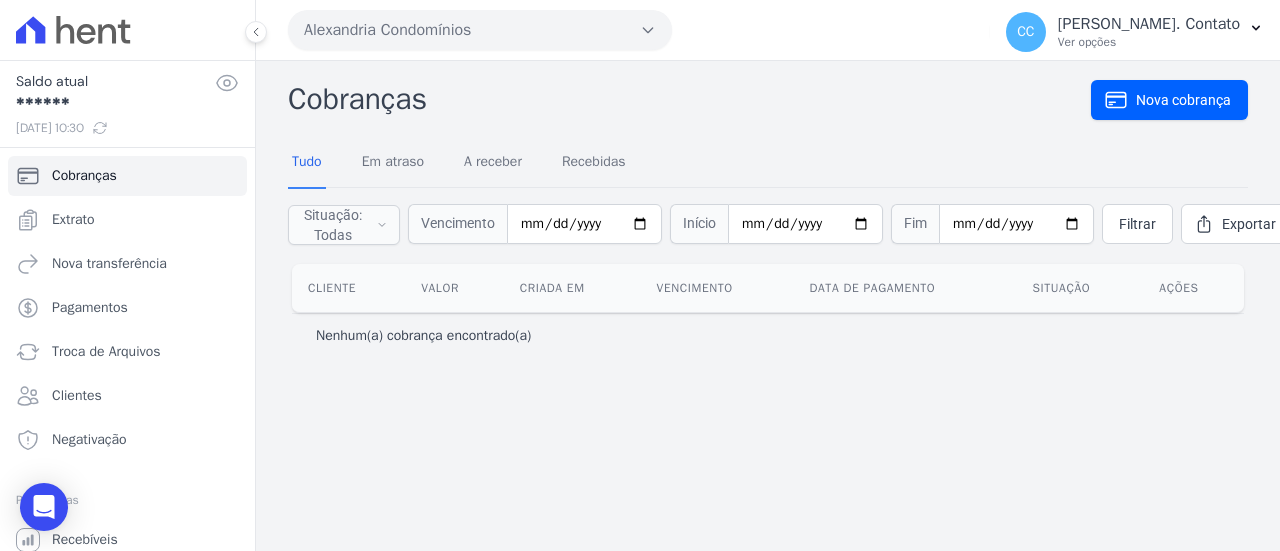 click 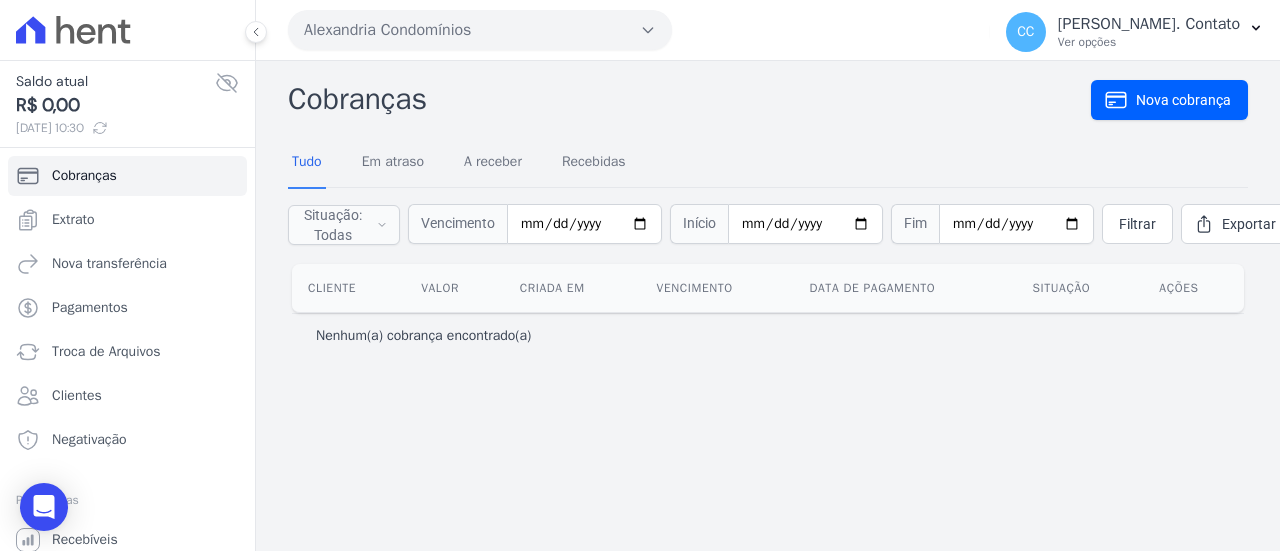 click on "R$ 0,00" at bounding box center [115, 105] 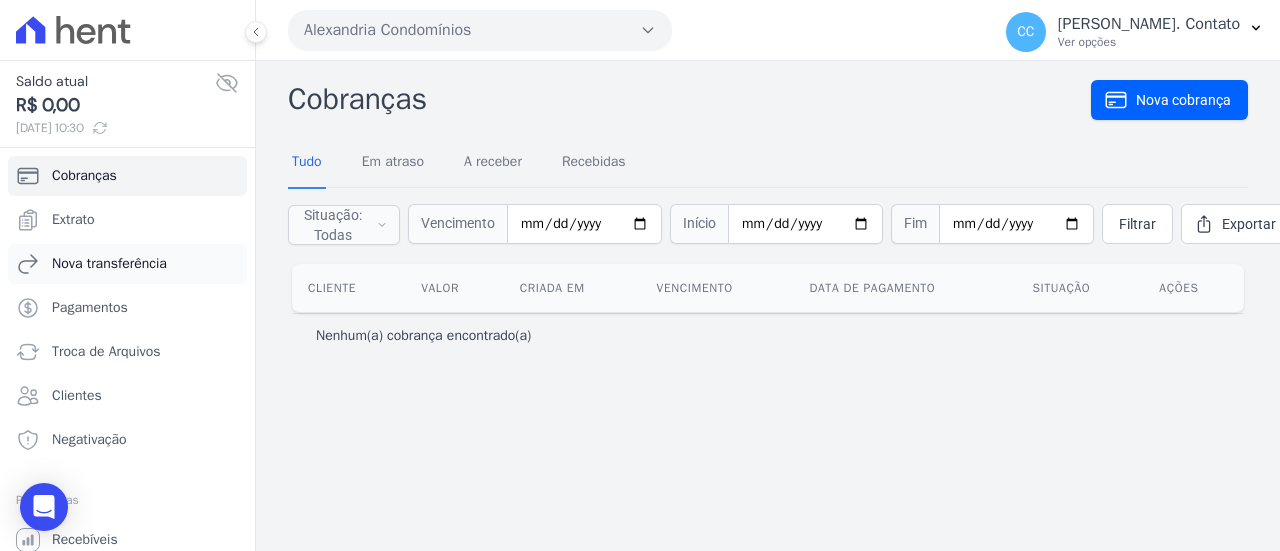 scroll, scrollTop: 96, scrollLeft: 0, axis: vertical 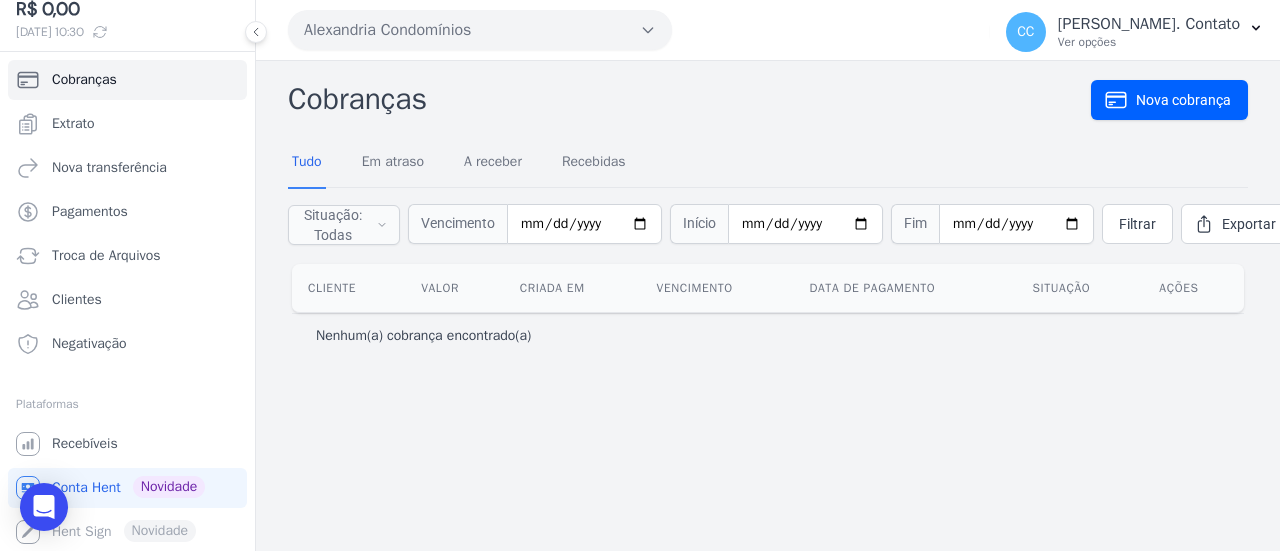 click on "Você não possui Hent Sign ativado. Para saber mais, fale com a equipe Hent.
Hent Sign
Novidade" at bounding box center (127, 532) 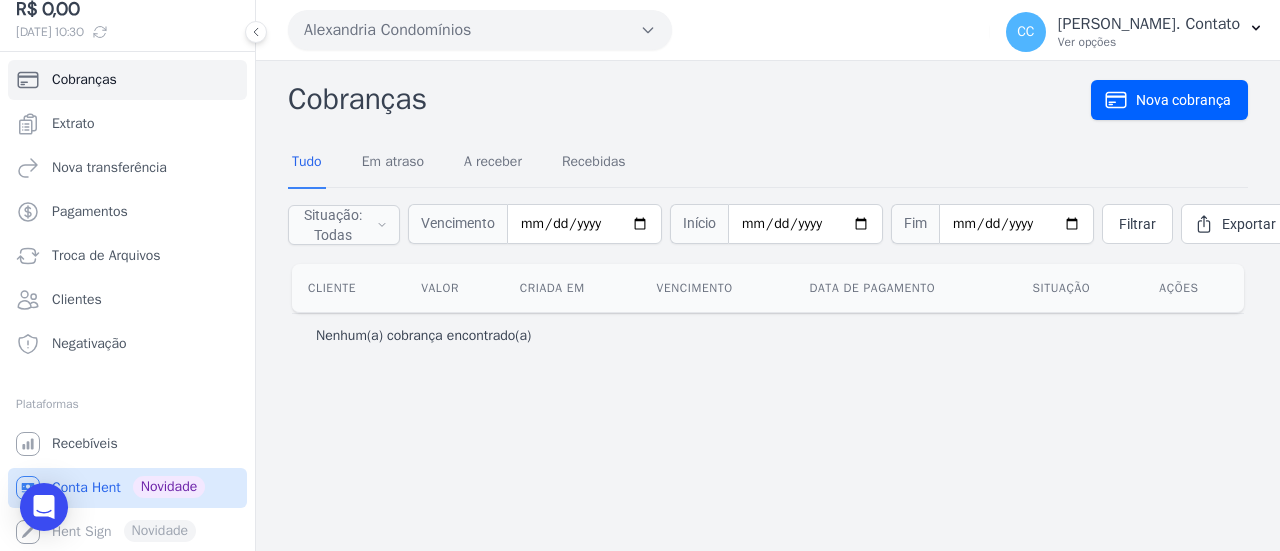 click on "Conta Hent" at bounding box center (86, 488) 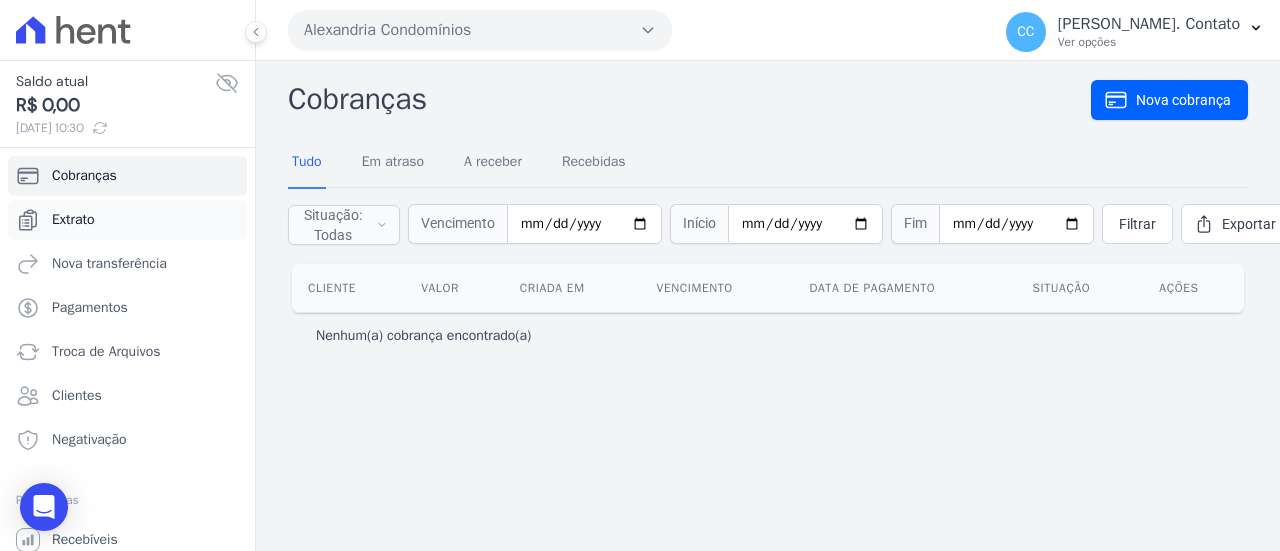 click on "Extrato" at bounding box center [73, 220] 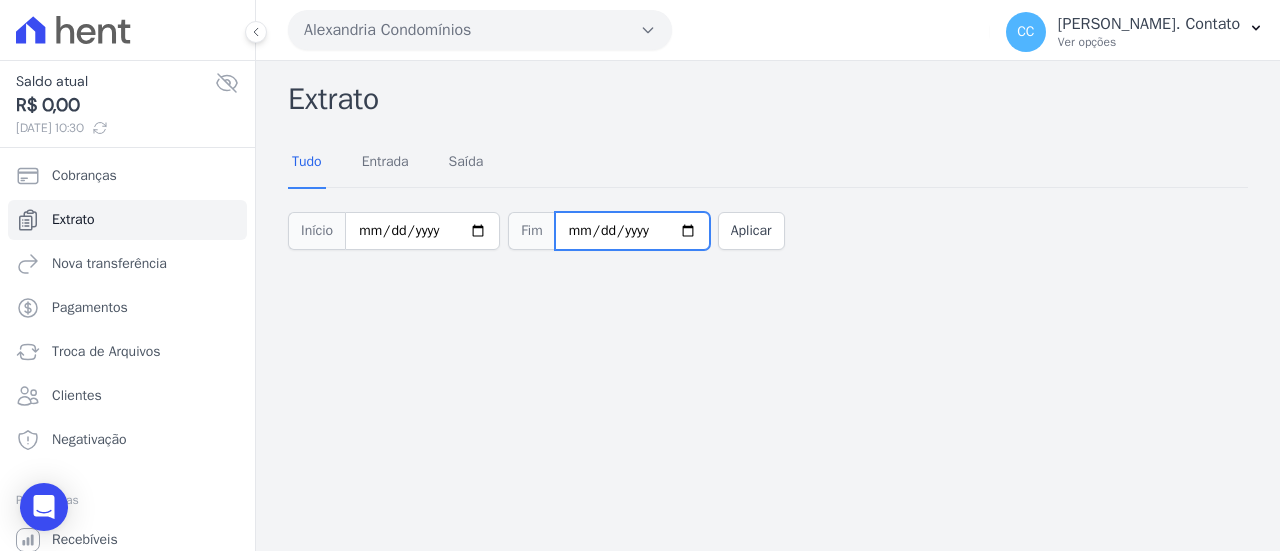 click on "2025-07-16" at bounding box center (632, 231) 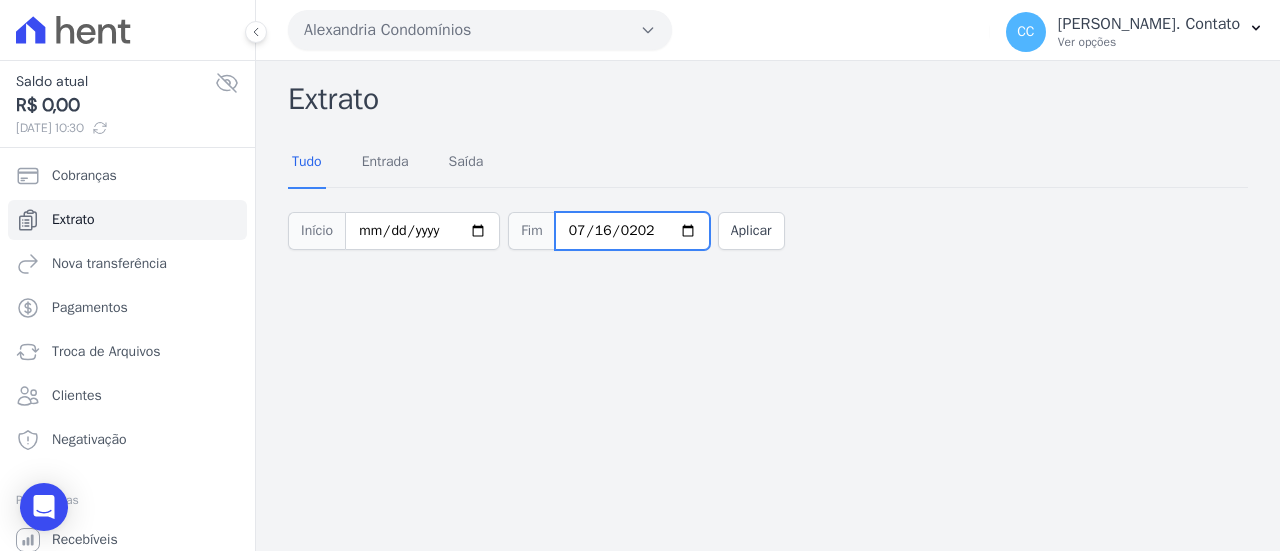 type on "2026-07-16" 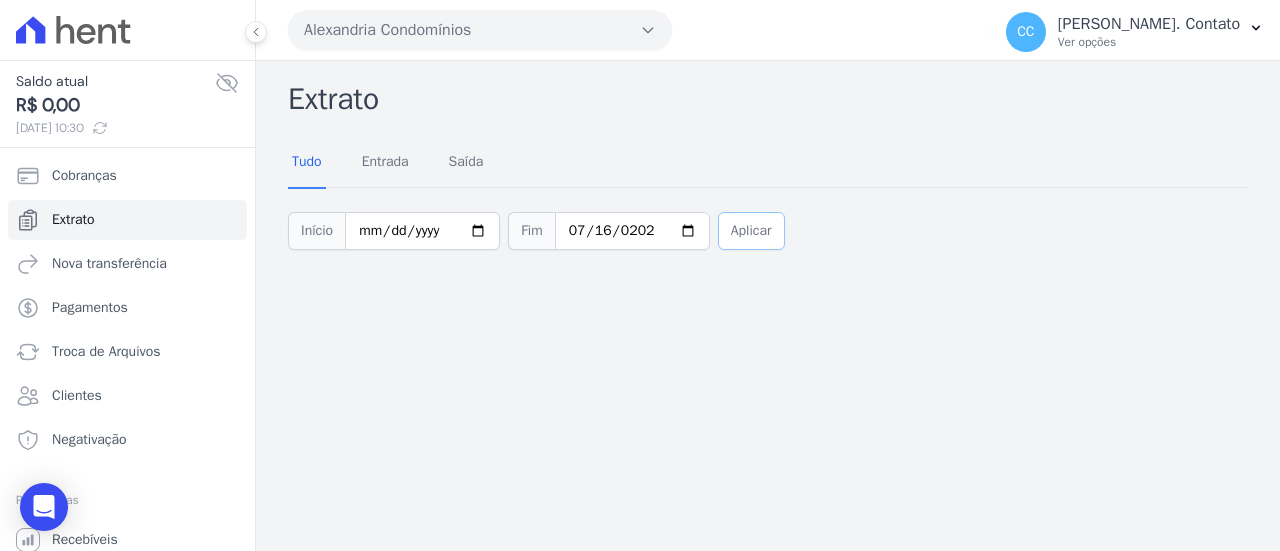 click on "Aplicar" at bounding box center [751, 231] 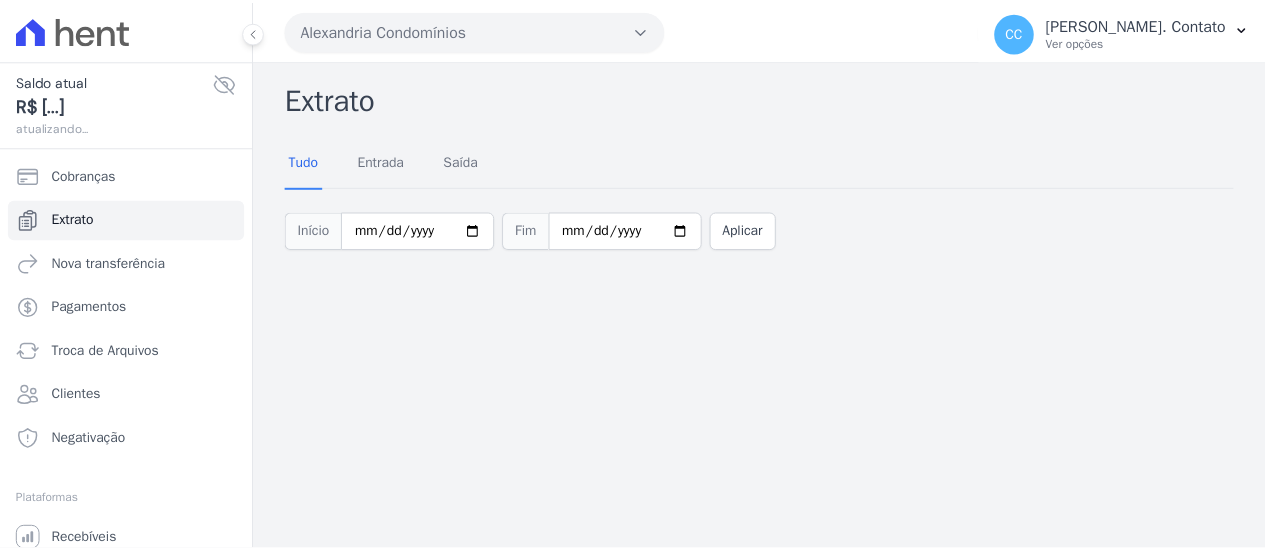scroll, scrollTop: 0, scrollLeft: 0, axis: both 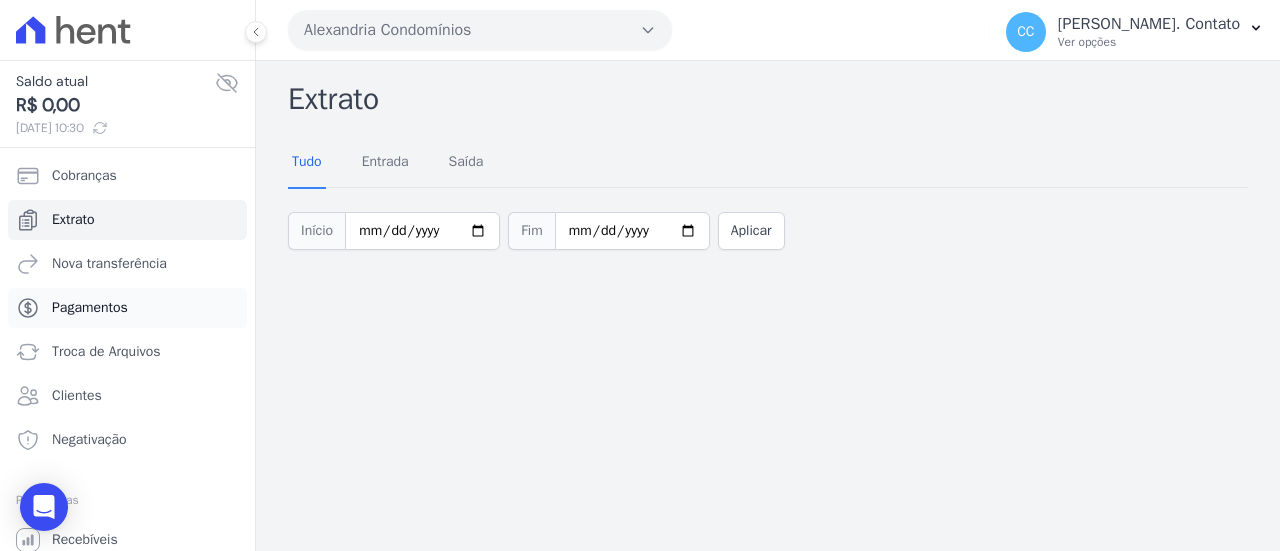 click on "Pagamentos" at bounding box center (90, 308) 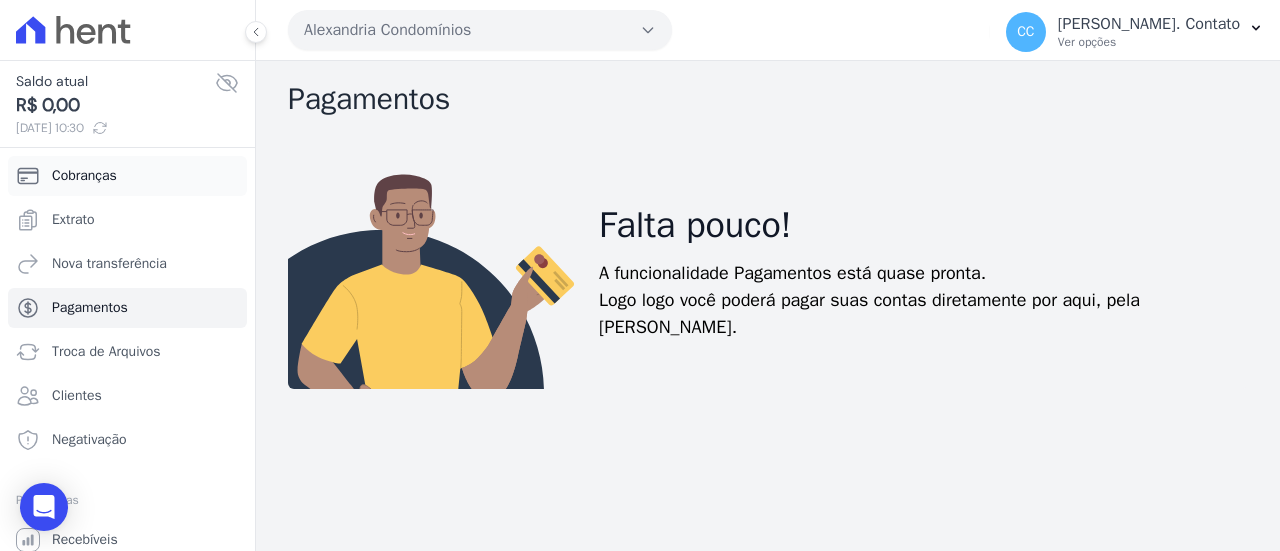 click on "Cobranças" at bounding box center (127, 176) 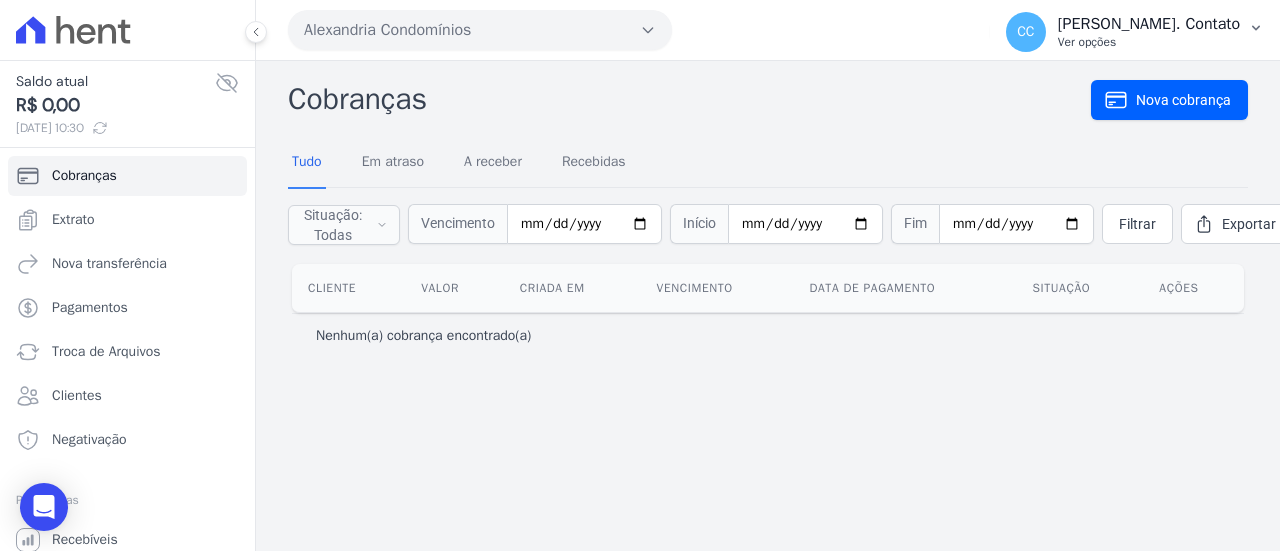 click on "Ver opções" at bounding box center [1149, 42] 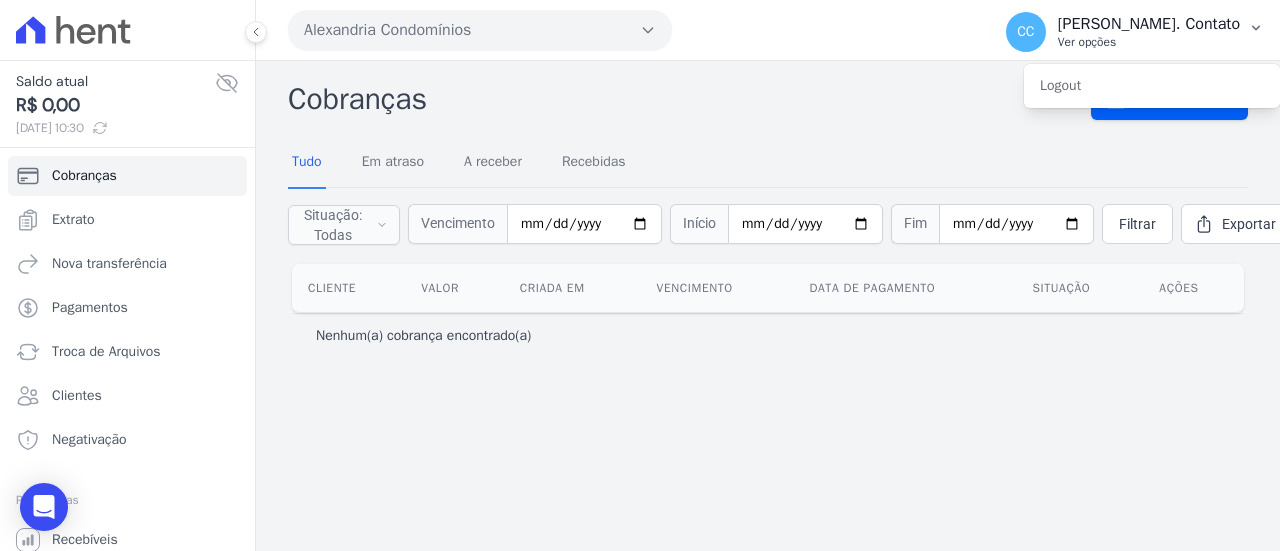 click 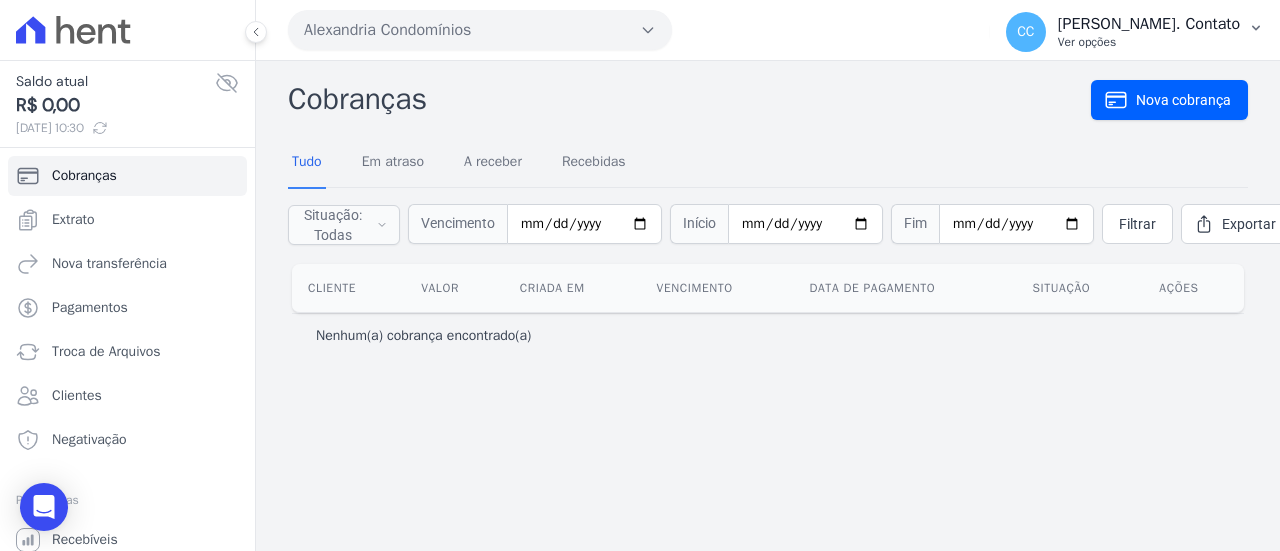 click 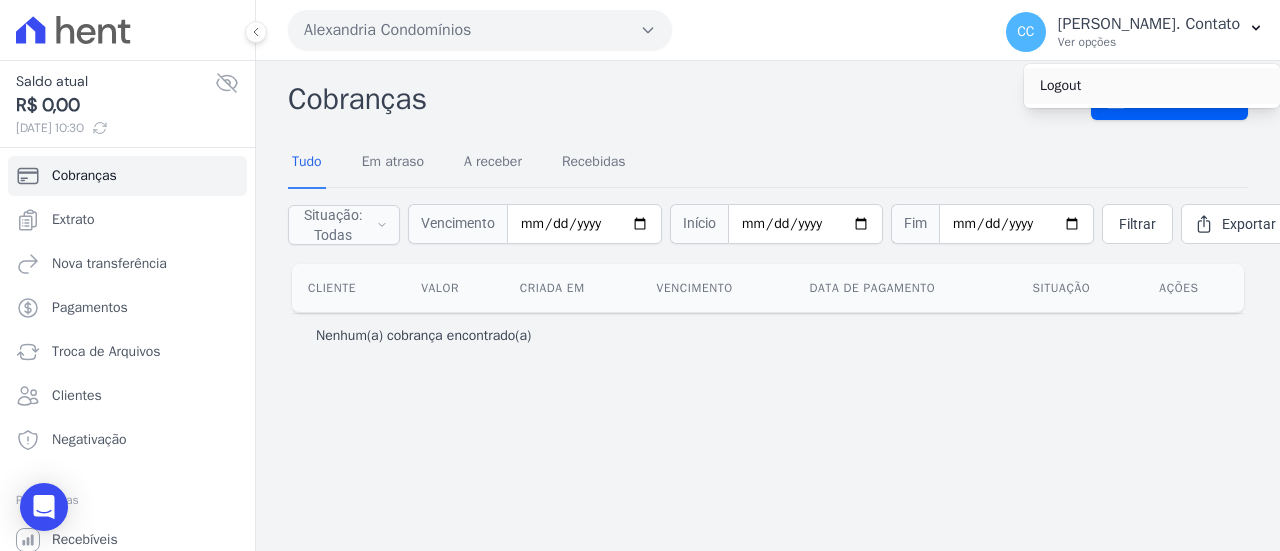click on "Logout" at bounding box center [1152, 86] 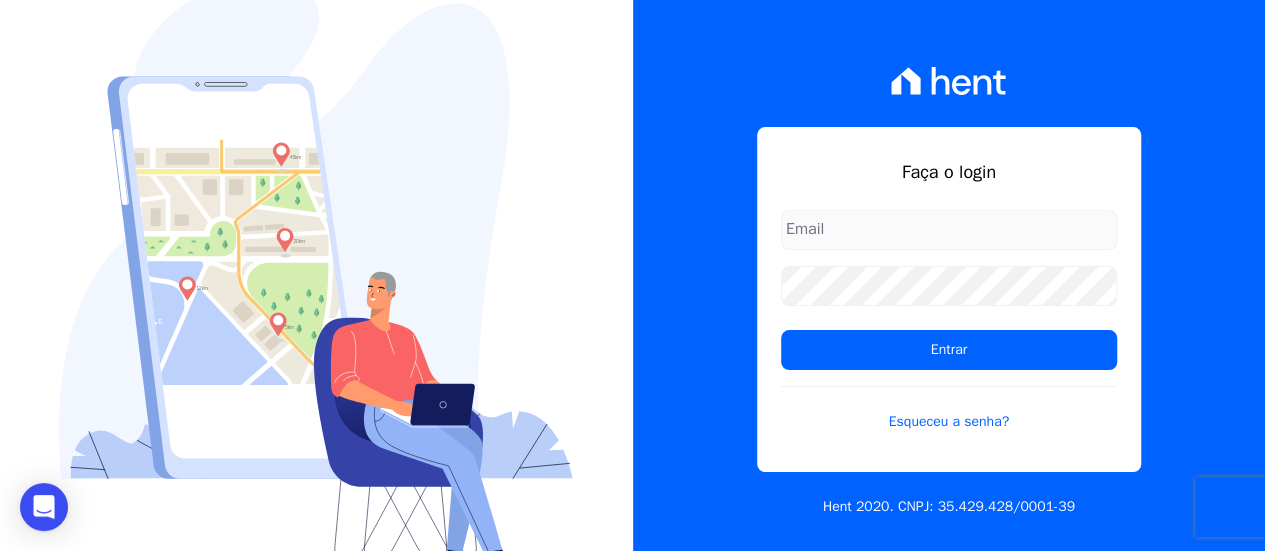 type on "contato@condominioalexandria.com.br" 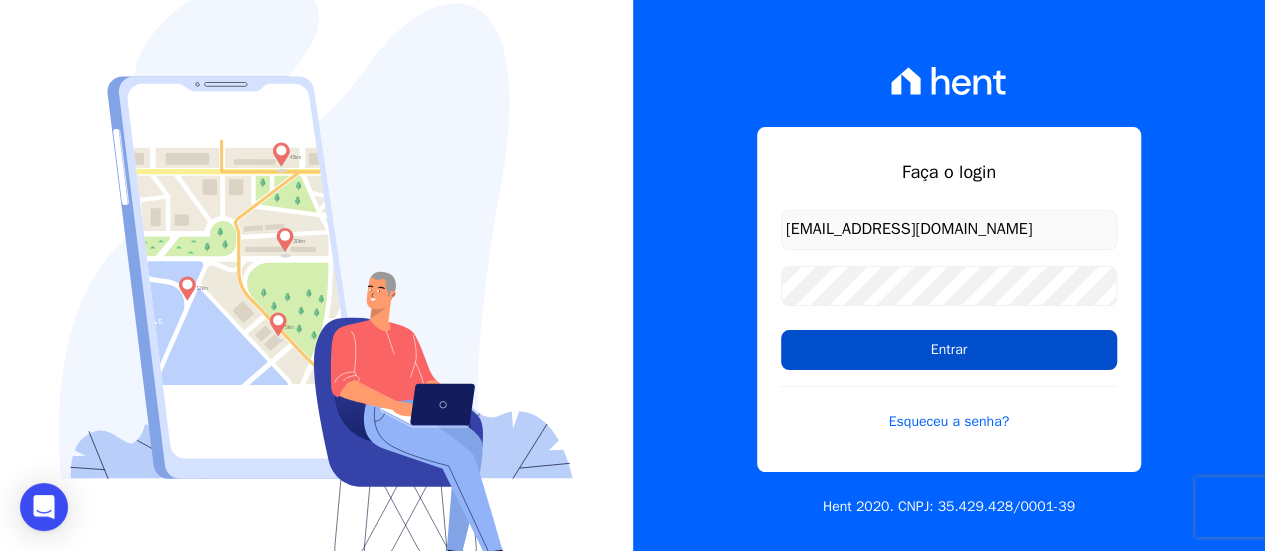 click on "Entrar" at bounding box center (949, 350) 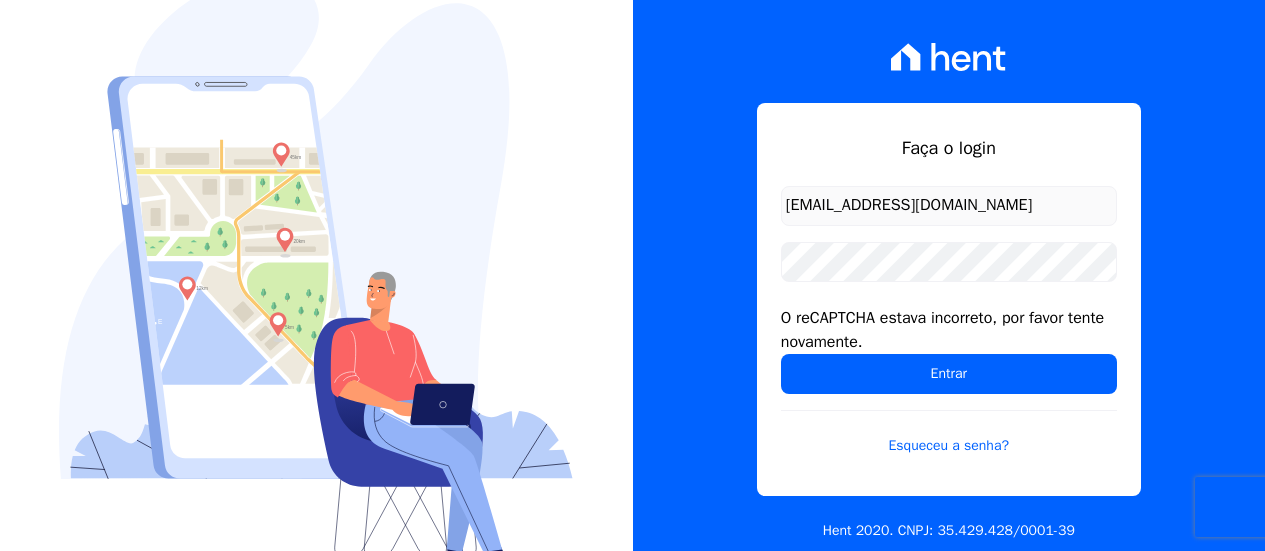 scroll, scrollTop: 0, scrollLeft: 0, axis: both 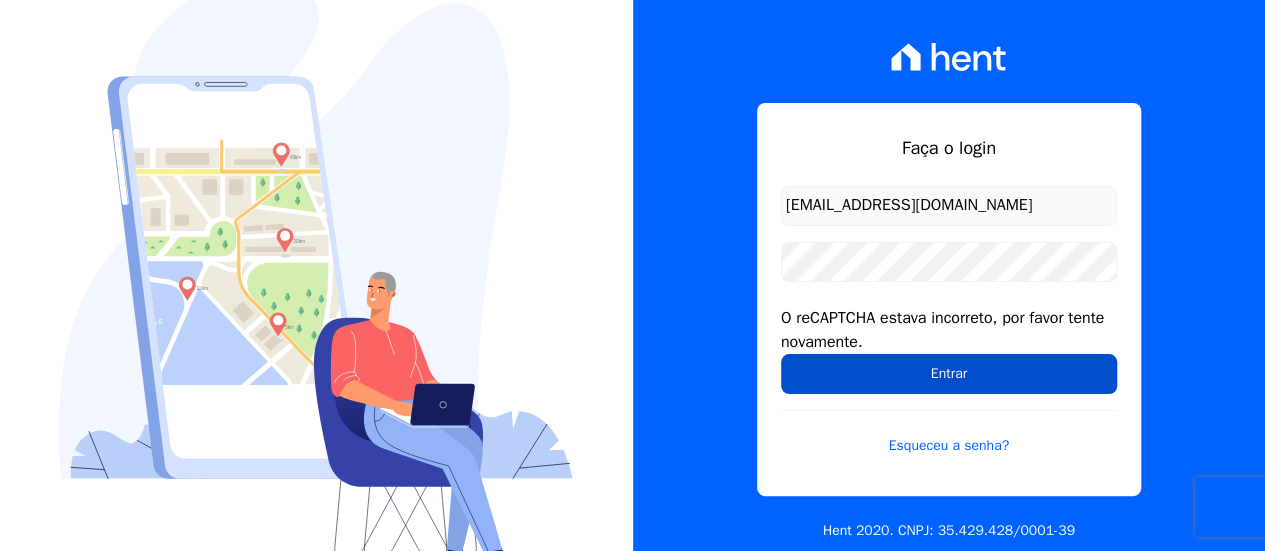 click on "Entrar" at bounding box center (949, 374) 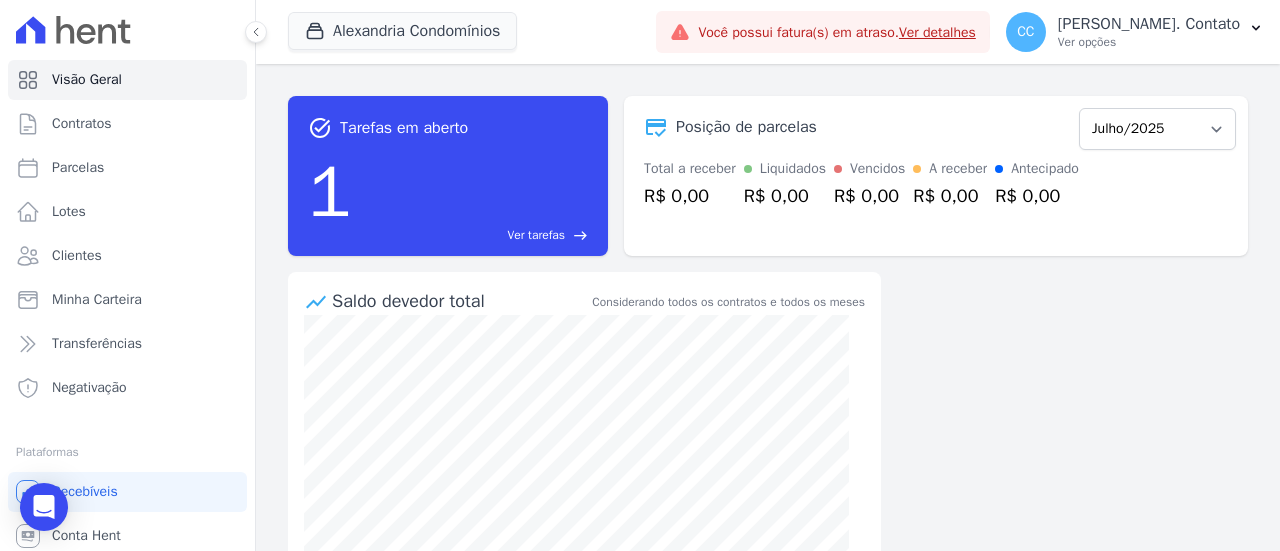 scroll, scrollTop: 0, scrollLeft: 0, axis: both 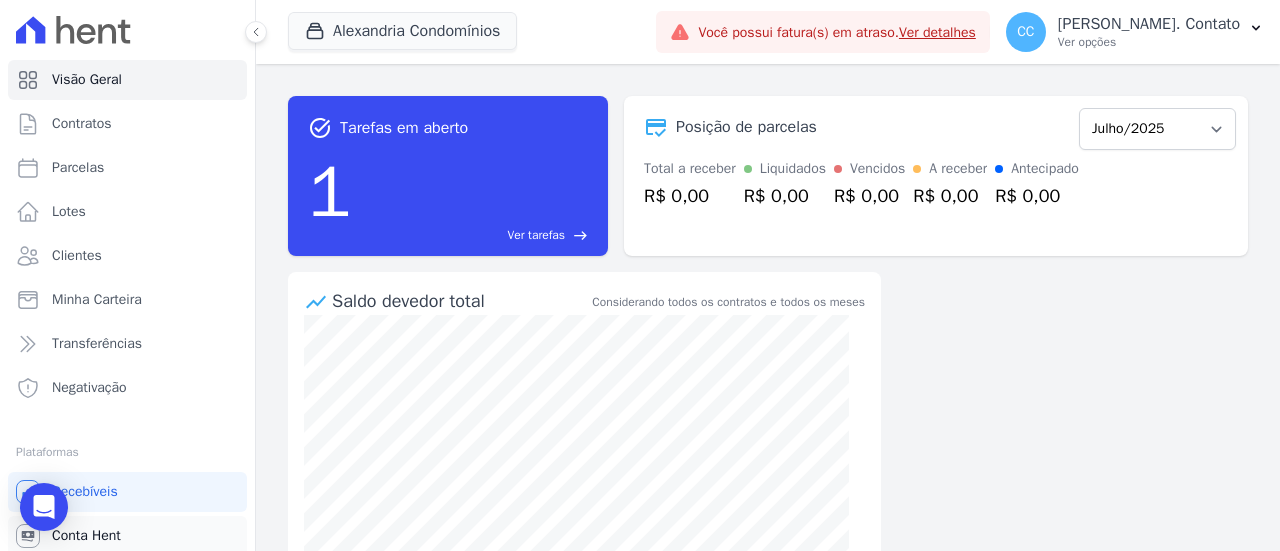 click on "Conta Hent" at bounding box center (127, 536) 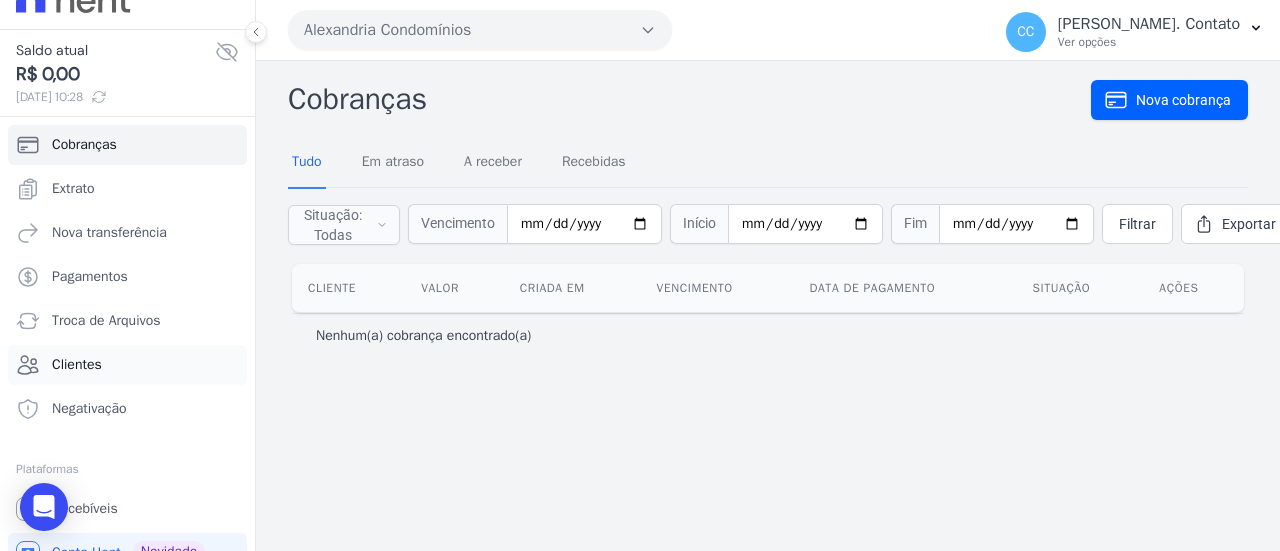 scroll, scrollTop: 0, scrollLeft: 0, axis: both 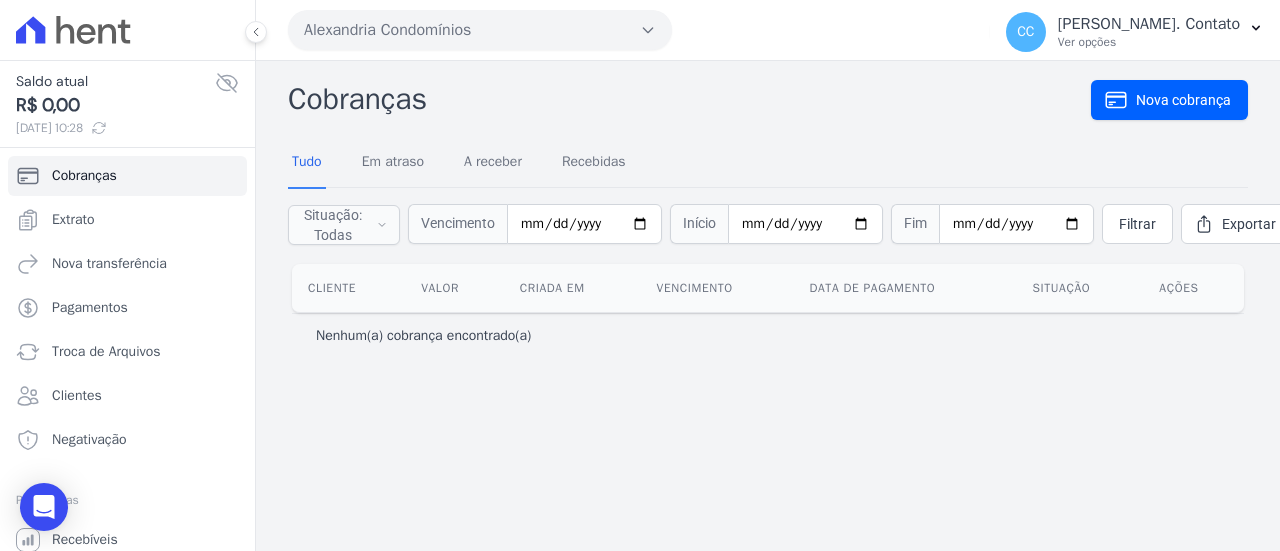 click on "Alexandria Condomínios" at bounding box center [480, 30] 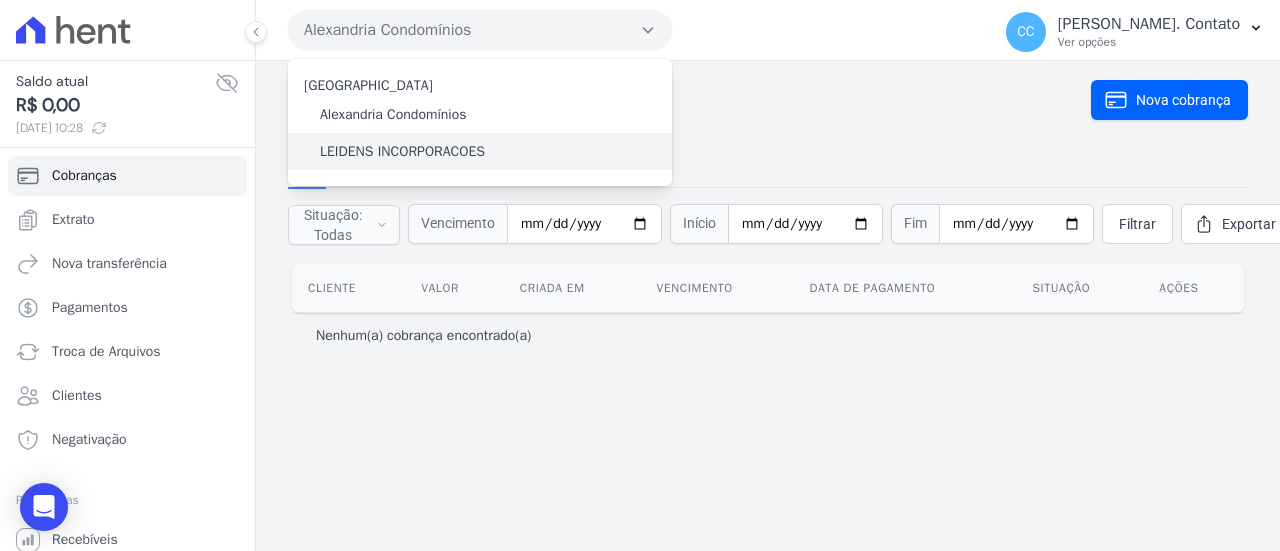 click on "LEIDENS INCORPORACOES" at bounding box center [402, 151] 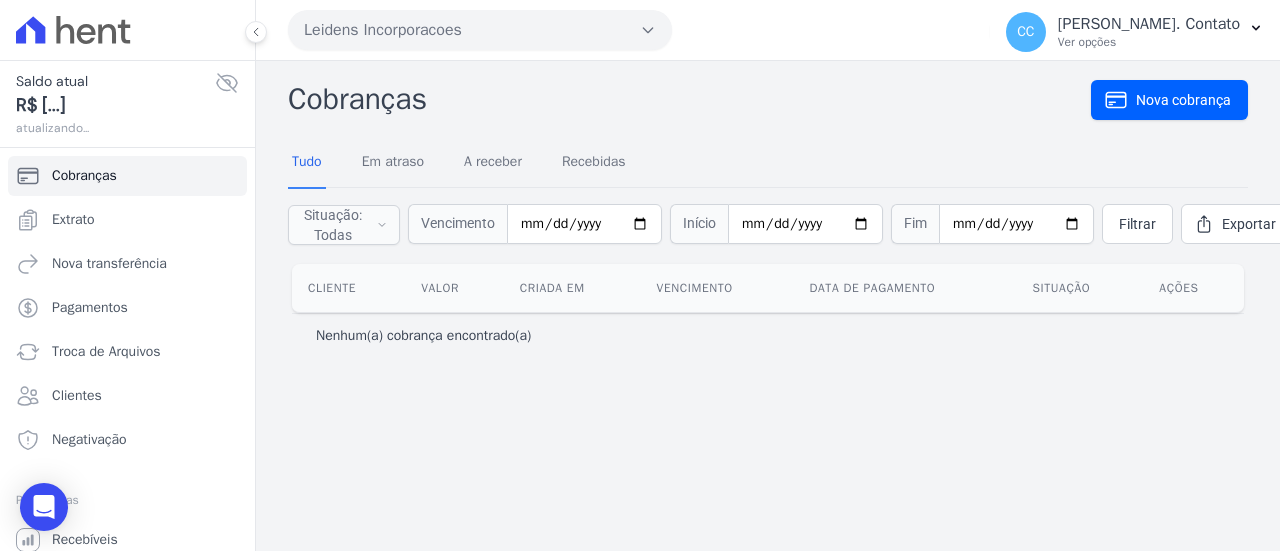click on "Em atraso" at bounding box center [393, 163] 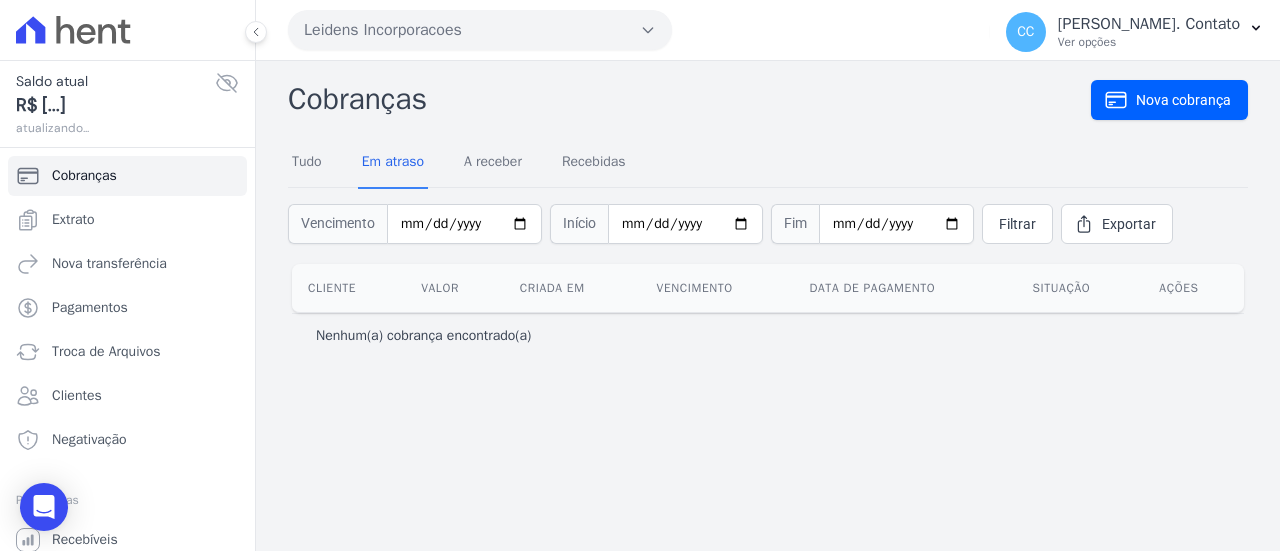 click 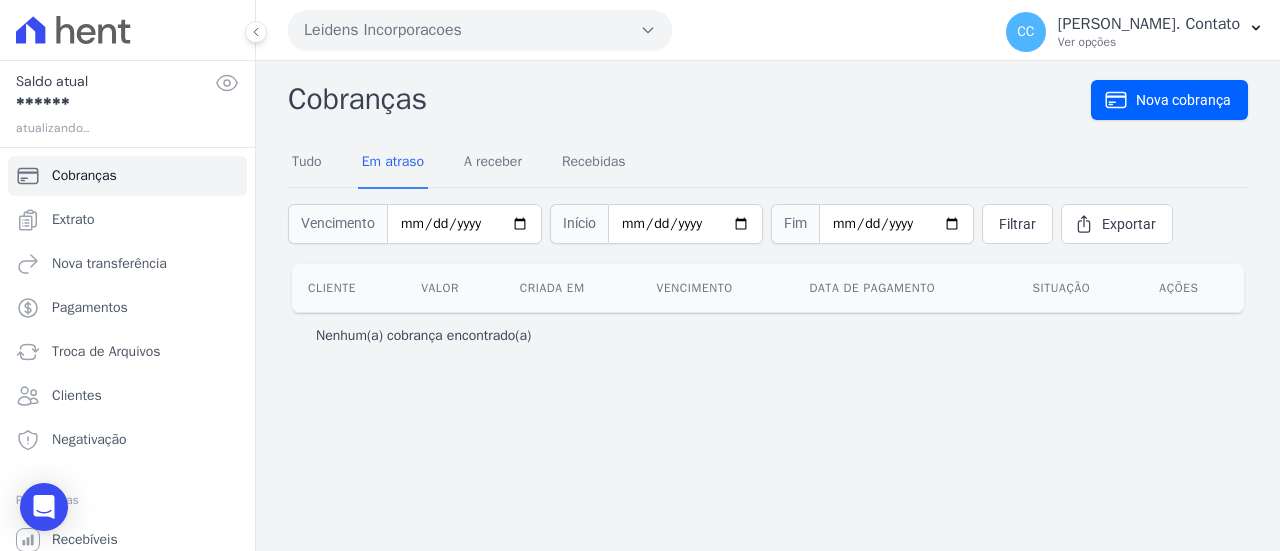 click 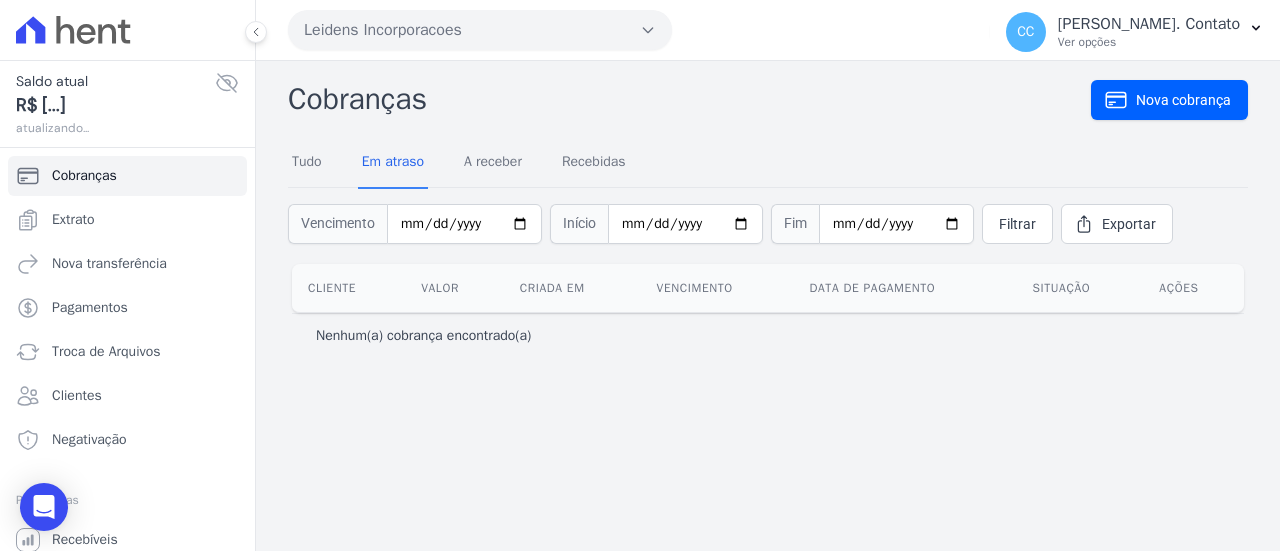 click on "R$ [...]" at bounding box center [115, 105] 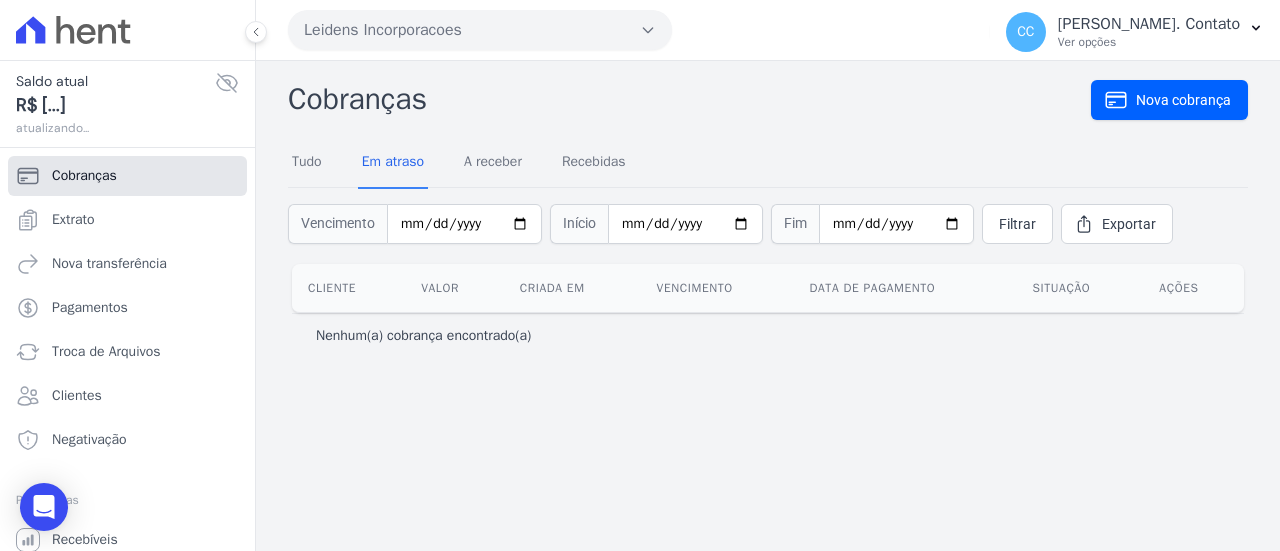 click on "Cobranças" at bounding box center [84, 176] 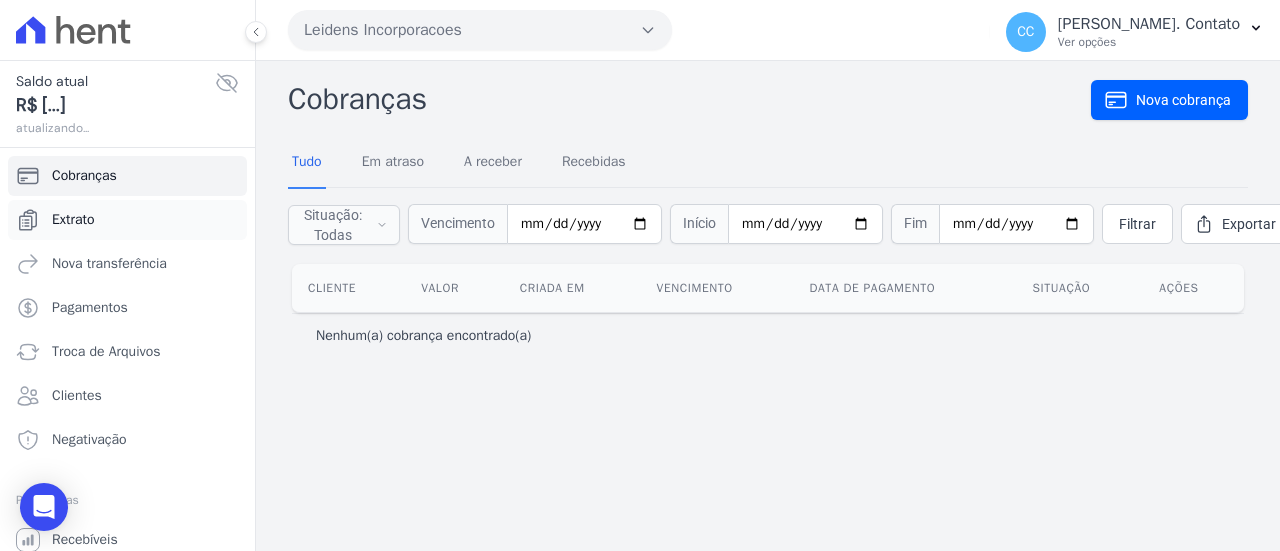 click on "Extrato" at bounding box center [73, 220] 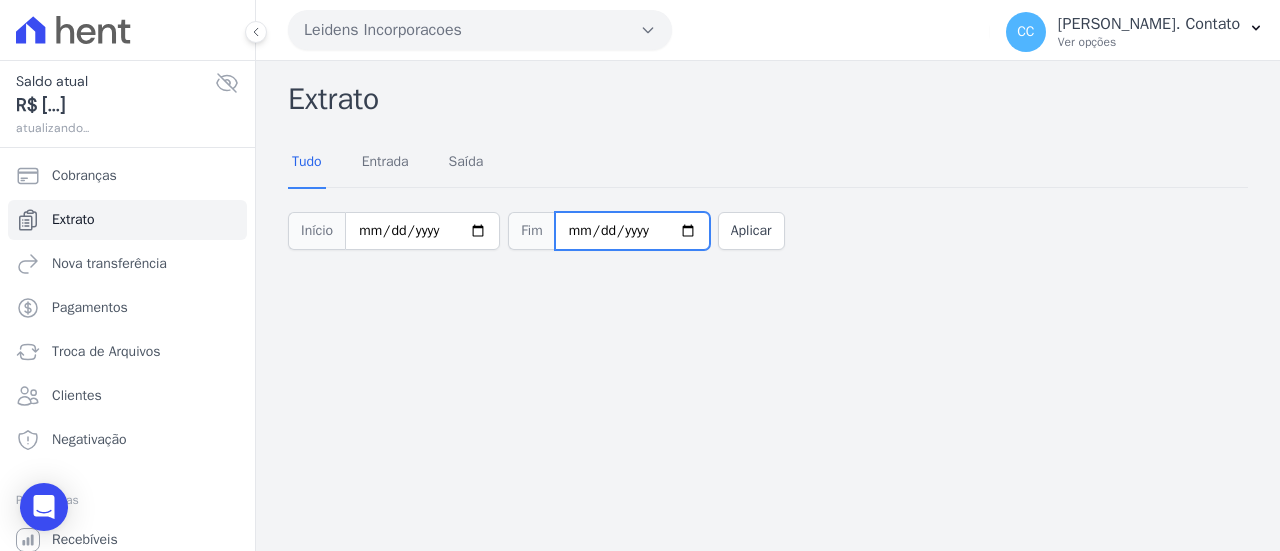click on "2025-07-16" at bounding box center [632, 231] 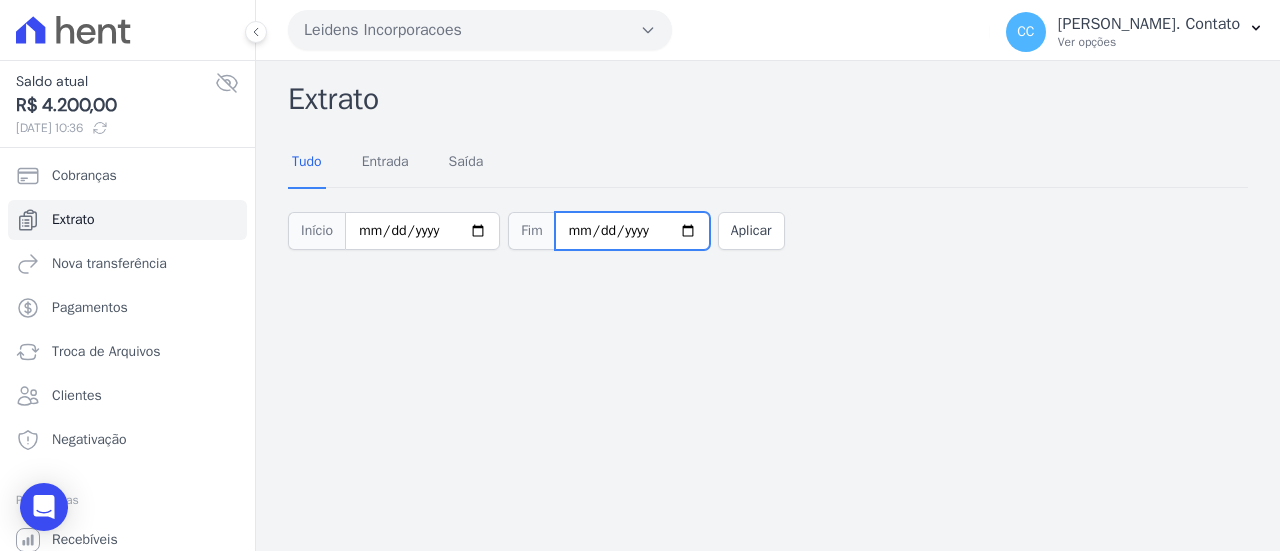 click on "2025-07-16" at bounding box center (632, 231) 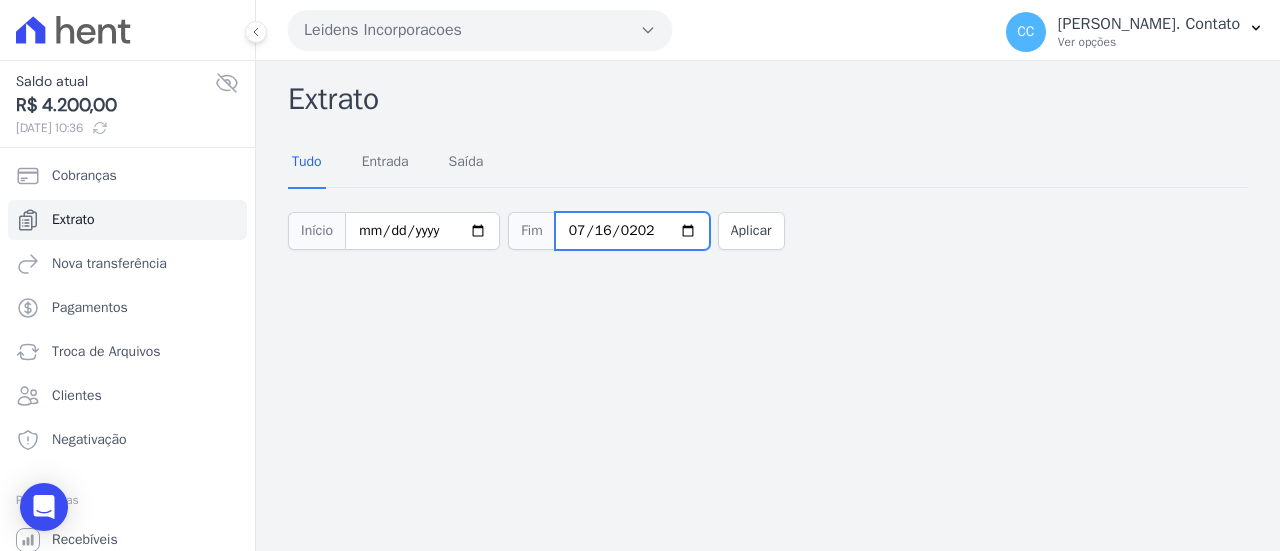 type on "2026-07-16" 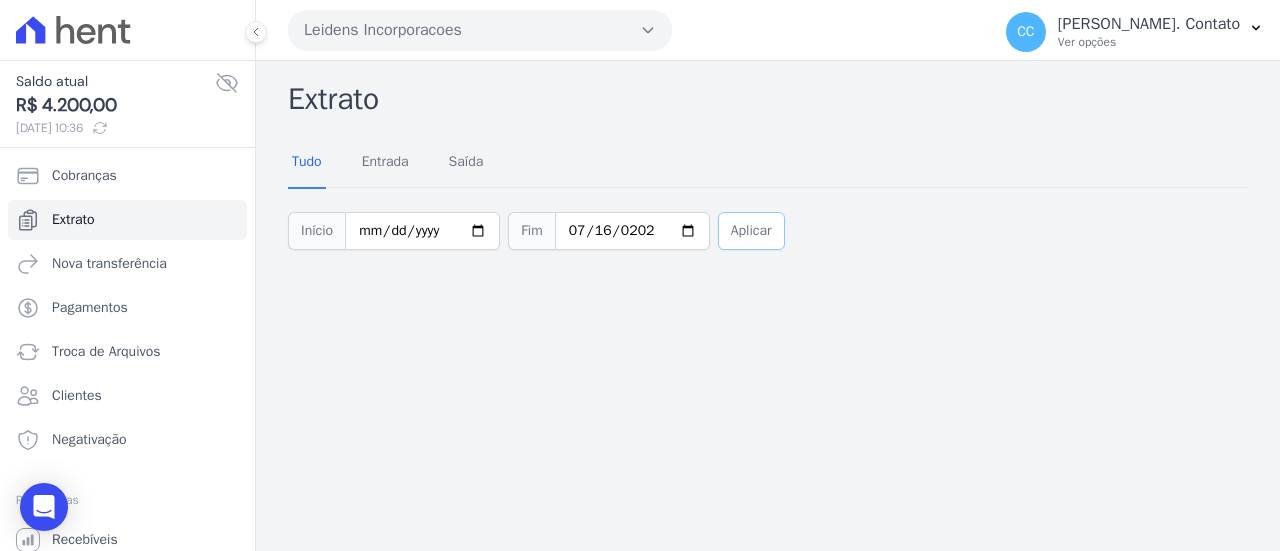click on "Aplicar" at bounding box center (751, 231) 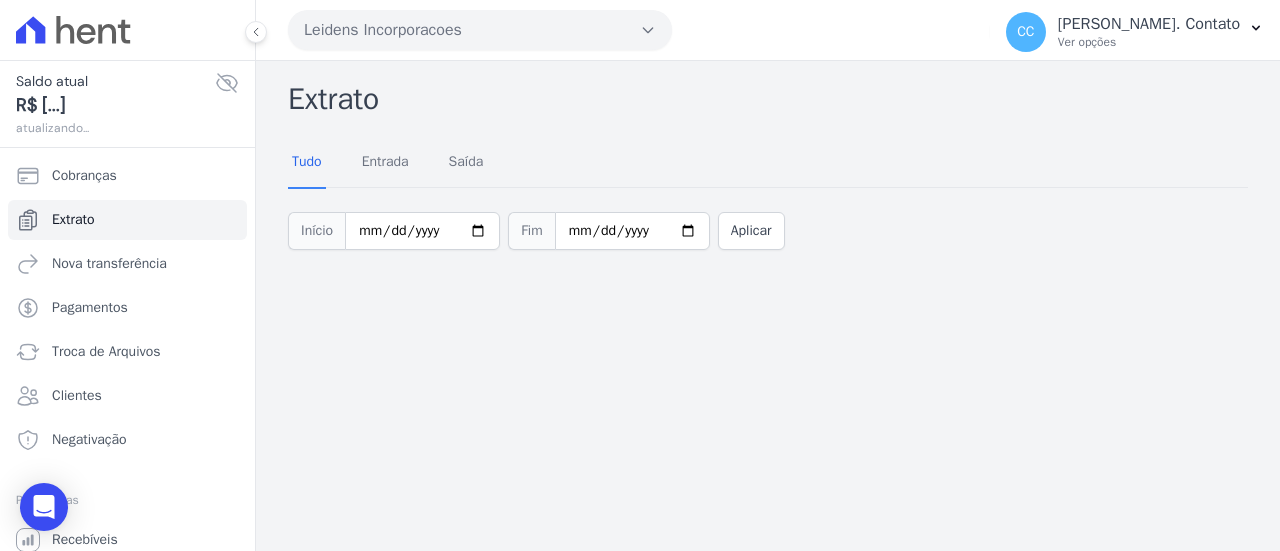 scroll, scrollTop: 0, scrollLeft: 0, axis: both 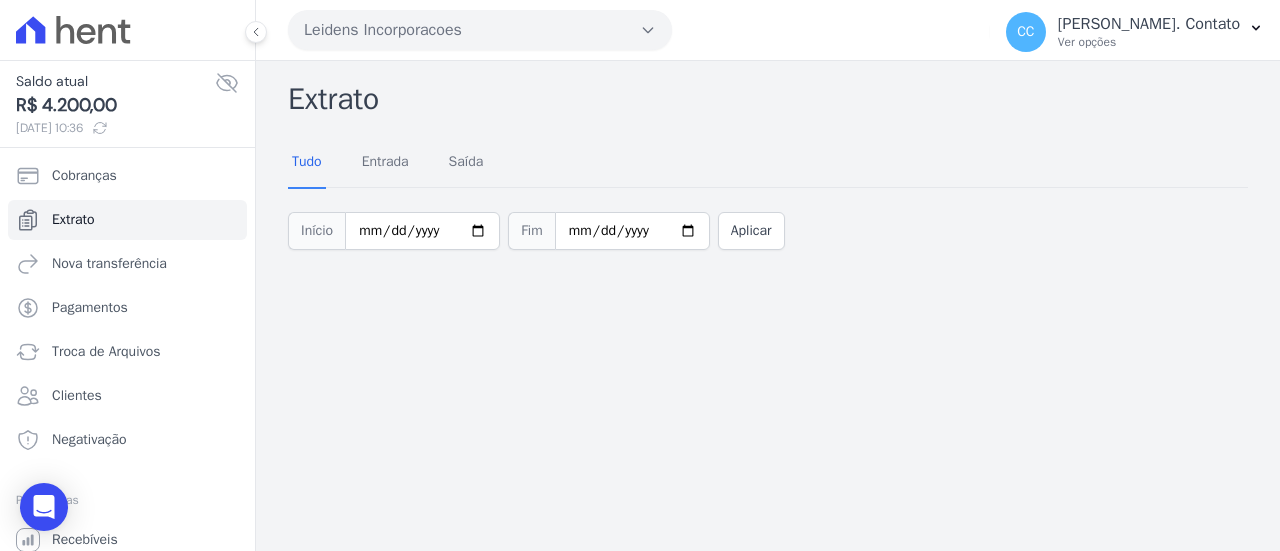 click 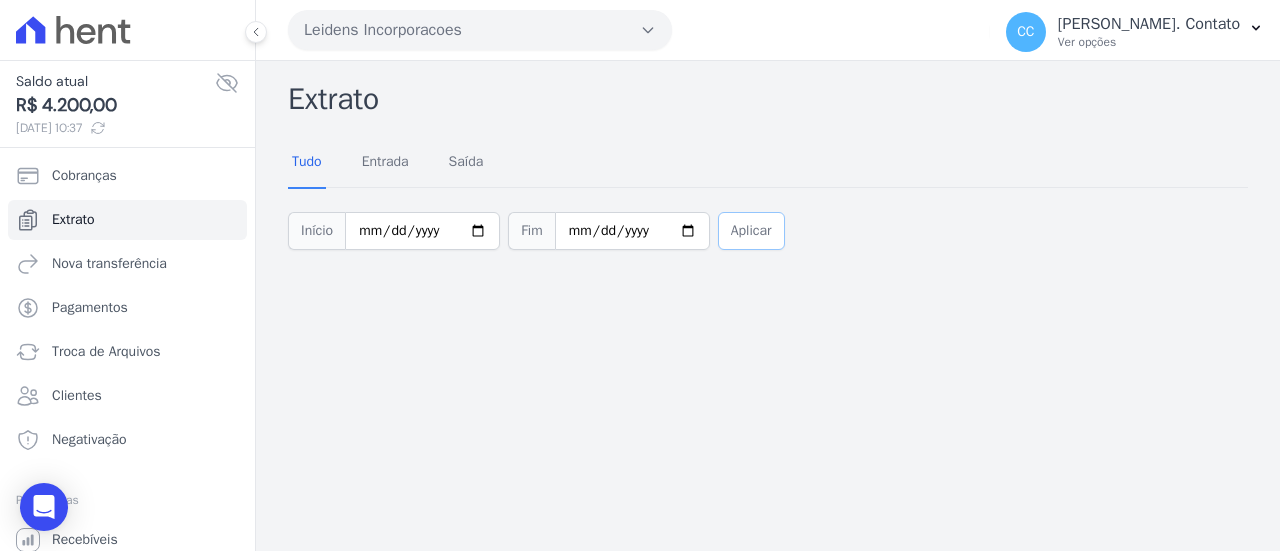 click on "Aplicar" at bounding box center [751, 231] 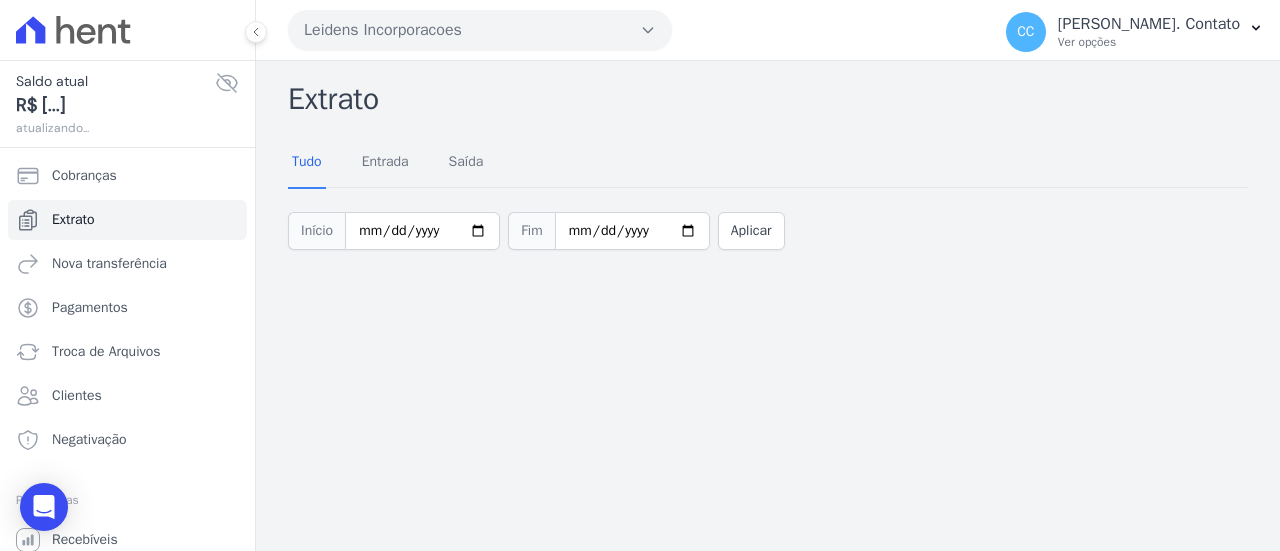 scroll, scrollTop: 0, scrollLeft: 0, axis: both 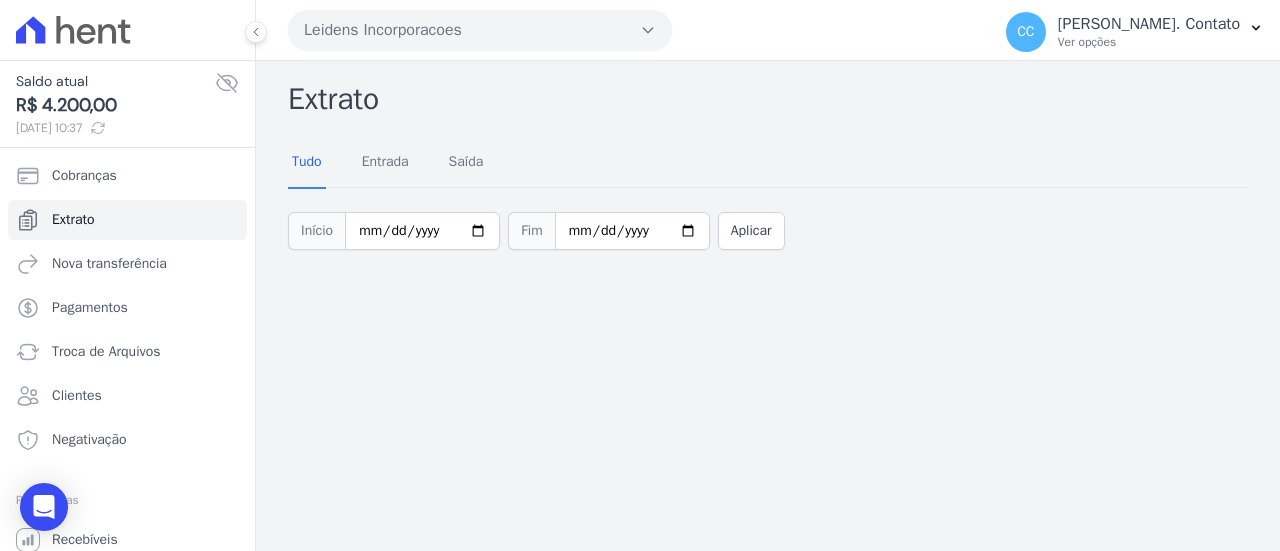 click 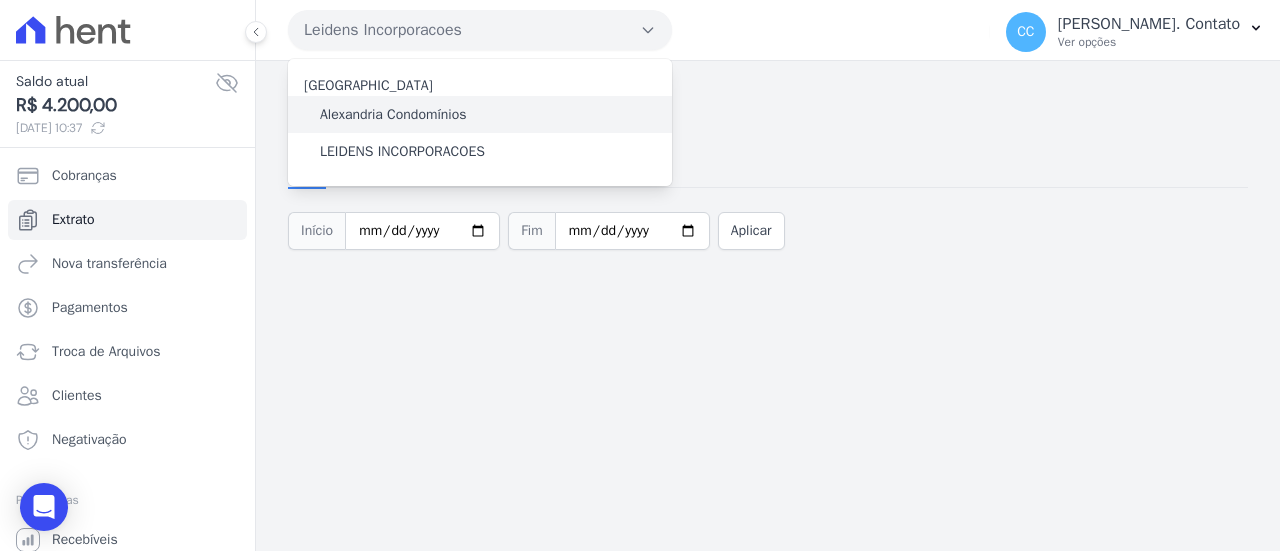 click on "Alexandria Condomínios" at bounding box center (480, 114) 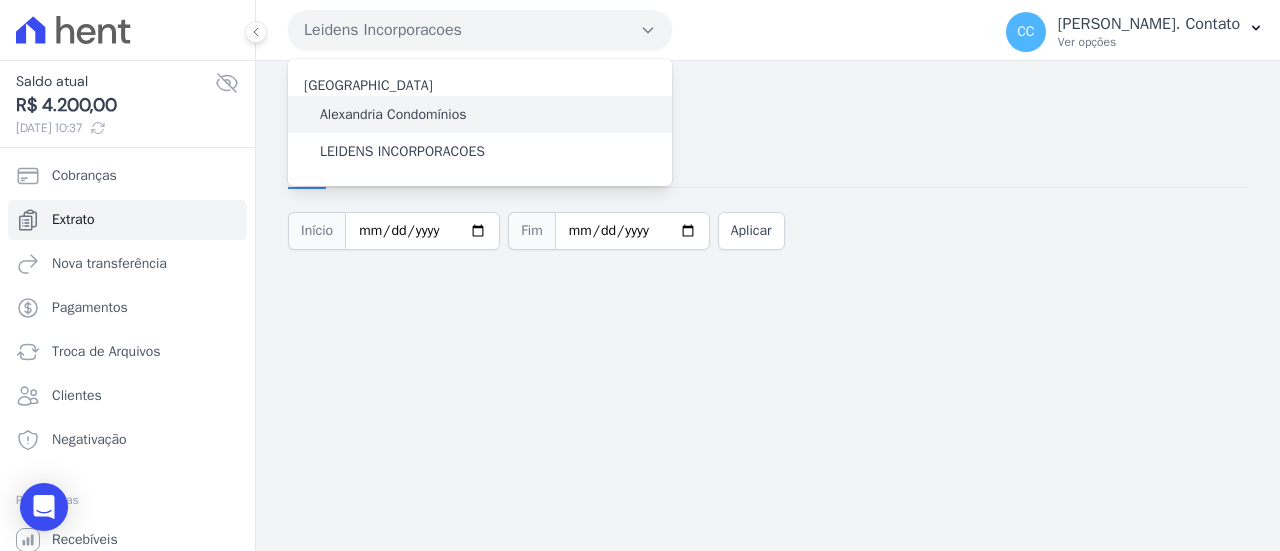click on "Alexandria Condomínios" at bounding box center (393, 114) 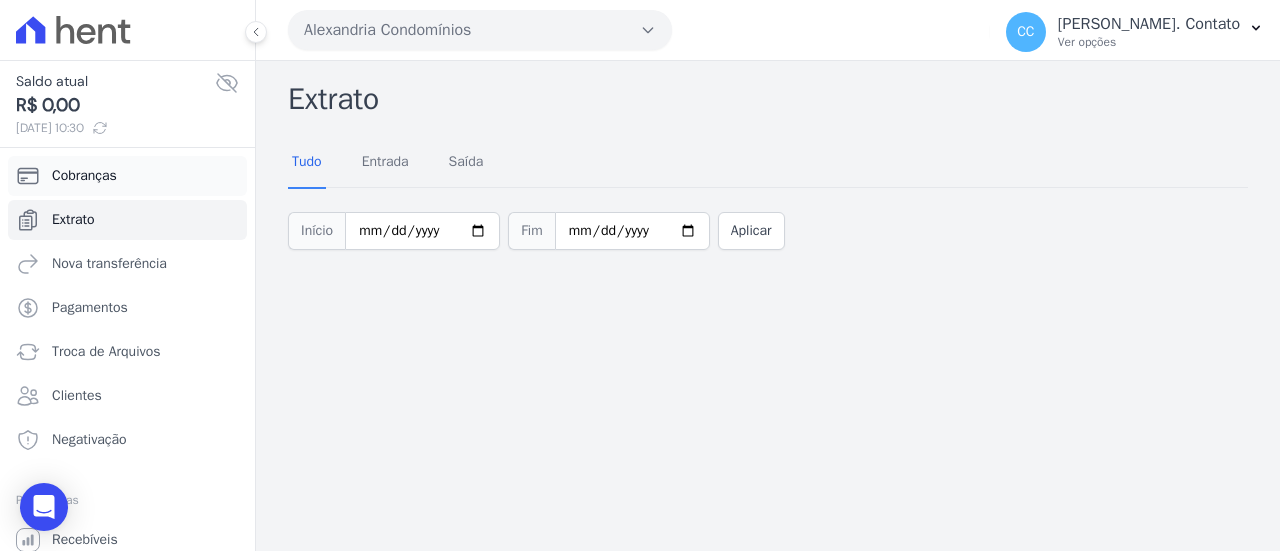 click on "Cobranças" at bounding box center [84, 176] 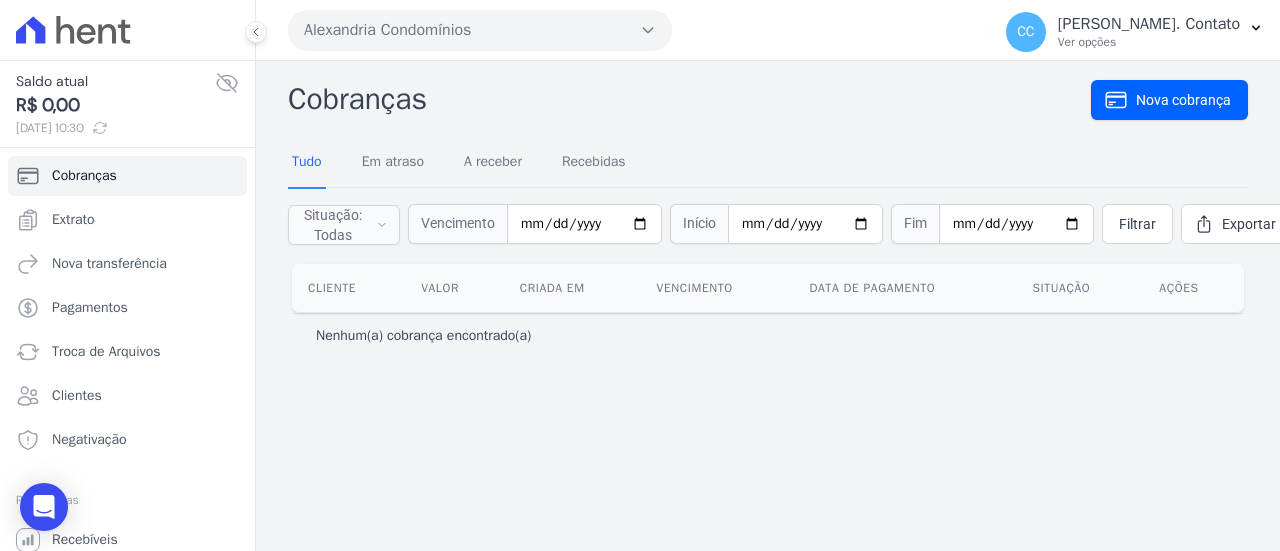click on "Alexandria Condomínios" at bounding box center [480, 30] 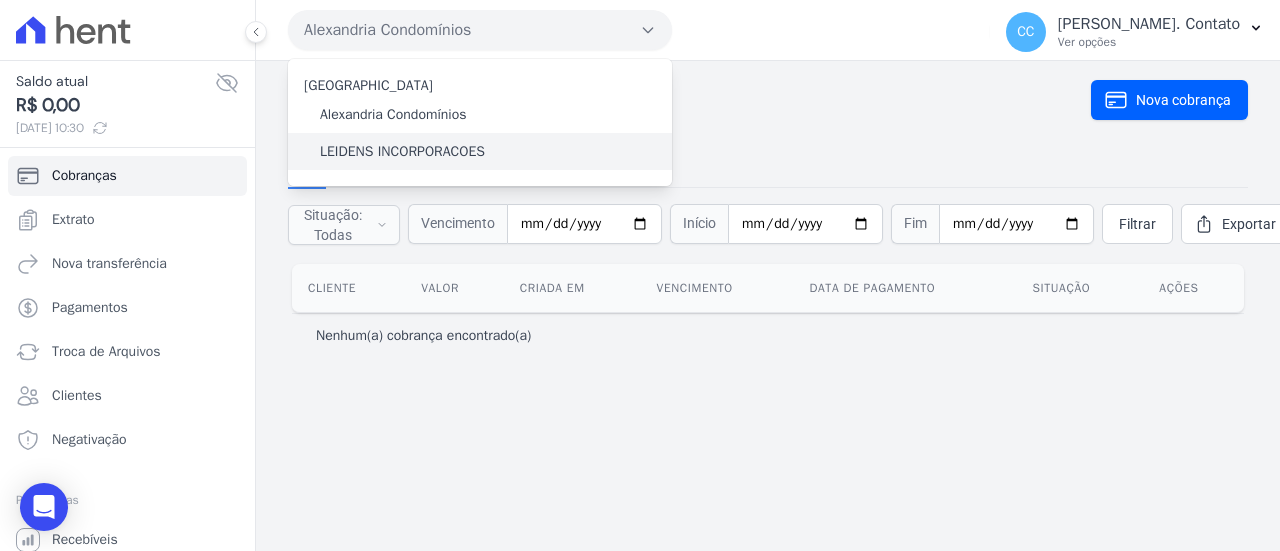 click on "LEIDENS INCORPORACOES" at bounding box center (402, 151) 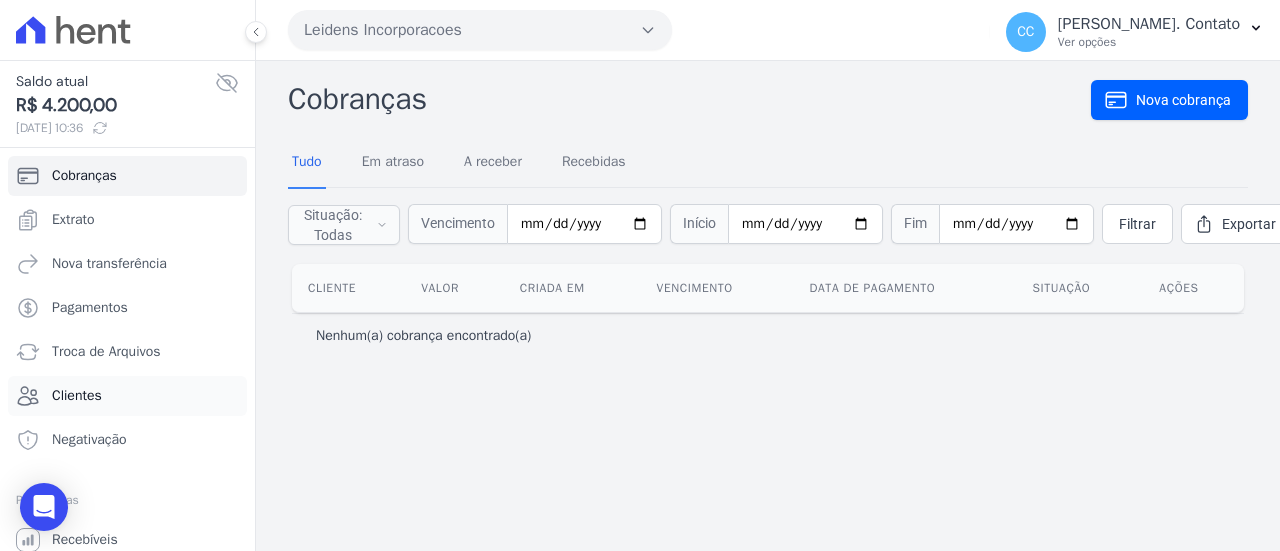 click on "Clientes" at bounding box center [77, 396] 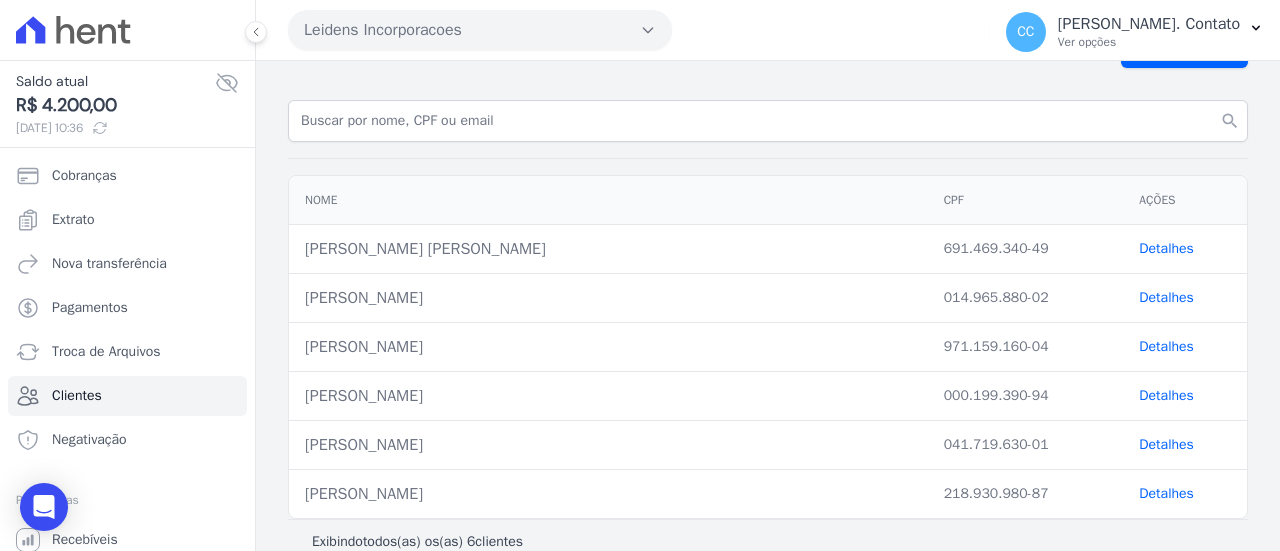scroll, scrollTop: 74, scrollLeft: 0, axis: vertical 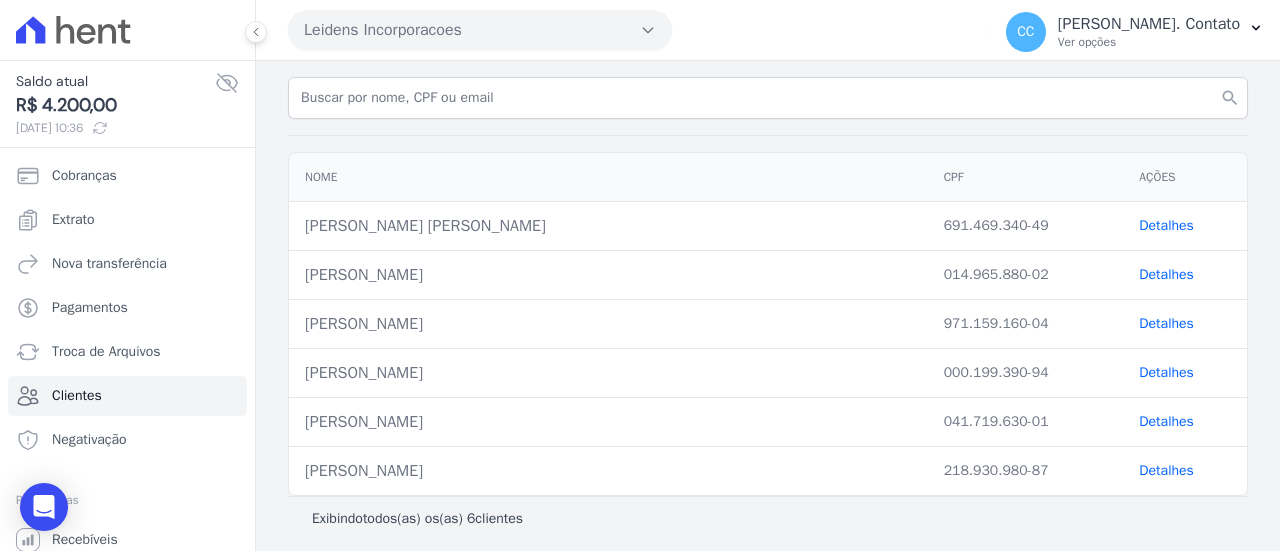 click on "Luciano Gasque Espineli" at bounding box center (608, 373) 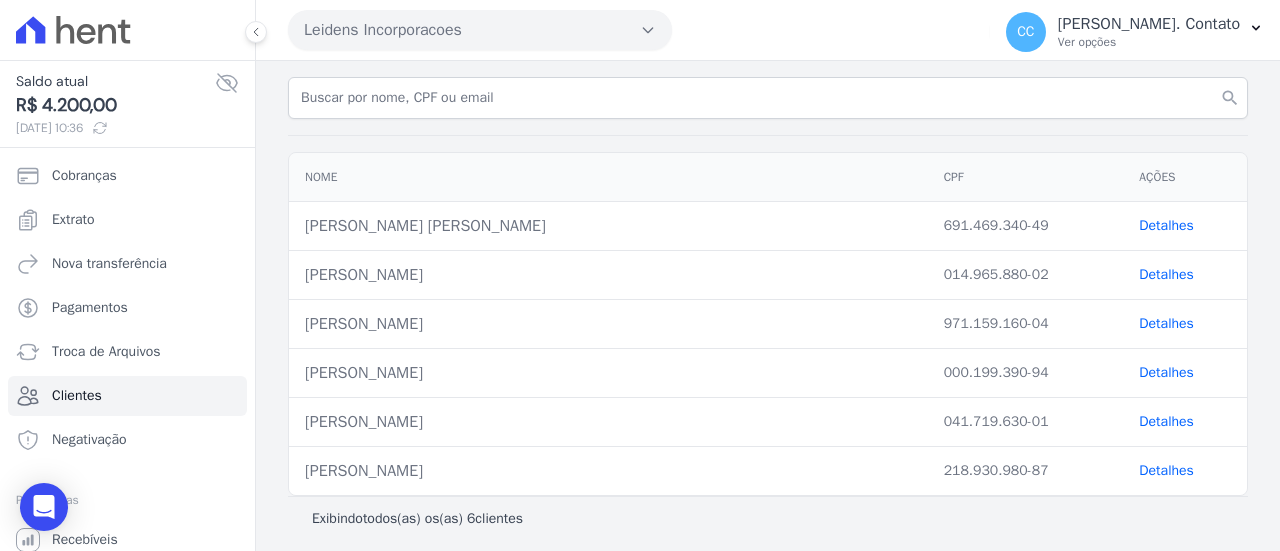 click 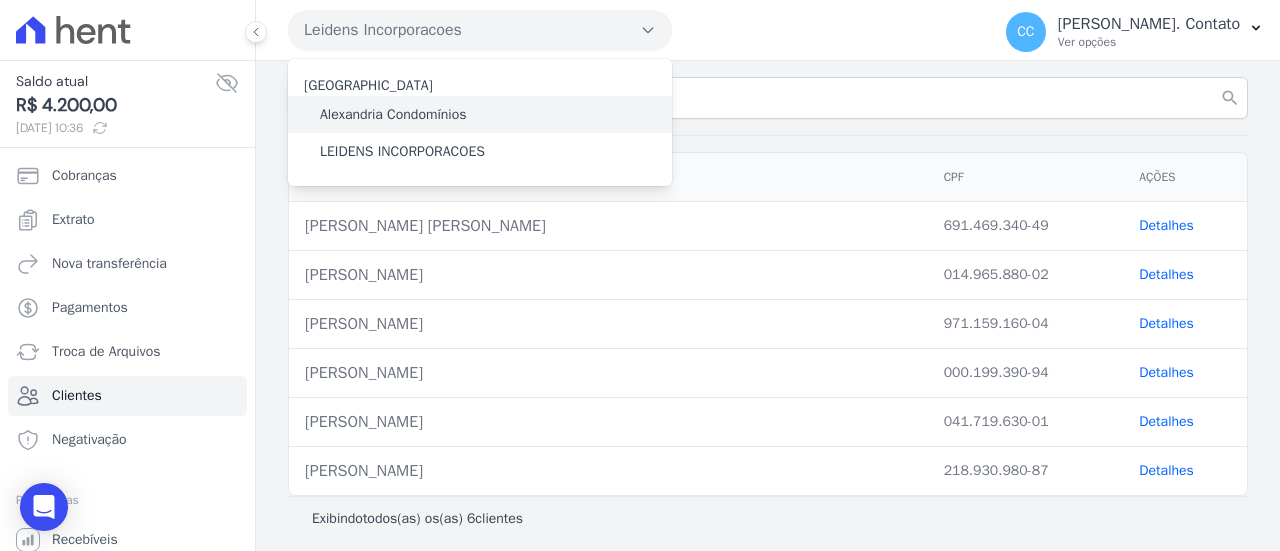 click on "Alexandria Condomínios" at bounding box center [480, 114] 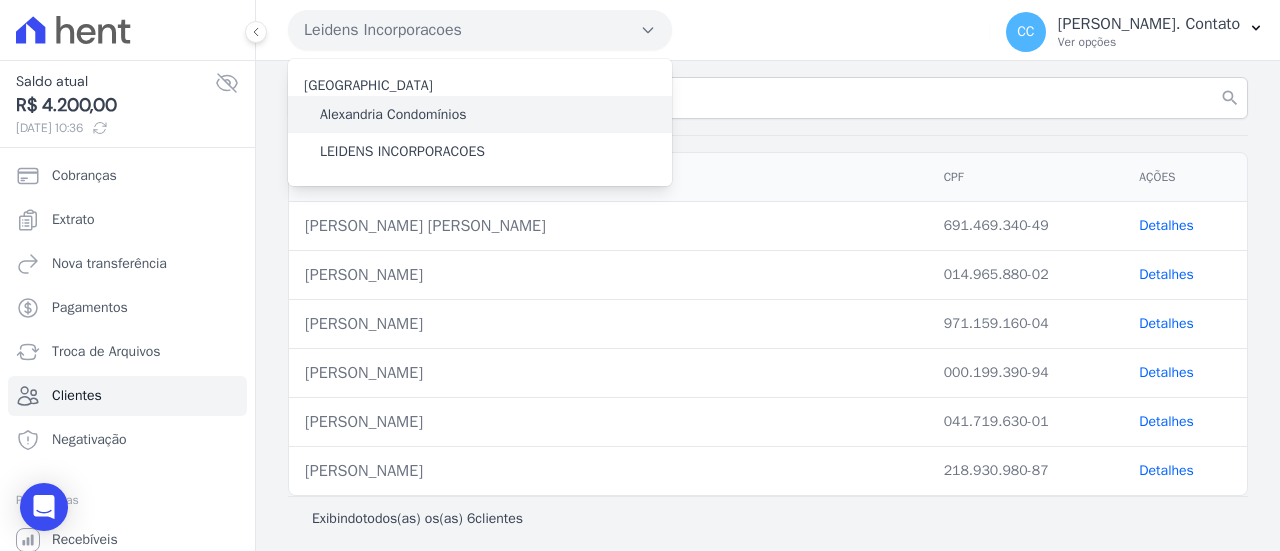 click on "Alexandria Condomínios" at bounding box center (393, 114) 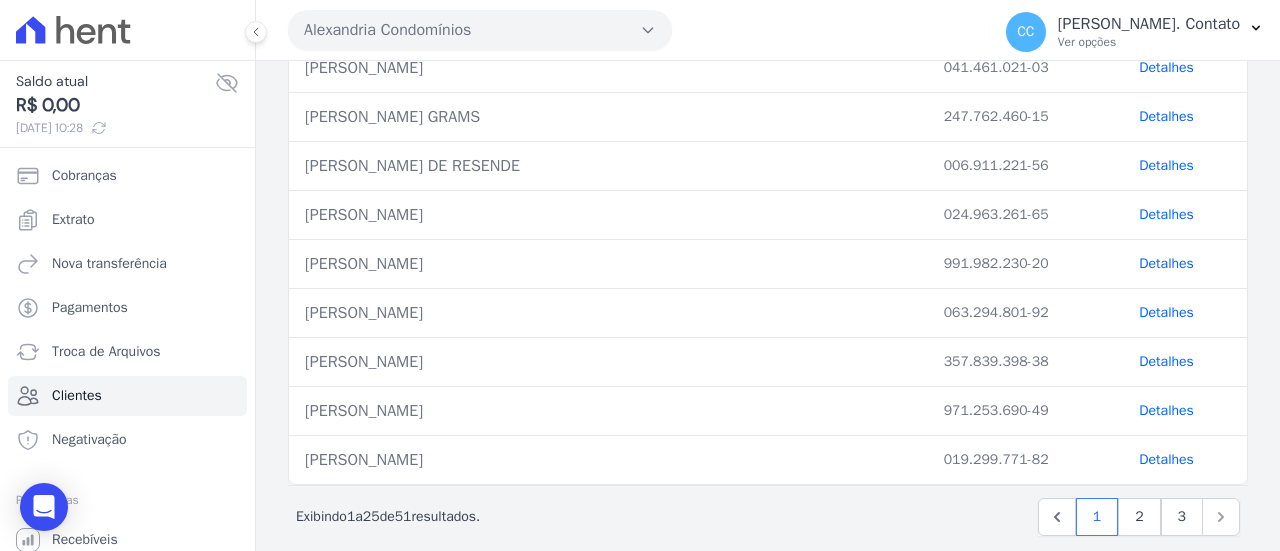 scroll, scrollTop: 1024, scrollLeft: 0, axis: vertical 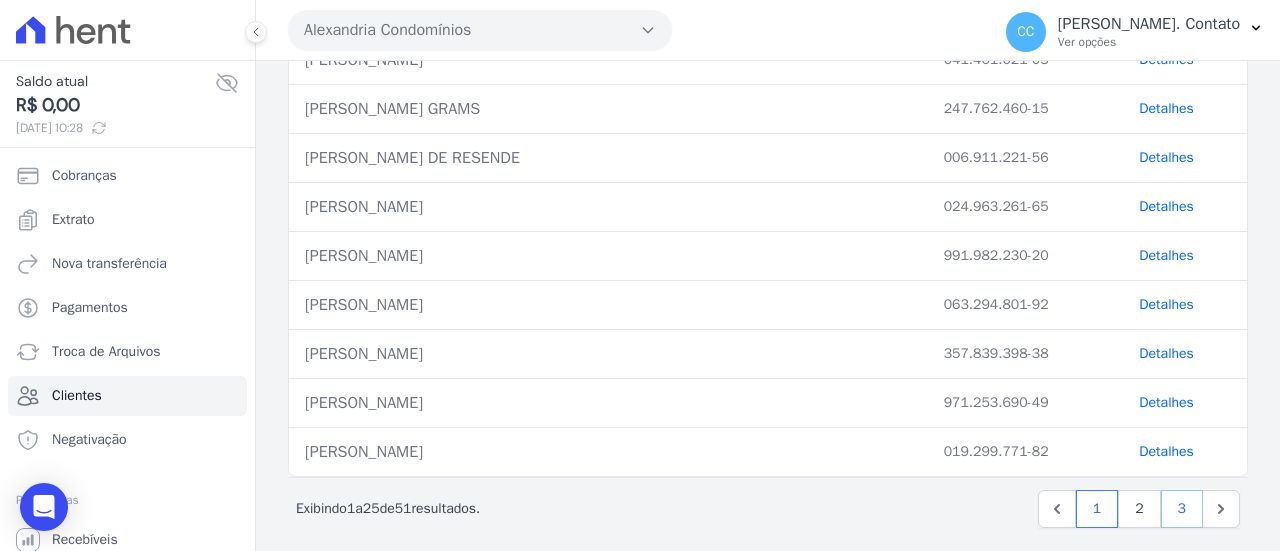 click on "3" at bounding box center (1182, 509) 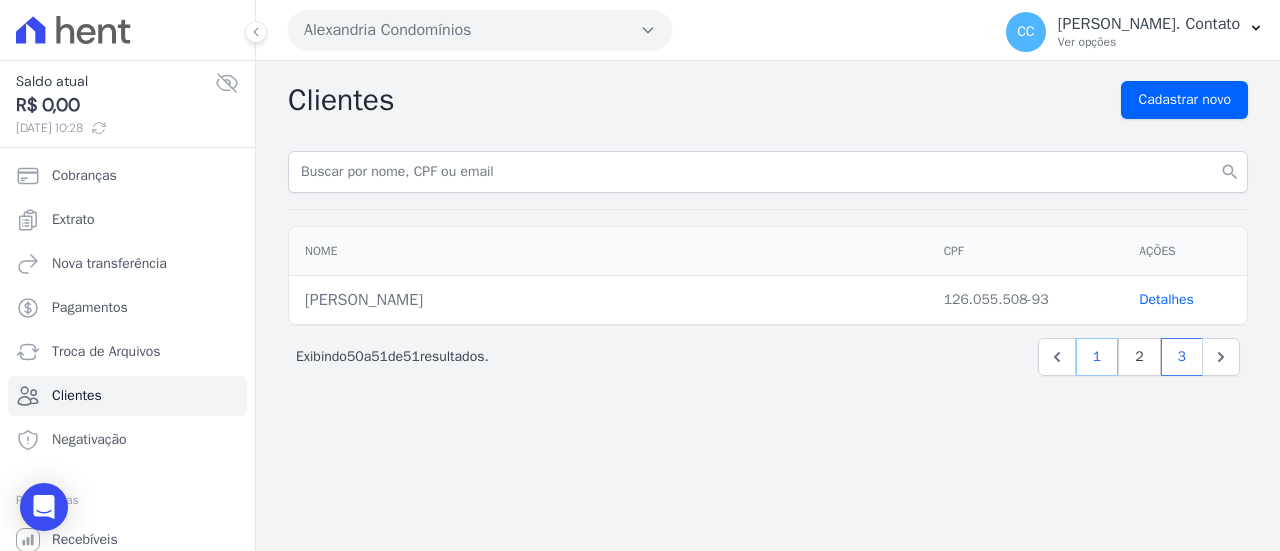 click on "1" at bounding box center (1097, 357) 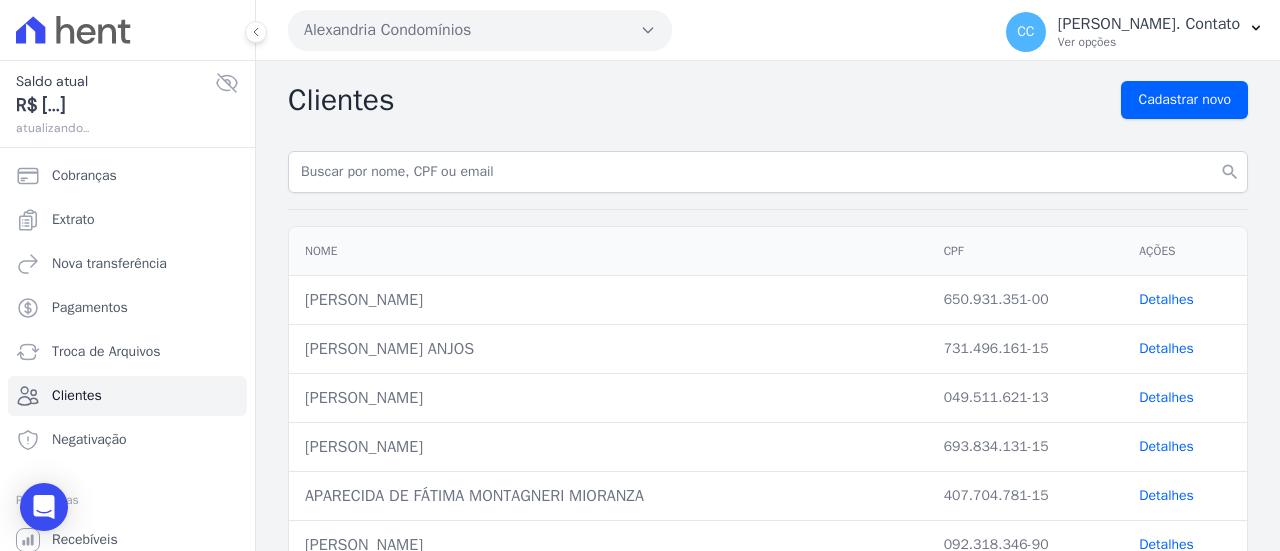 click on "Detalhes" at bounding box center [1166, 299] 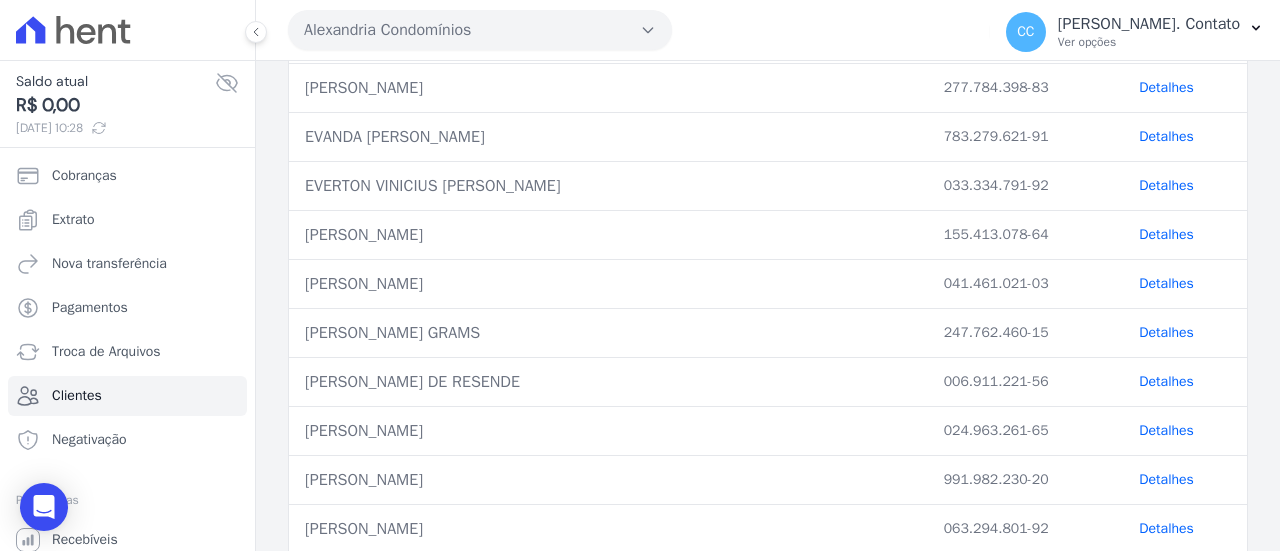 scroll, scrollTop: 1024, scrollLeft: 0, axis: vertical 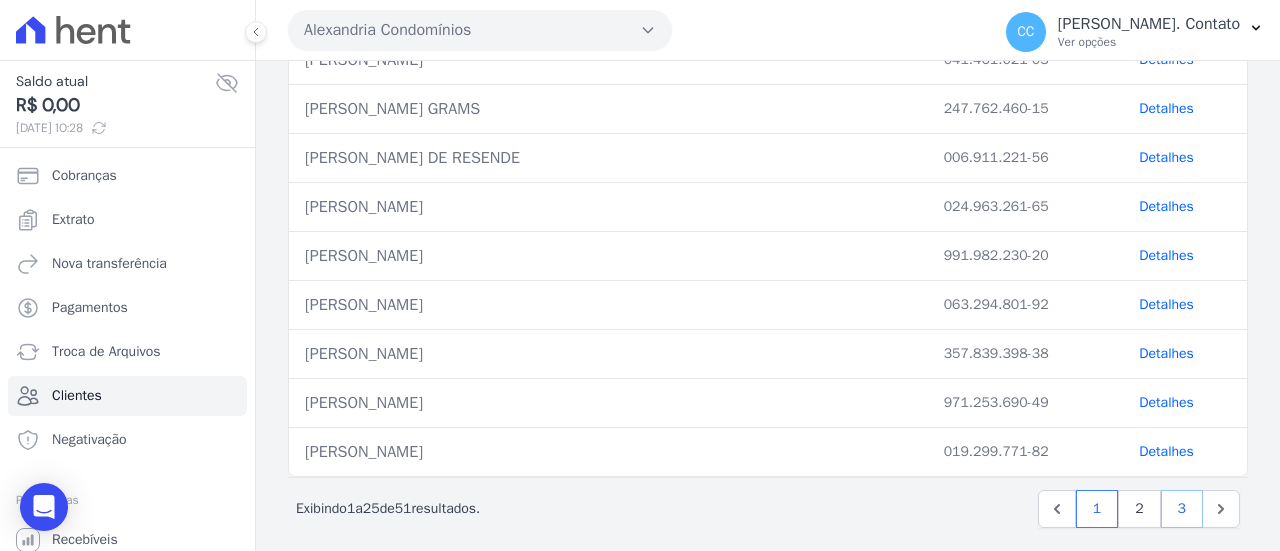 click on "3" at bounding box center [1182, 509] 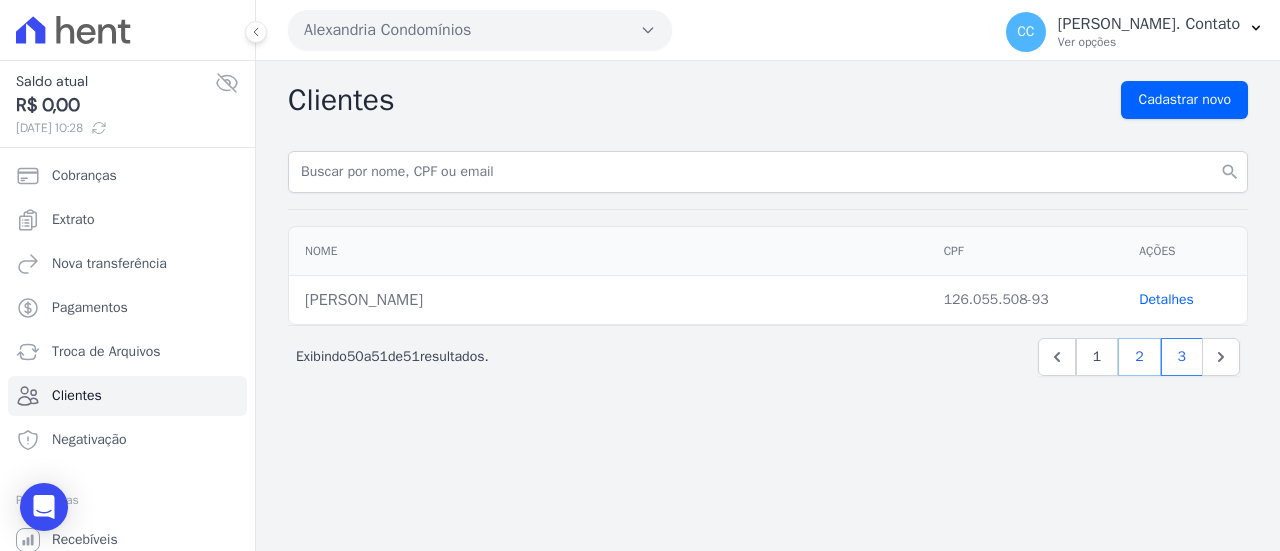 click on "2" at bounding box center [1139, 357] 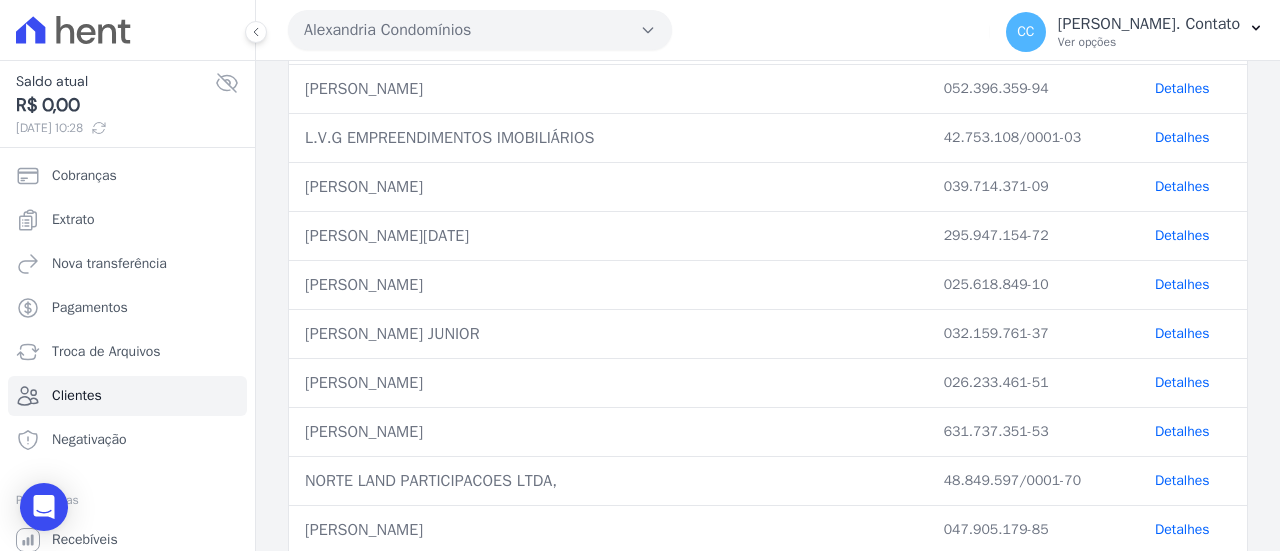 scroll, scrollTop: 1024, scrollLeft: 0, axis: vertical 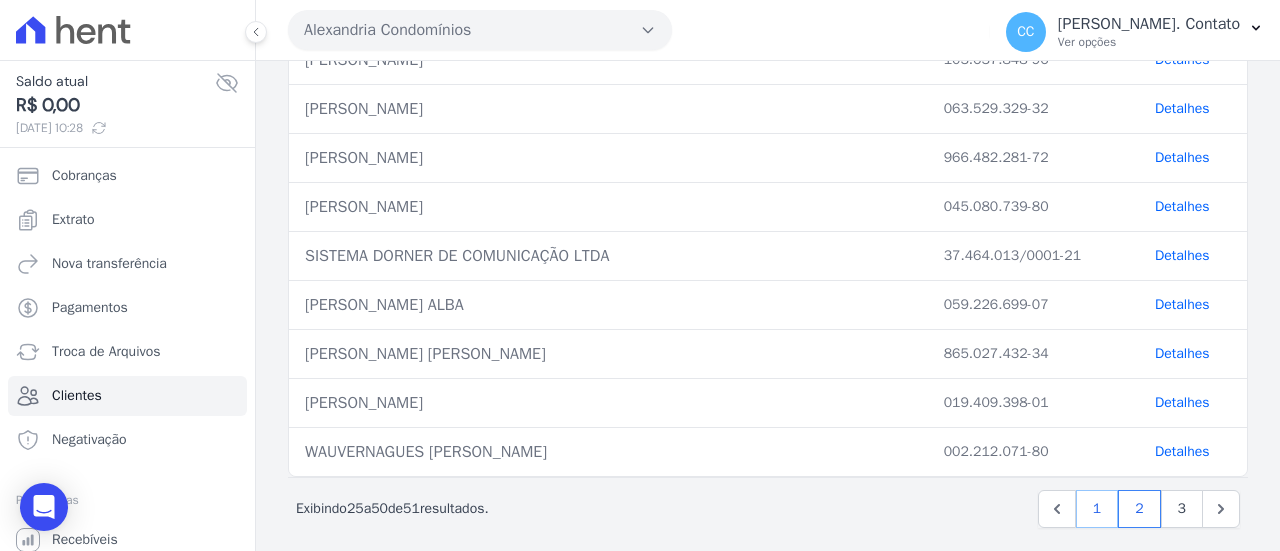 click on "1" at bounding box center (1097, 509) 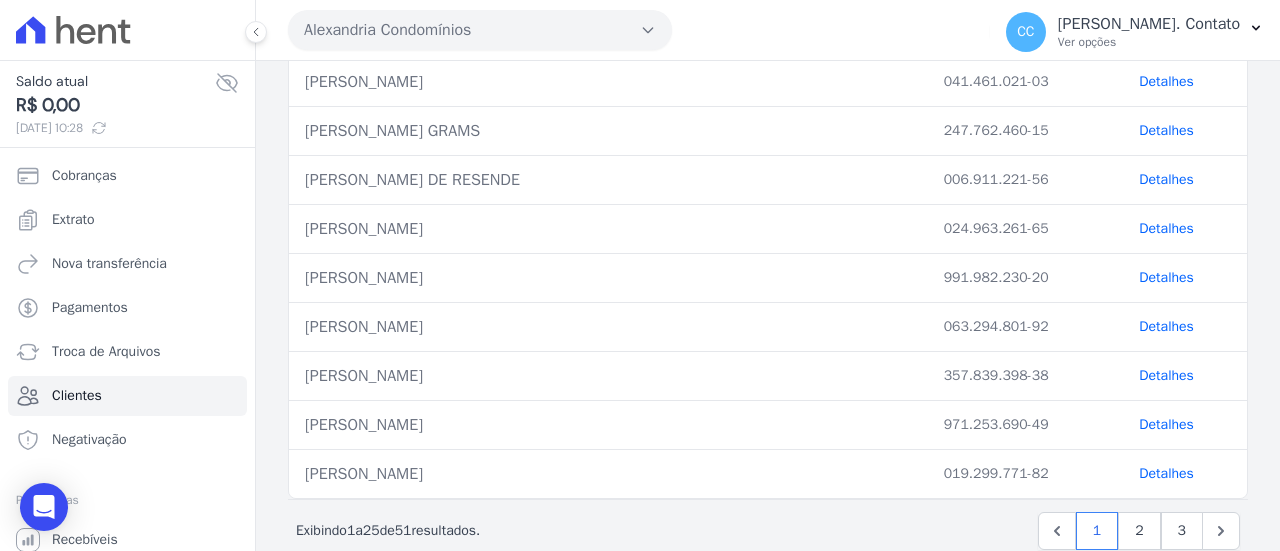 scroll, scrollTop: 1024, scrollLeft: 0, axis: vertical 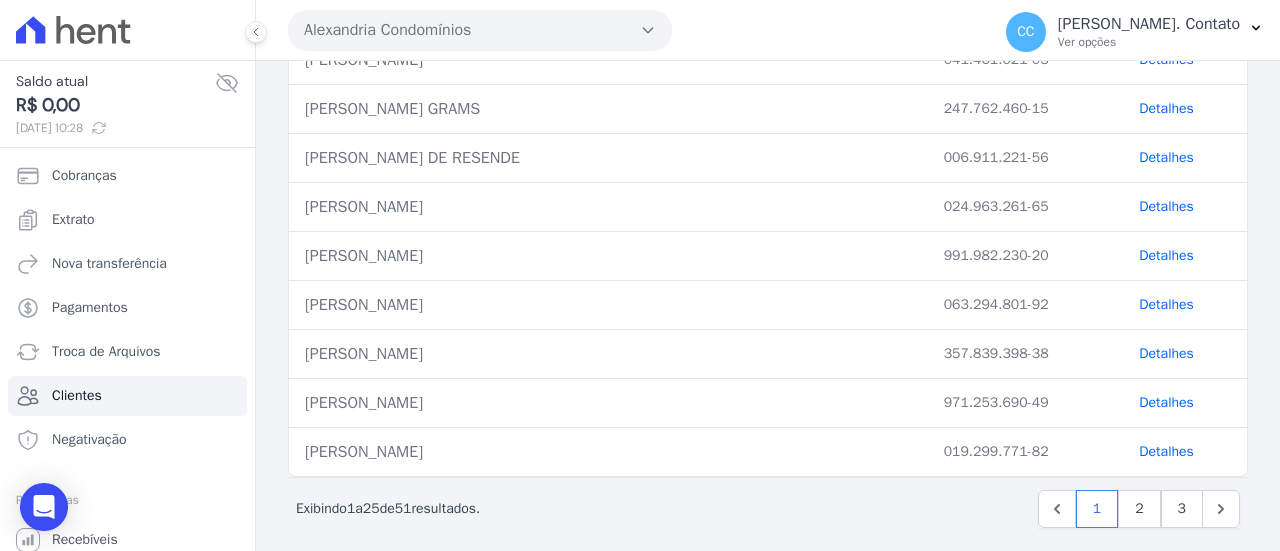 click on "FLÁVIO MARTINS DE RESENDE" at bounding box center (608, 158) 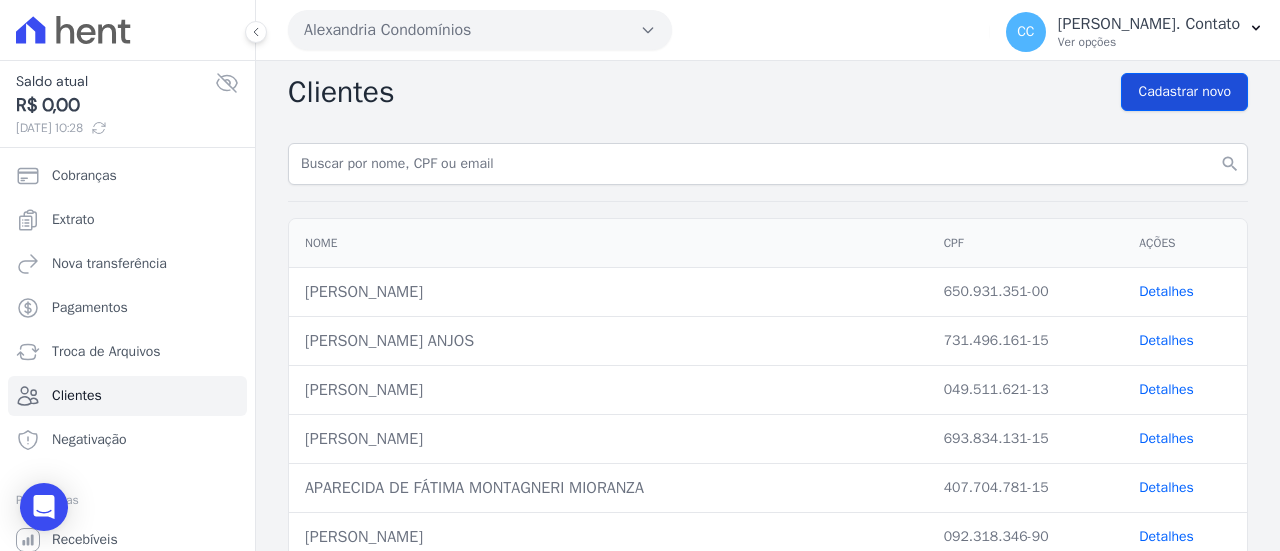 scroll, scrollTop: 0, scrollLeft: 0, axis: both 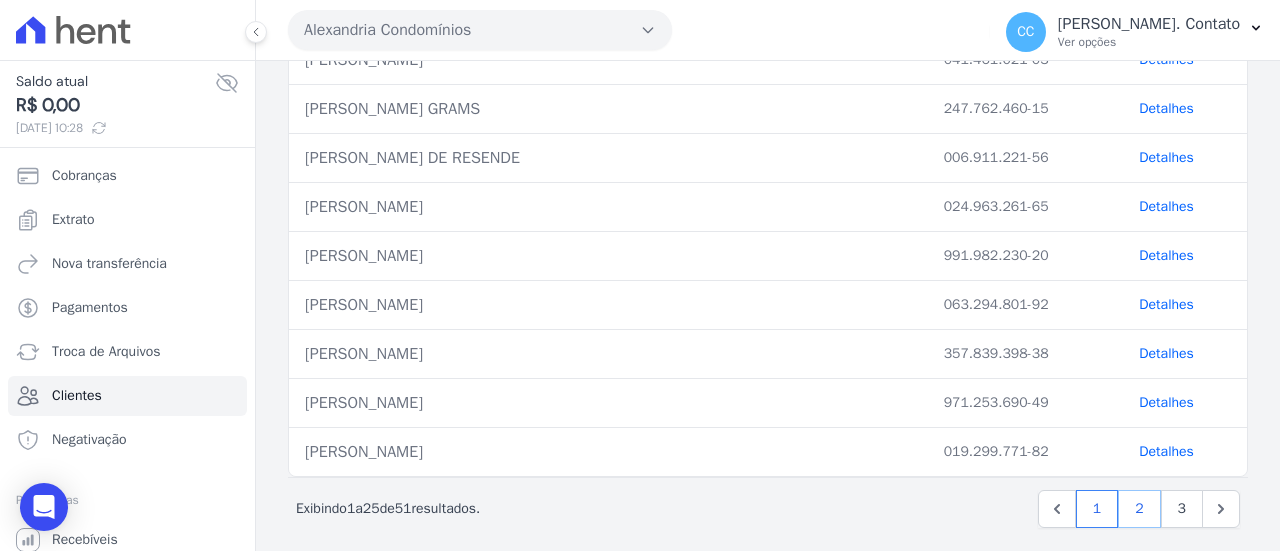 click on "2" at bounding box center [1139, 509] 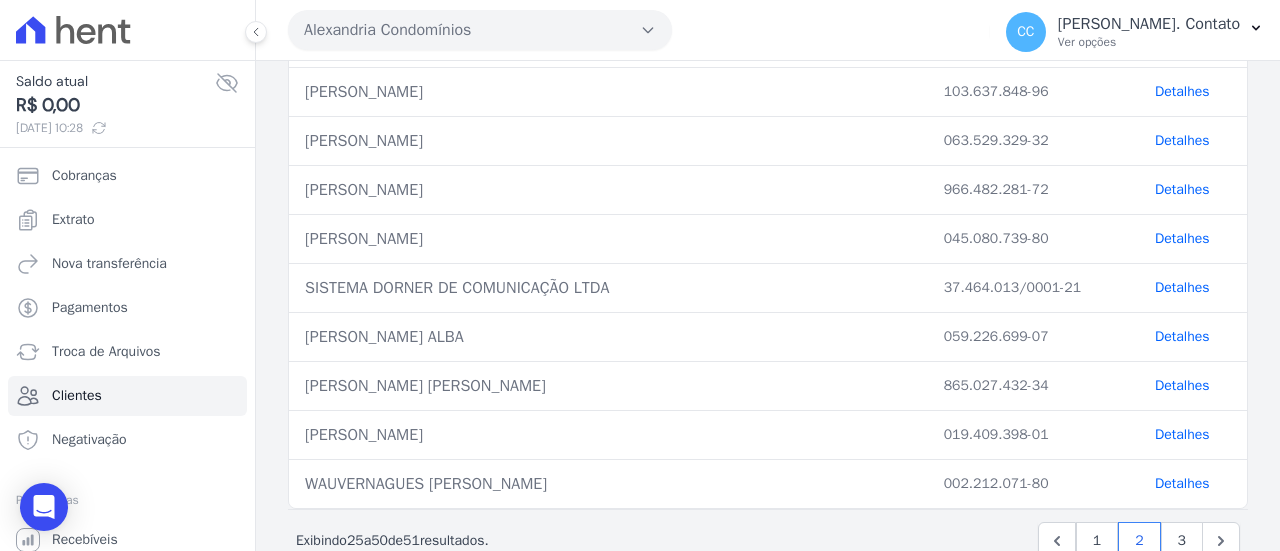 scroll, scrollTop: 1024, scrollLeft: 0, axis: vertical 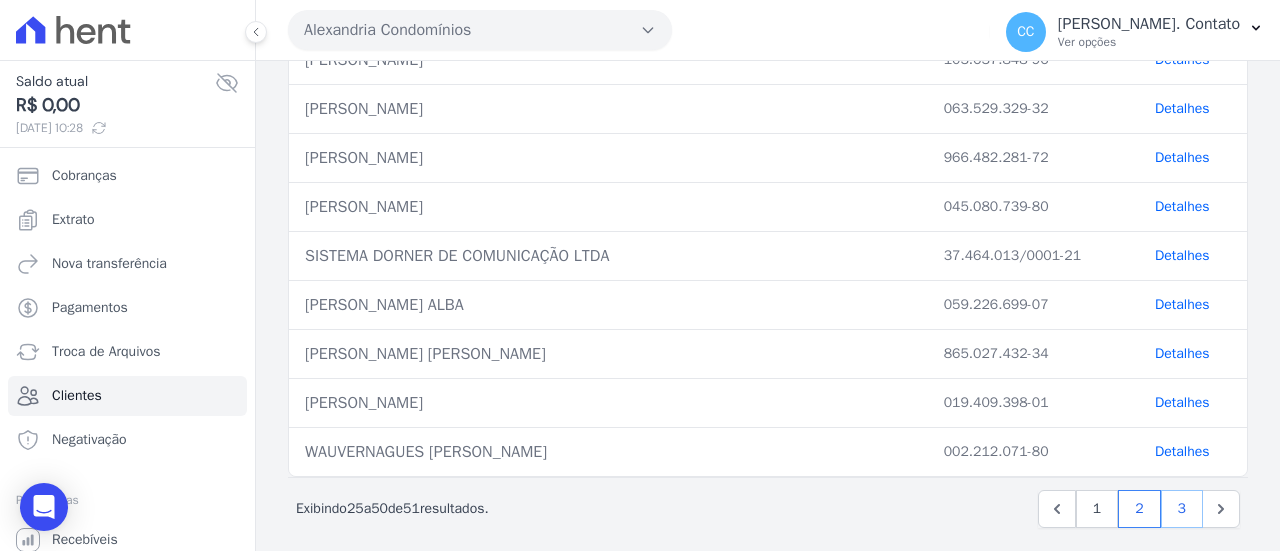 click on "3" at bounding box center [1182, 509] 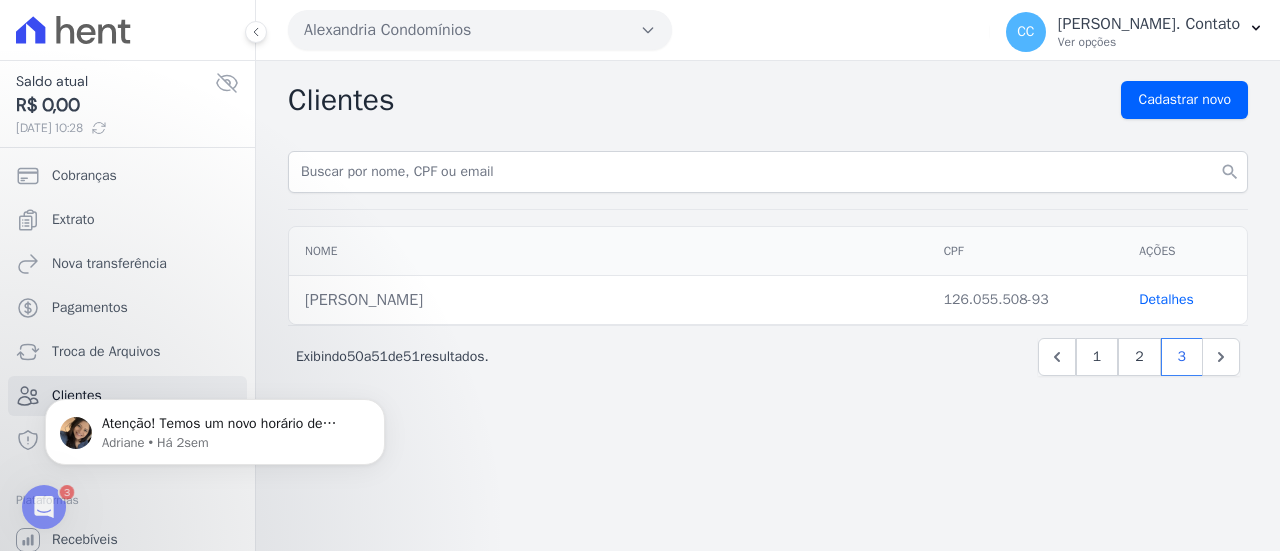 scroll, scrollTop: 0, scrollLeft: 0, axis: both 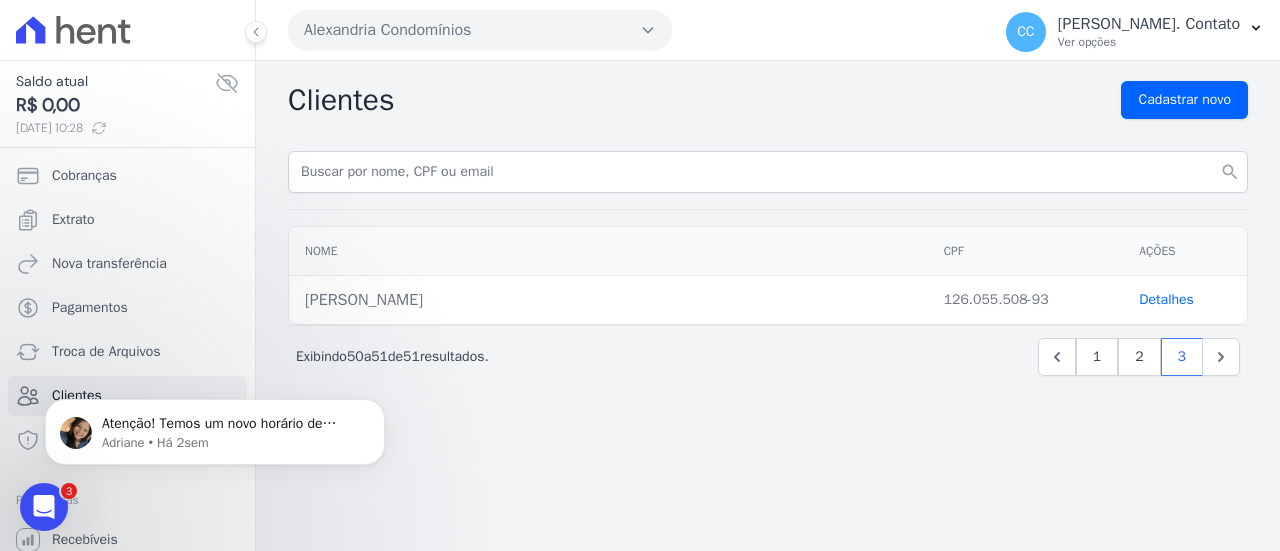 click on "Clientes
Cadastrar novo
search
Nome
CPF
Ações
WILSON ANDREASSI FILHO
126.055.508-93
Detalhes
‹ Anterior
Exibindo
50
a
51
de
51
resultados.
1" at bounding box center [768, 306] 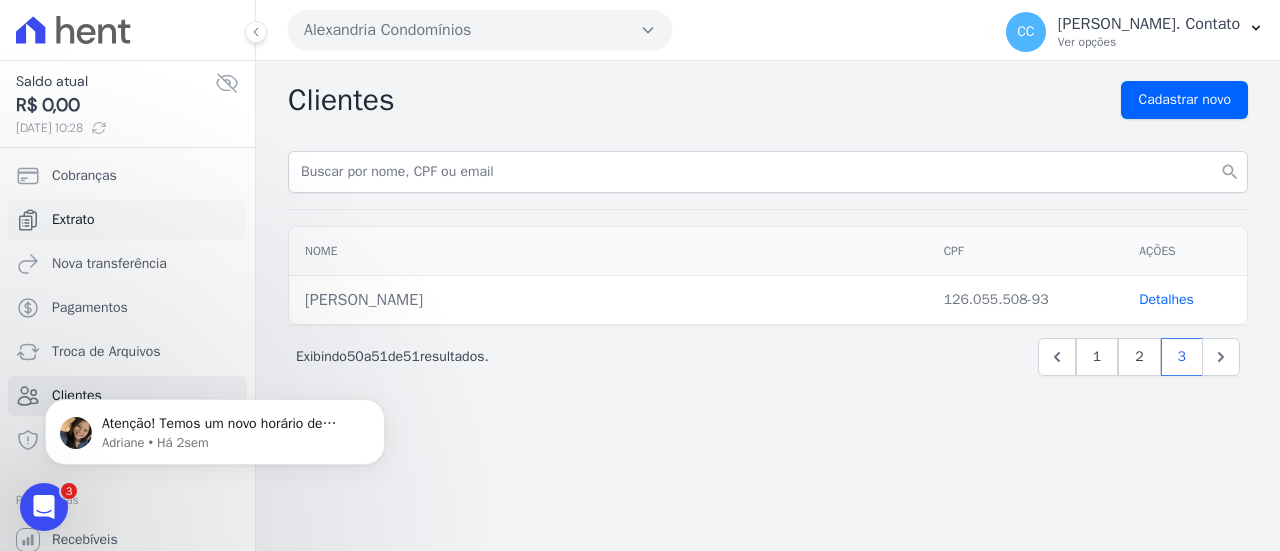 click on "Extrato" at bounding box center [127, 220] 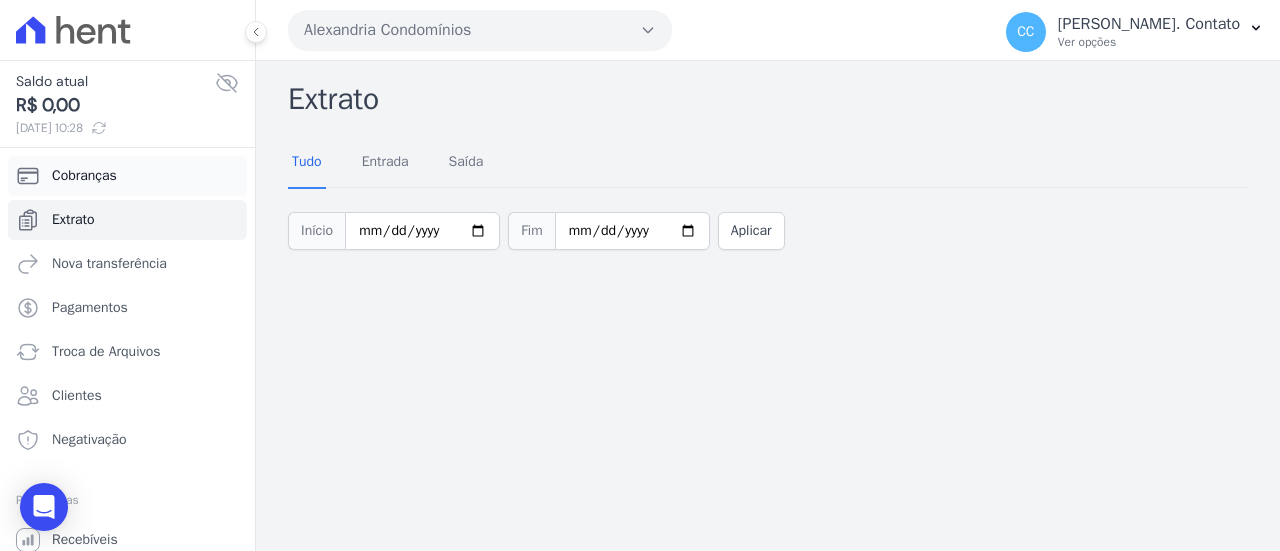 click on "Cobranças" at bounding box center [84, 176] 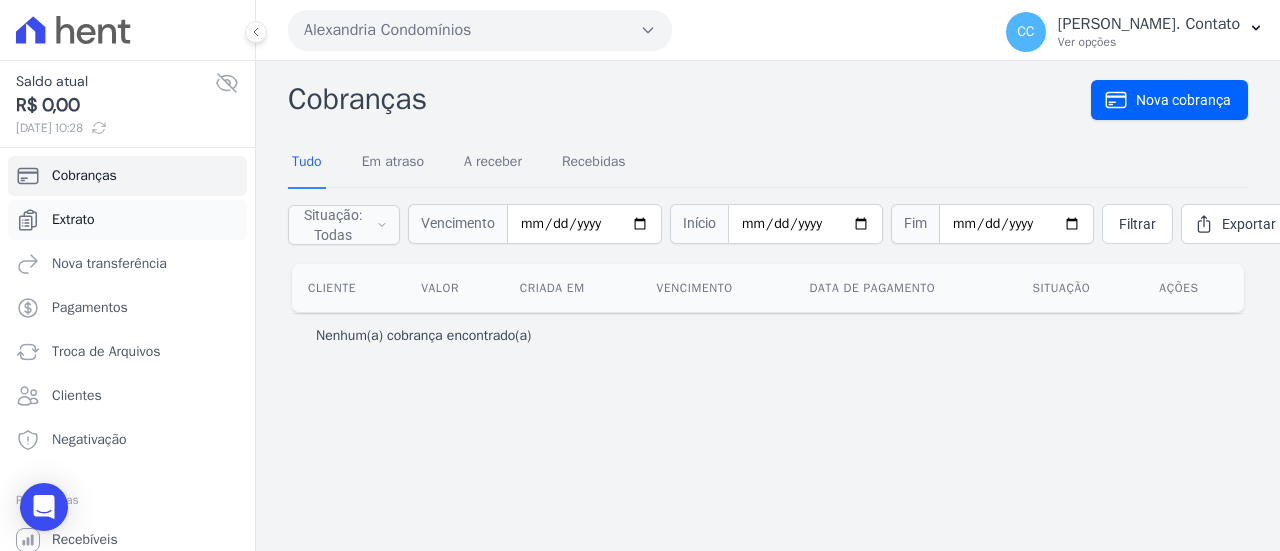 click on "Extrato" at bounding box center (127, 220) 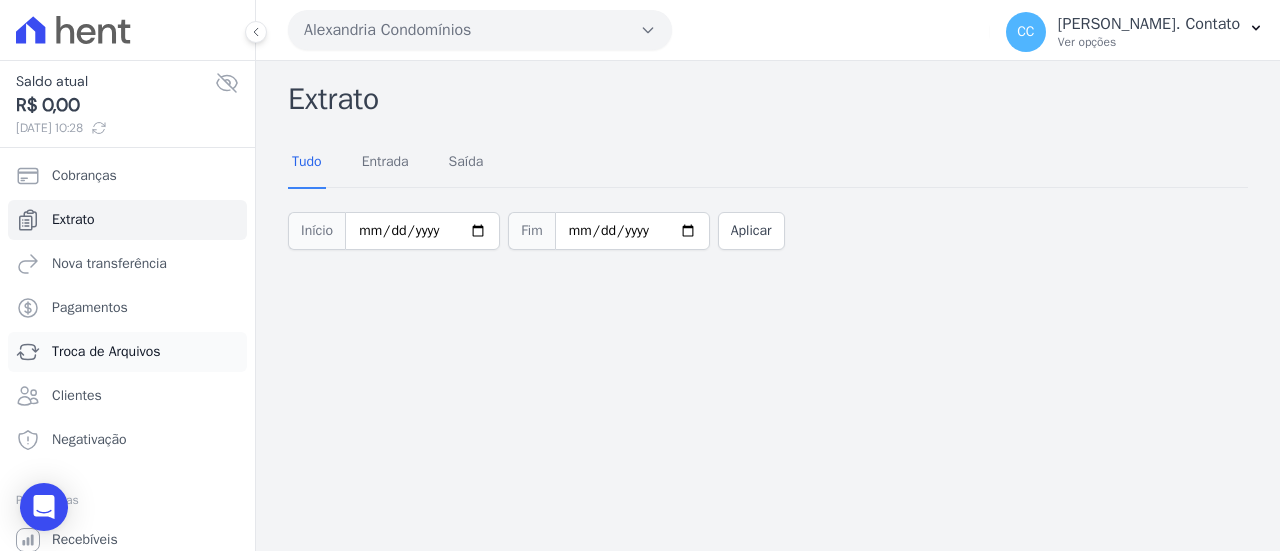 click on "Troca de Arquivos" at bounding box center [106, 352] 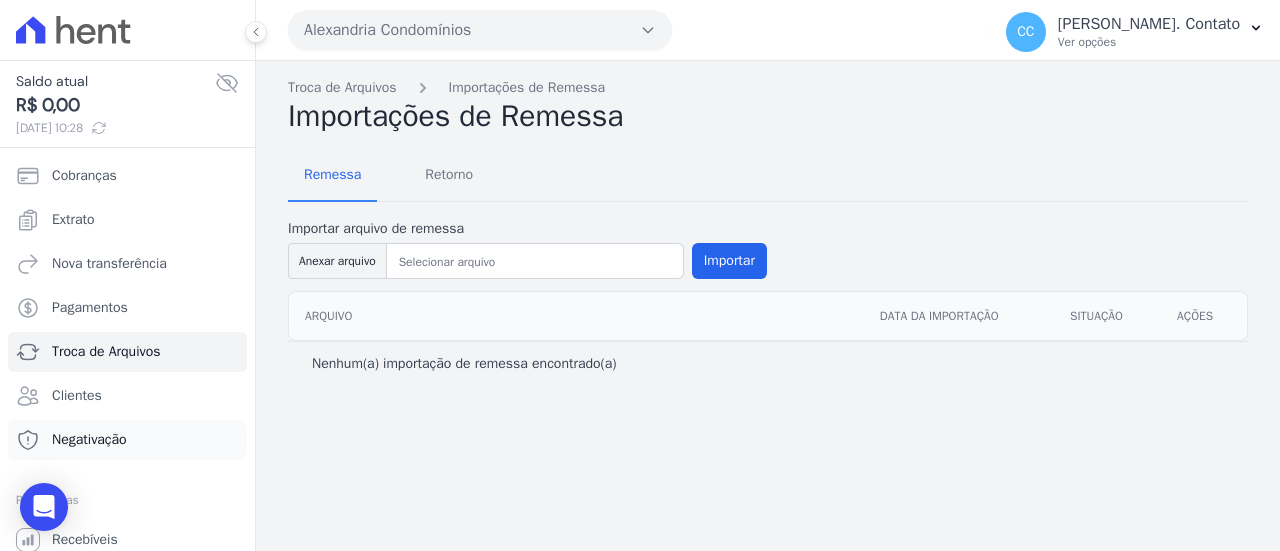 click on "Negativação" at bounding box center (89, 440) 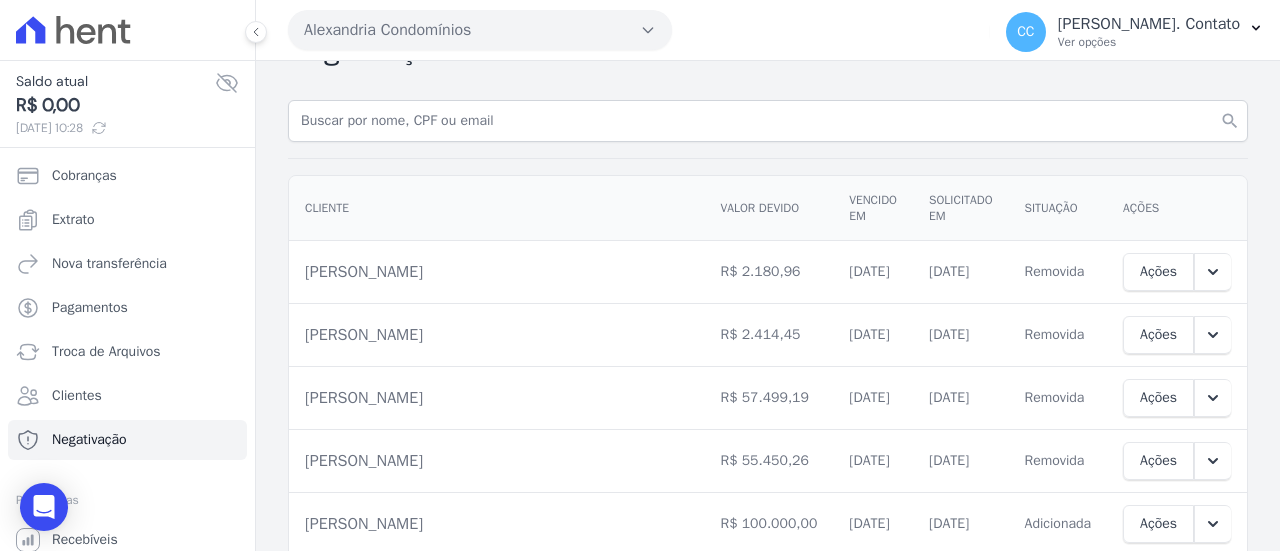 scroll, scrollTop: 0, scrollLeft: 0, axis: both 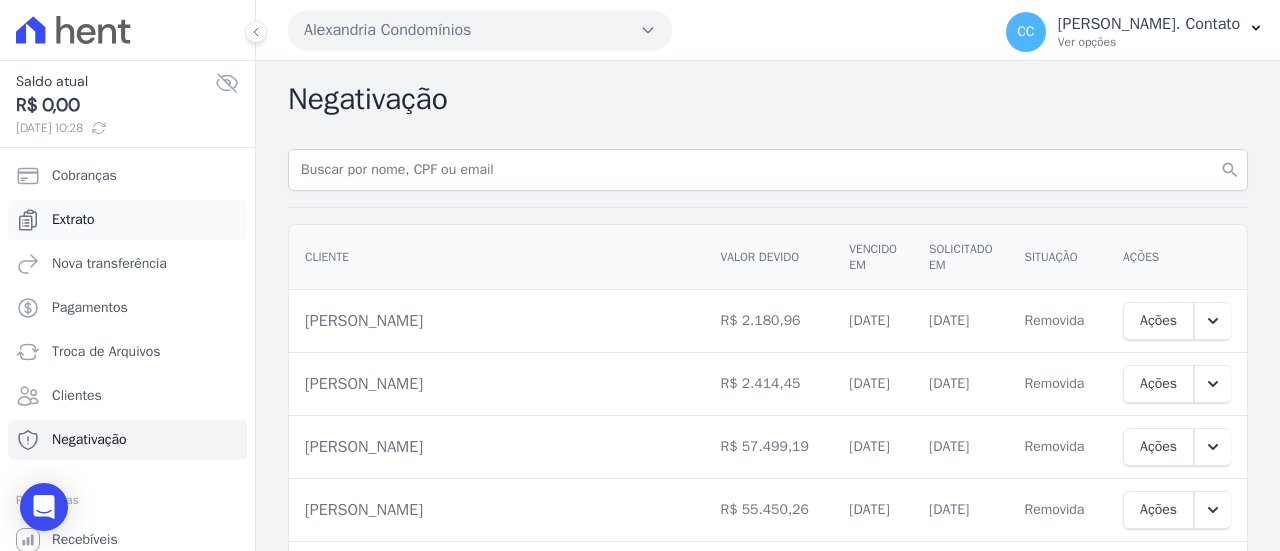 click on "Extrato" at bounding box center (73, 220) 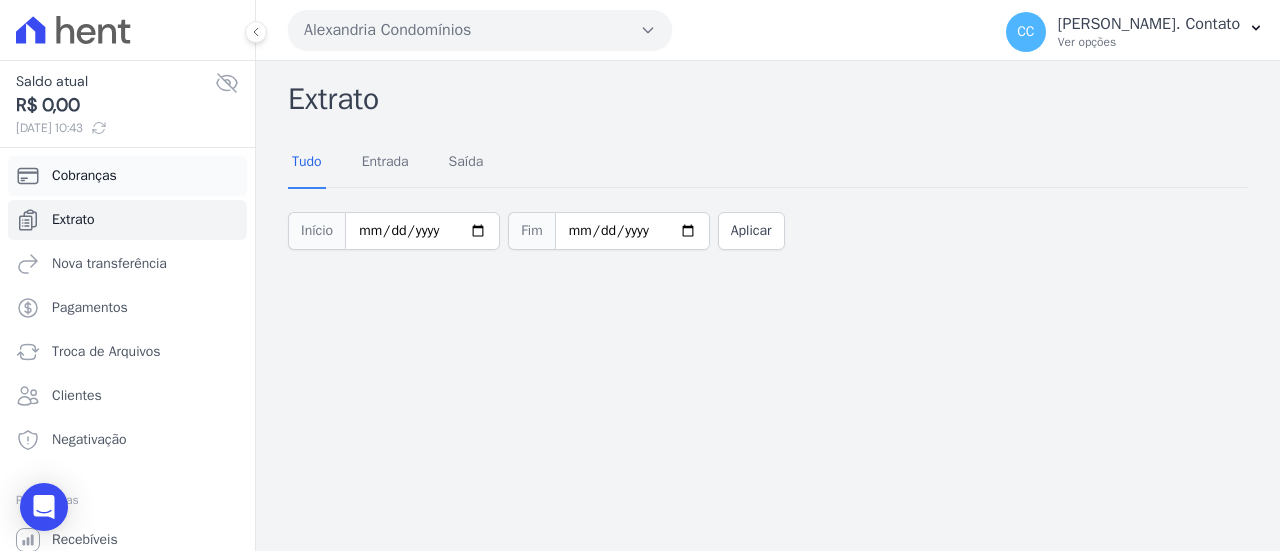 click on "Cobranças" at bounding box center (84, 176) 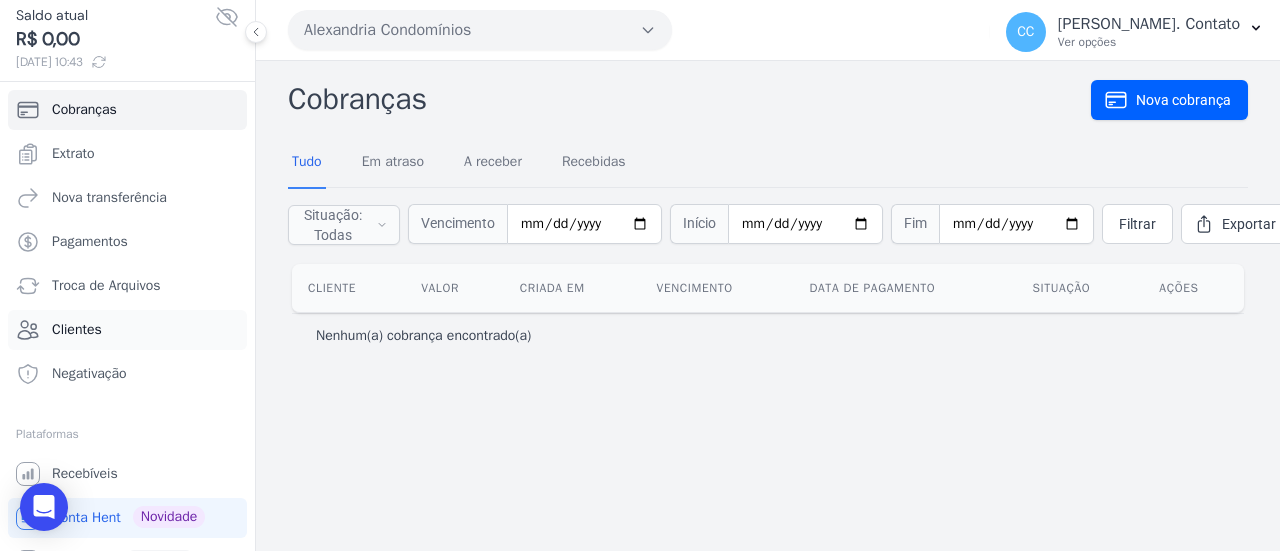 scroll, scrollTop: 96, scrollLeft: 0, axis: vertical 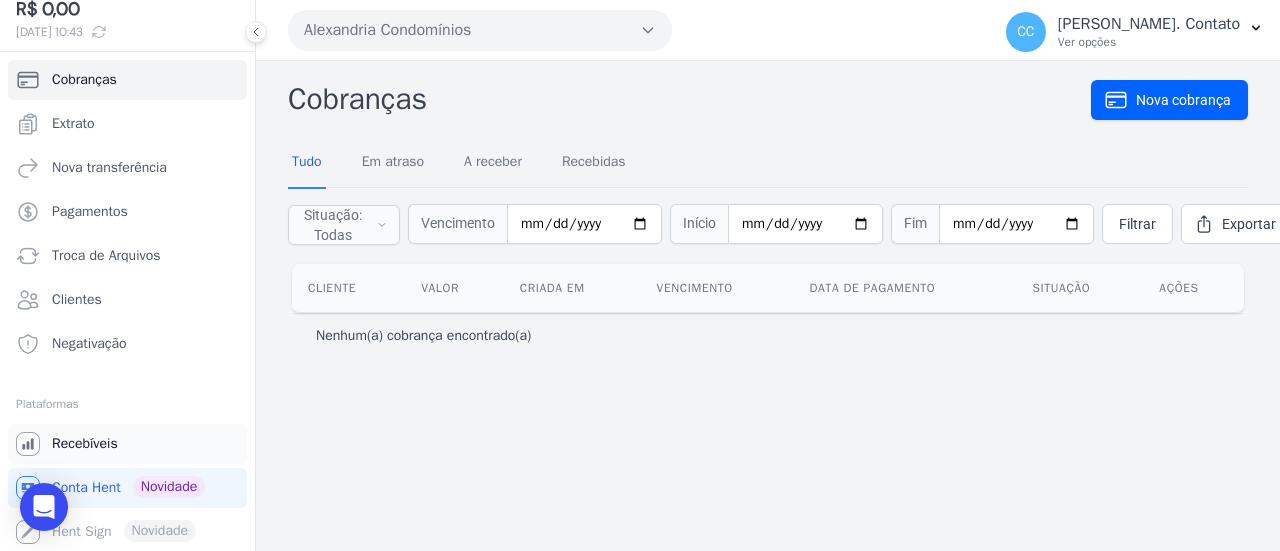 click on "Recebíveis" at bounding box center (85, 444) 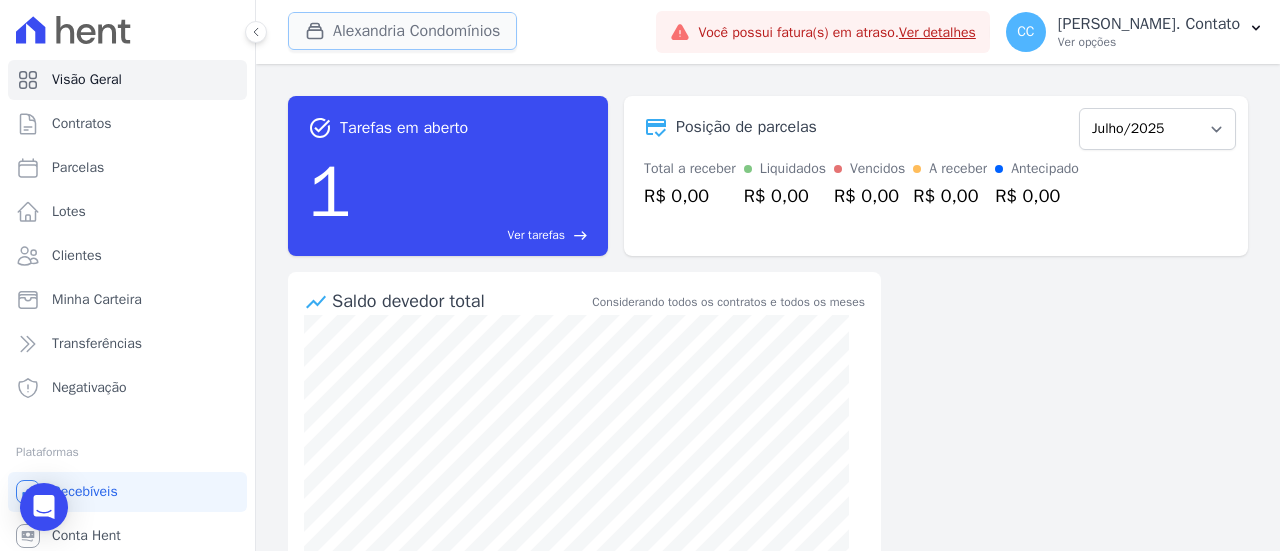 click on "Alexandria Condomínios" at bounding box center (402, 31) 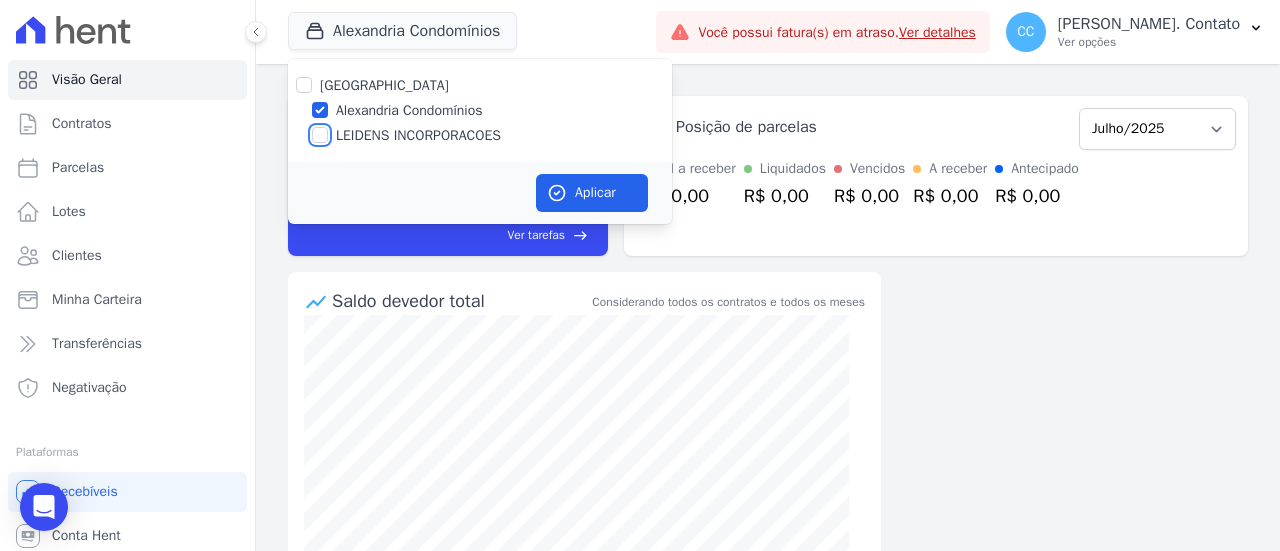 click on "LEIDENS INCORPORACOES" at bounding box center [320, 135] 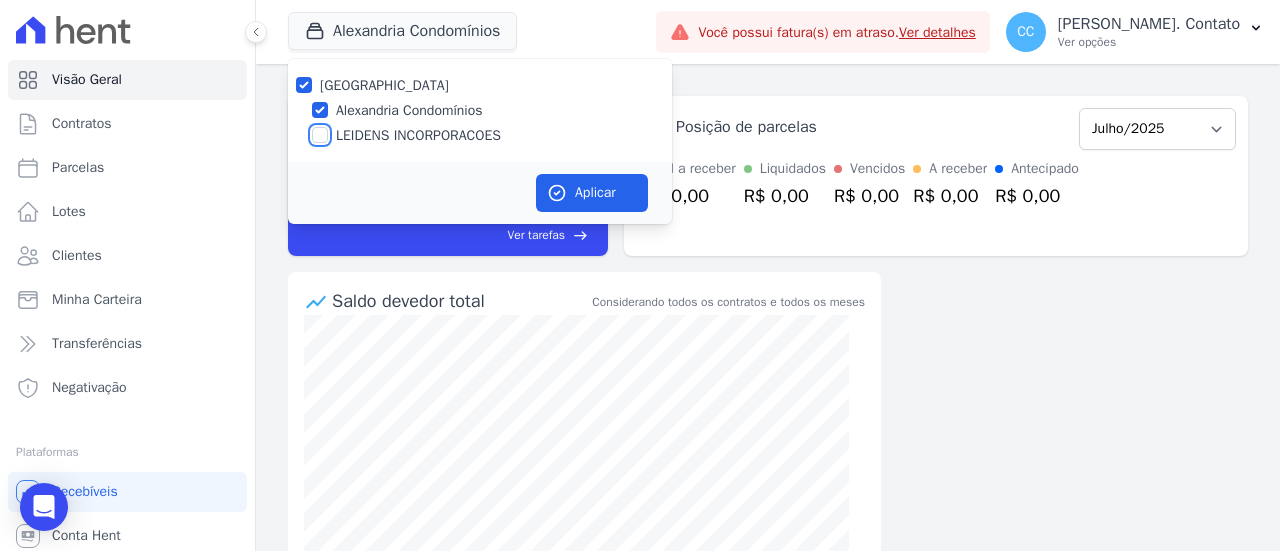 checkbox on "true" 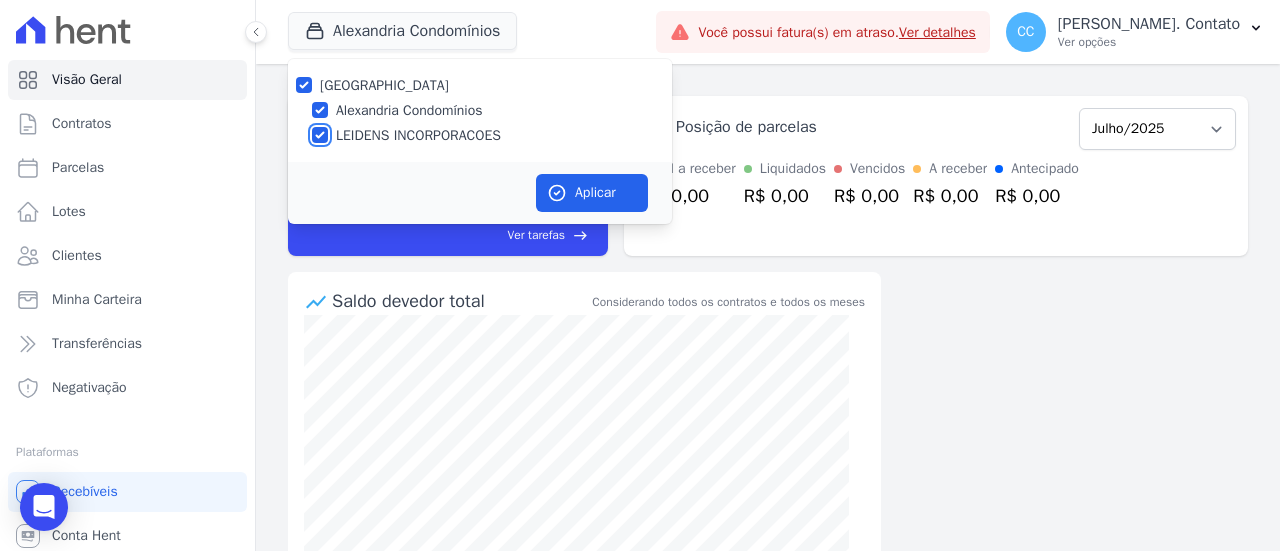 checkbox on "true" 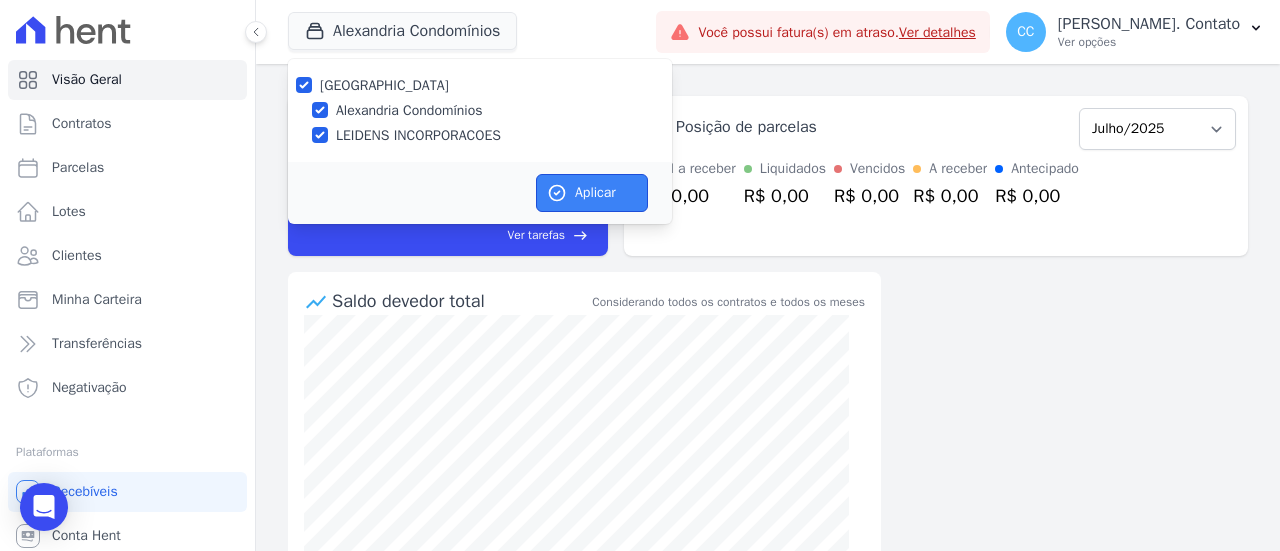 click on "Aplicar" at bounding box center [592, 193] 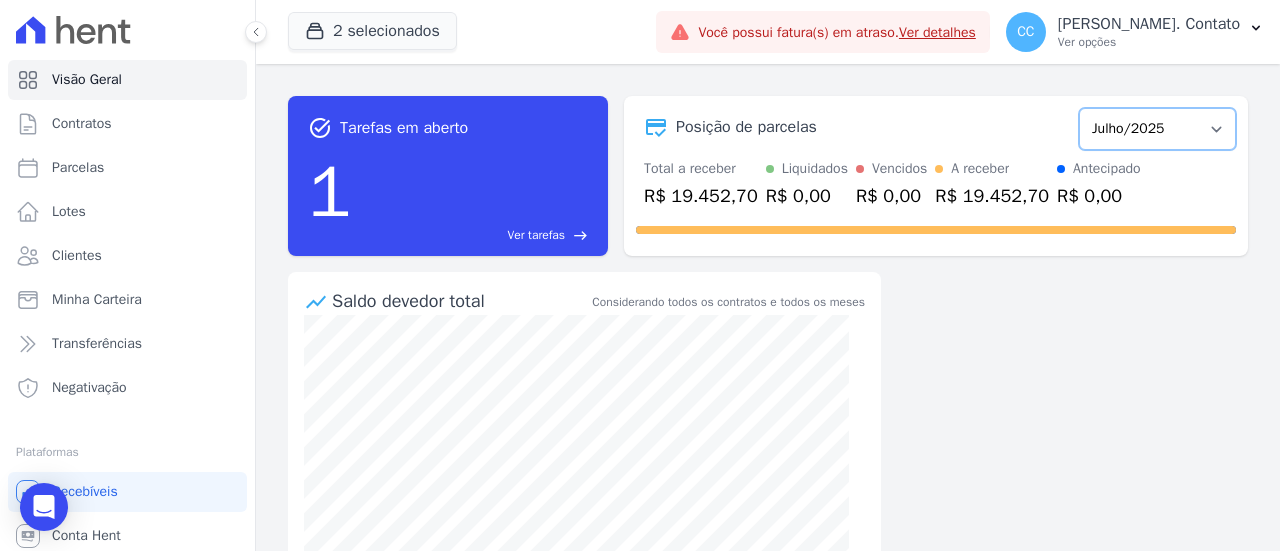click on "Março/2023
Abril/2023
Maio/2023
Junho/2023
Julho/2023
Agosto/2023
Setembro/2023
Outubro/2023
Novembro/2023
Dezembro/2023
[GEOGRAPHIC_DATA]/2024
Fevereiro/2024
Março/2024
Abril/2024
Maio/2024
Junho/2024
Julho/2024
Agosto/2024
Setembro/2024
Outubro/2024
Novembro/2024
Dezembro/2024
[GEOGRAPHIC_DATA]/2025
Fevereiro/2025
Março/2025
Abril/2025
Maio/2025
Junho/2025
Julho/2025
Agosto/2025
Setembro/2025
Outubro/2025
Novembro/2025
Dezembro/2025
Janeiro/2026
Fevereiro/2026
Março/2026
Abril/2026
Maio/2026
Junho/2026
Julho/2026
Agosto/2026
Setembro/2026
Outubro/2026
Novembro/2026
Dezembro/2026
Janeiro/2027
Fevereiro/2027
Março/2027
Abril/2027
Maio/2027
Junho/2027
Julho/2027
Agosto/2027
Setembro/2027
Outubro/2027
Novembro/2027
Dezembro/2027
Janeiro/2028
Fevereiro/2028
Março/2028
Abril/2028
Maio/2028
Junho/2028
Julho/2028
Agosto/2028
Setembro/2028
Outubro/2028
Novembro/2028
Dezembro/2028" at bounding box center [1157, 129] 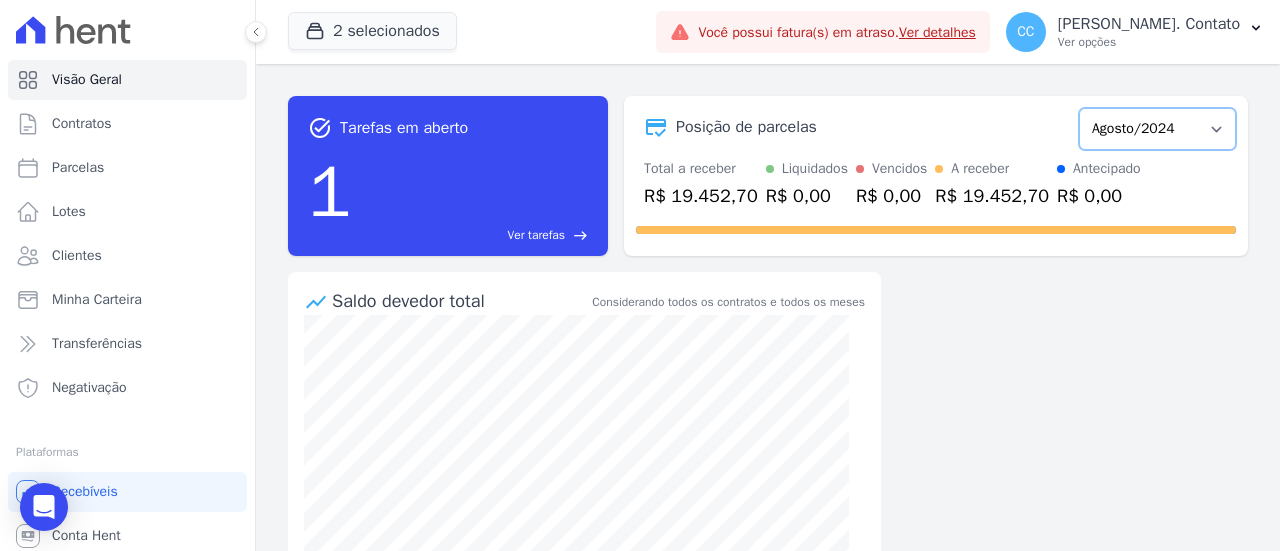 click on "Março/2023
Abril/2023
Maio/2023
Junho/2023
Julho/2023
Agosto/2023
Setembro/2023
Outubro/2023
Novembro/2023
Dezembro/2023
[GEOGRAPHIC_DATA]/2024
Fevereiro/2024
Março/2024
Abril/2024
Maio/2024
Junho/2024
Julho/2024
Agosto/2024
Setembro/2024
Outubro/2024
Novembro/2024
Dezembro/2024
[GEOGRAPHIC_DATA]/2025
Fevereiro/2025
Março/2025
Abril/2025
Maio/2025
Junho/2025
Julho/2025
Agosto/2025
Setembro/2025
Outubro/2025
Novembro/2025
Dezembro/2025
Janeiro/2026
Fevereiro/2026
Março/2026
Abril/2026
Maio/2026
Junho/2026
Julho/2026
Agosto/2026
Setembro/2026
Outubro/2026
Novembro/2026
Dezembro/2026
Janeiro/2027
Fevereiro/2027
Março/2027
Abril/2027
Maio/2027
Junho/2027
Julho/2027
Agosto/2027
Setembro/2027
Outubro/2027
Novembro/2027
Dezembro/2027
Janeiro/2028
Fevereiro/2028
Março/2028
Abril/2028
Maio/2028
Junho/2028
Julho/2028
Agosto/2028
Setembro/2028
Outubro/2028
Novembro/2028
Dezembro/2028" at bounding box center (1157, 129) 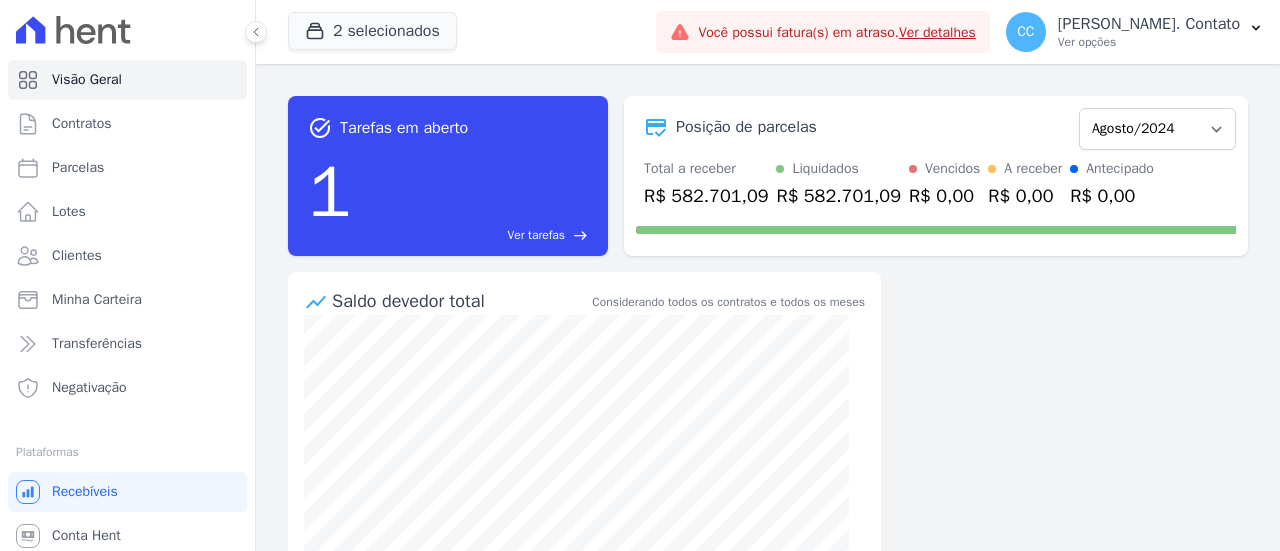 scroll, scrollTop: 0, scrollLeft: 0, axis: both 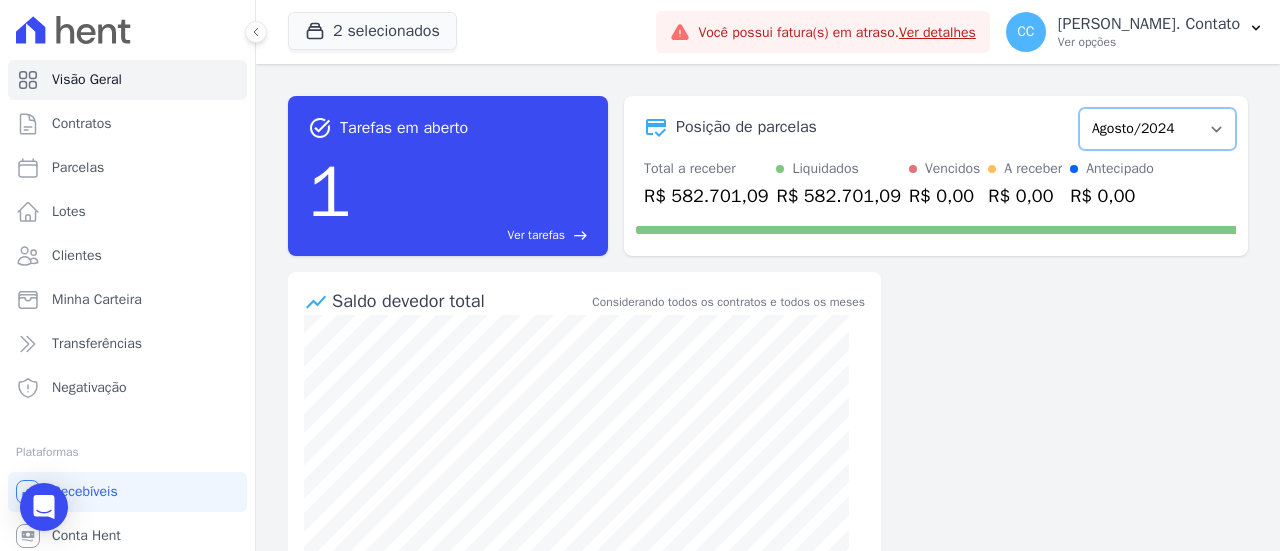 click on "Março/2023
Abril/2023
Maio/2023
Junho/2023
Julho/2023
Agosto/2023
Setembro/2023
Outubro/2023
Novembro/2023
Dezembro/2023
[GEOGRAPHIC_DATA]/2024
Fevereiro/2024
Março/2024
Abril/2024
Maio/2024
Junho/2024
Julho/2024
Agosto/2024
Setembro/2024
Outubro/2024
Novembro/2024
Dezembro/2024
[GEOGRAPHIC_DATA]/2025
Fevereiro/2025
Março/2025
Abril/2025
Maio/2025
Junho/2025
Julho/2025
Agosto/2025
Setembro/2025
Outubro/2025
Novembro/2025
Dezembro/2025
Janeiro/2026
Fevereiro/2026
Março/2026
Abril/2026
Maio/2026
Junho/2026
Julho/2026
Agosto/2026
Setembro/2026
Outubro/2026
Novembro/2026
Dezembro/2026
Janeiro/2027
Fevereiro/2027
Março/2027
Abril/2027
Maio/2027
Junho/2027
Julho/2027
Agosto/2027
Setembro/2027
Outubro/2027
Novembro/2027
Dezembro/2027
Janeiro/2028
Fevereiro/2028
Março/2028
Abril/2028
Maio/2028
Junho/2028
Julho/2028
Agosto/2028
Setembro/2028
Outubro/2028
Novembro/2028
Dezembro/2028" at bounding box center (1157, 129) 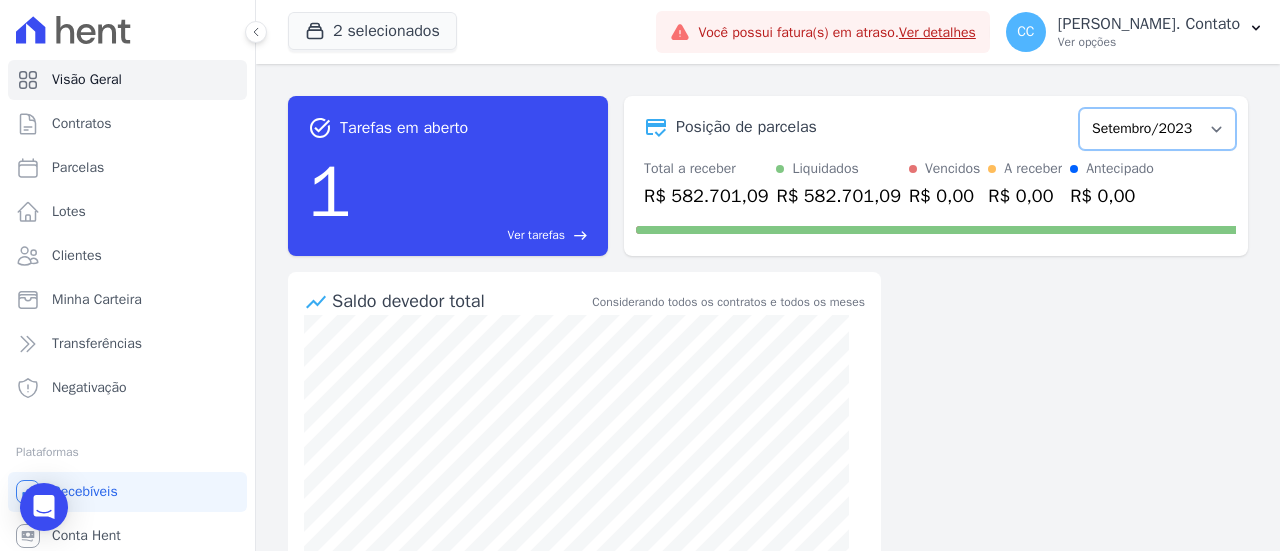 click on "Março/2023
Abril/2023
Maio/2023
Junho/2023
Julho/2023
Agosto/2023
Setembro/2023
Outubro/2023
Novembro/2023
Dezembro/2023
[GEOGRAPHIC_DATA]/2024
Fevereiro/2024
Março/2024
Abril/2024
Maio/2024
Junho/2024
Julho/2024
Agosto/2024
Setembro/2024
Outubro/2024
Novembro/2024
Dezembro/2024
[GEOGRAPHIC_DATA]/2025
Fevereiro/2025
Março/2025
Abril/2025
Maio/2025
Junho/2025
Julho/2025
Agosto/2025
Setembro/2025
Outubro/2025
Novembro/2025
Dezembro/2025
Janeiro/2026
Fevereiro/2026
Março/2026
Abril/2026
Maio/2026
Junho/2026
Julho/2026
Agosto/2026
Setembro/2026
Outubro/2026
Novembro/2026
Dezembro/2026
Janeiro/2027
Fevereiro/2027
Março/2027
Abril/2027
Maio/2027
Junho/2027
Julho/2027
Agosto/2027
Setembro/2027
Outubro/2027
Novembro/2027
Dezembro/2027
Janeiro/2028
Fevereiro/2028
Março/2028
Abril/2028
Maio/2028
Junho/2028
Julho/2028
Agosto/2028
Setembro/2028
Outubro/2028
Novembro/2028
Dezembro/2028" at bounding box center [1157, 129] 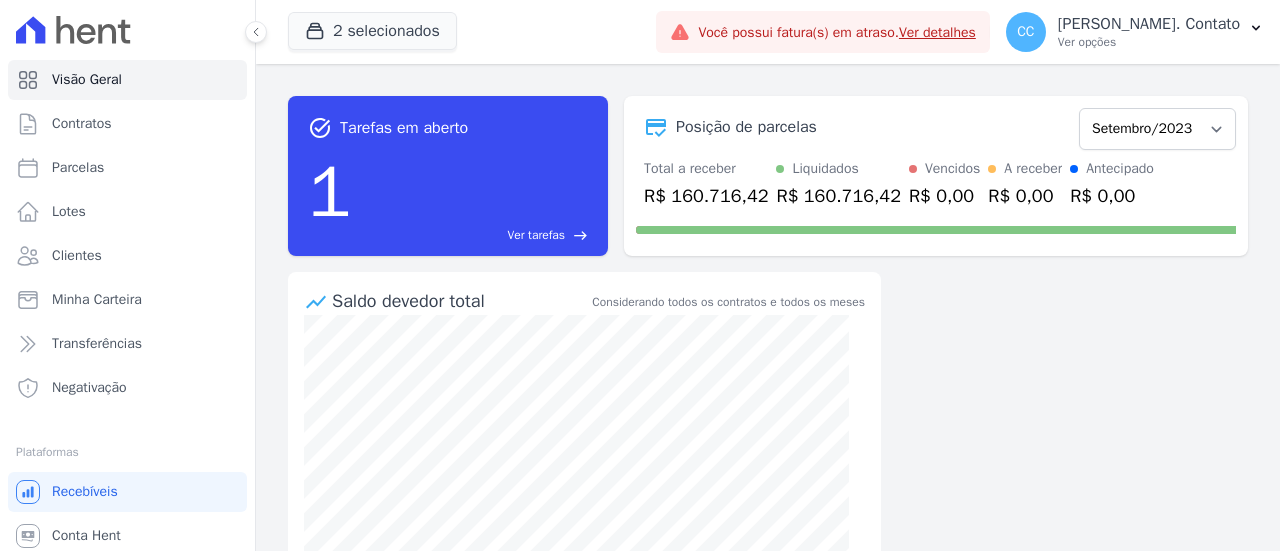 scroll, scrollTop: 0, scrollLeft: 0, axis: both 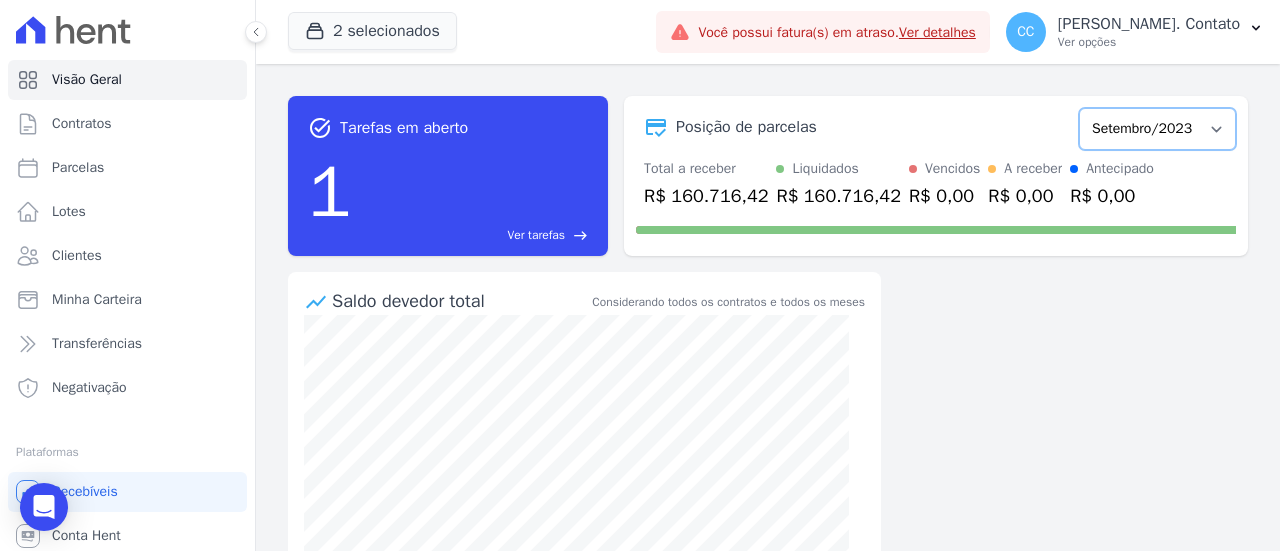 click on "Março/2023
Abril/2023
Maio/2023
Junho/2023
Julho/2023
Agosto/2023
Setembro/2023
Outubro/2023
Novembro/2023
Dezembro/2023
[GEOGRAPHIC_DATA]/2024
Fevereiro/2024
Março/2024
Abril/2024
Maio/2024
Junho/2024
Julho/2024
Agosto/2024
Setembro/2024
Outubro/2024
Novembro/2024
Dezembro/2024
[GEOGRAPHIC_DATA]/2025
Fevereiro/2025
Março/2025
Abril/2025
Maio/2025
Junho/2025
Julho/2025
Agosto/2025
Setembro/2025
Outubro/2025
Novembro/2025
Dezembro/2025
Janeiro/2026
Fevereiro/2026
Março/2026
Abril/2026
Maio/2026
Junho/2026
Julho/2026
Agosto/2026
Setembro/2026
Outubro/2026
Novembro/2026
Dezembro/2026
Janeiro/2027
Fevereiro/2027
Março/2027
Abril/2027
Maio/2027
Junho/2027
Julho/2027
Agosto/2027
Setembro/2027
Outubro/2027
Novembro/2027
Dezembro/2027
Janeiro/2028
Fevereiro/2028
Março/2028
Abril/2028
Maio/2028
Junho/2028
Julho/2028
Agosto/2028
Setembro/2028
Outubro/2028
Novembro/2028
Dezembro/2028" at bounding box center [1157, 129] 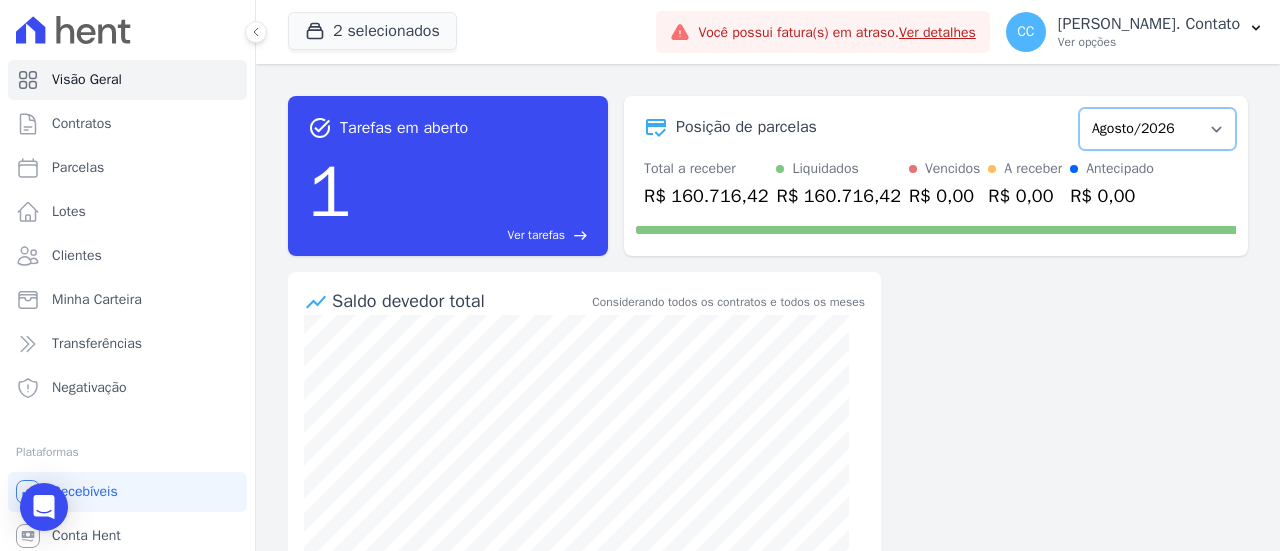 click on "Março/2023
Abril/2023
Maio/2023
Junho/2023
Julho/2023
Agosto/2023
Setembro/2023
Outubro/2023
Novembro/2023
Dezembro/2023
[GEOGRAPHIC_DATA]/2024
Fevereiro/2024
Março/2024
Abril/2024
Maio/2024
Junho/2024
Julho/2024
Agosto/2024
Setembro/2024
Outubro/2024
Novembro/2024
Dezembro/2024
[GEOGRAPHIC_DATA]/2025
Fevereiro/2025
Março/2025
Abril/2025
Maio/2025
Junho/2025
Julho/2025
Agosto/2025
Setembro/2025
Outubro/2025
Novembro/2025
Dezembro/2025
Janeiro/2026
Fevereiro/2026
Março/2026
Abril/2026
Maio/2026
Junho/2026
Julho/2026
Agosto/2026
Setembro/2026
Outubro/2026
Novembro/2026
Dezembro/2026
Janeiro/2027
Fevereiro/2027
Março/2027
Abril/2027
Maio/2027
Junho/2027
Julho/2027
Agosto/2027
Setembro/2027
Outubro/2027
Novembro/2027
Dezembro/2027
Janeiro/2028
Fevereiro/2028
Março/2028
Abril/2028
Maio/2028
Junho/2028
Julho/2028
Agosto/2028
Setembro/2028
Outubro/2028
Novembro/2028
Dezembro/2028" at bounding box center (1157, 129) 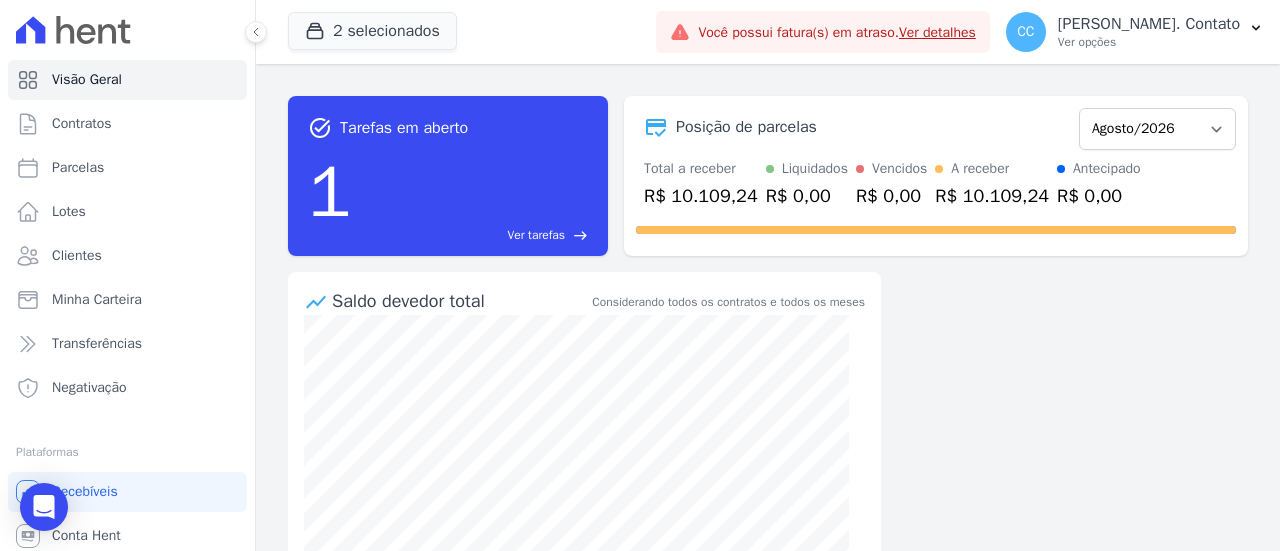 scroll, scrollTop: 0, scrollLeft: 0, axis: both 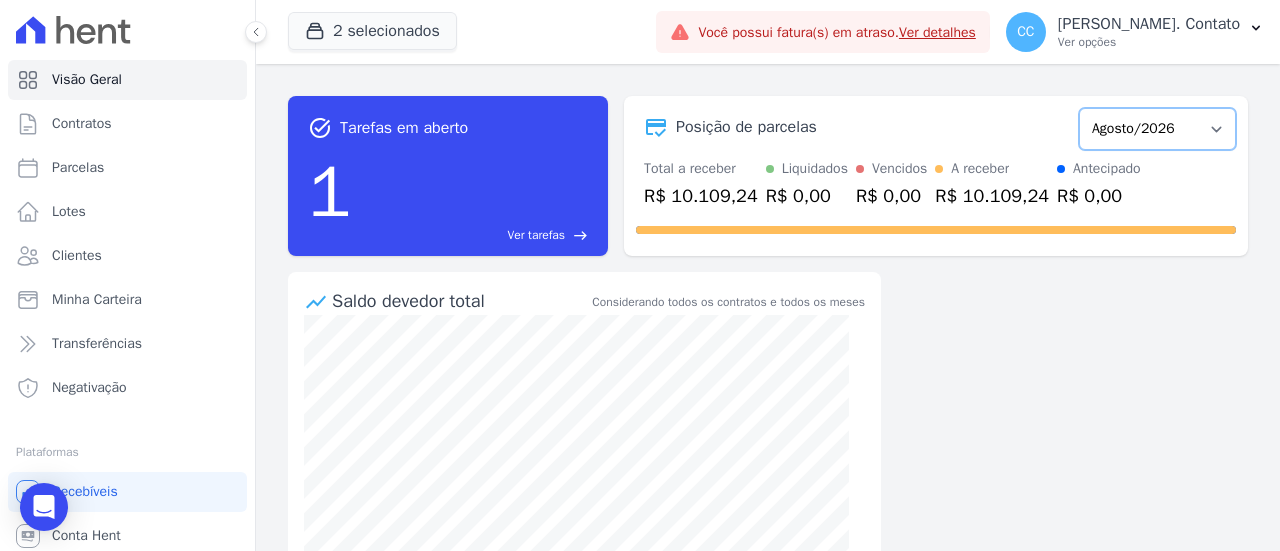 click on "Março/2023
Abril/2023
Maio/2023
Junho/2023
Julho/2023
Agosto/2023
Setembro/2023
Outubro/2023
Novembro/2023
Dezembro/2023
[GEOGRAPHIC_DATA]/2024
Fevereiro/2024
Março/2024
Abril/2024
Maio/2024
Junho/2024
Julho/2024
Agosto/2024
Setembro/2024
Outubro/2024
Novembro/2024
Dezembro/2024
[GEOGRAPHIC_DATA]/2025
Fevereiro/2025
Março/2025
Abril/2025
Maio/2025
Junho/2025
Julho/2025
Agosto/2025
Setembro/2025
Outubro/2025
Novembro/2025
Dezembro/2025
Janeiro/2026
Fevereiro/2026
Março/2026
Abril/2026
Maio/2026
Junho/2026
Julho/2026
Agosto/2026
Setembro/2026
Outubro/2026
Novembro/2026
Dezembro/2026
Janeiro/2027
Fevereiro/2027
Março/2027
Abril/2027
Maio/2027
Junho/2027
Julho/2027
Agosto/2027
Setembro/2027
Outubro/2027
Novembro/2027
Dezembro/2027
Janeiro/2028
Fevereiro/2028
Março/2028
Abril/2028
Maio/2028
Junho/2028
Julho/2028
Agosto/2028
Setembro/2028
Outubro/2028
Novembro/2028
Dezembro/2028" at bounding box center [1157, 129] 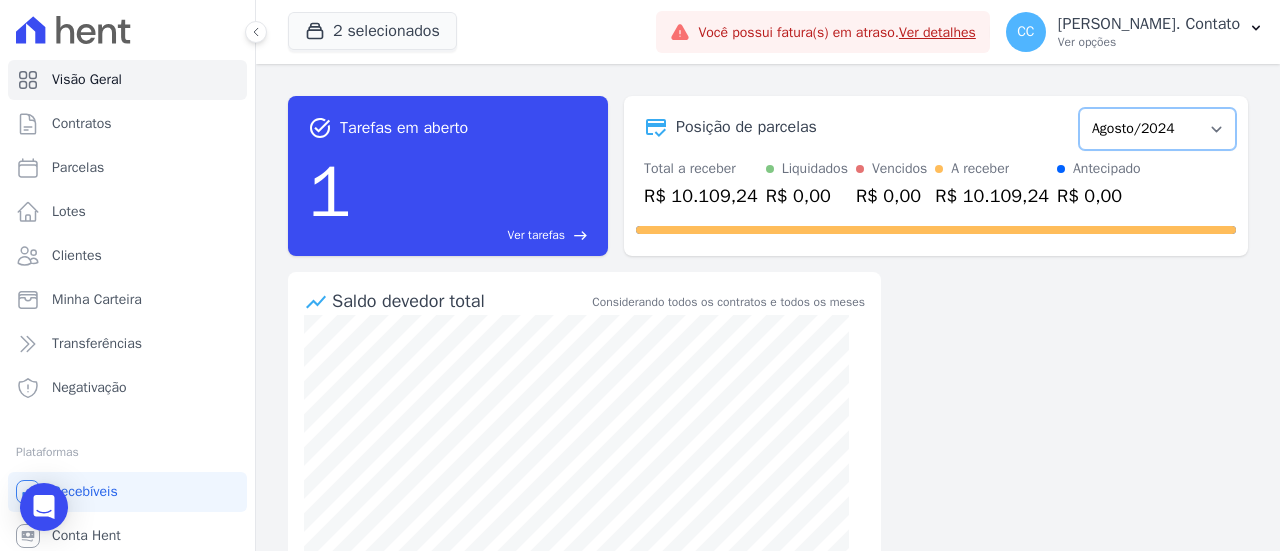 click on "Março/2023
Abril/2023
Maio/2023
Junho/2023
Julho/2023
Agosto/2023
Setembro/2023
Outubro/2023
Novembro/2023
Dezembro/2023
[GEOGRAPHIC_DATA]/2024
Fevereiro/2024
Março/2024
Abril/2024
Maio/2024
Junho/2024
Julho/2024
Agosto/2024
Setembro/2024
Outubro/2024
Novembro/2024
Dezembro/2024
[GEOGRAPHIC_DATA]/2025
Fevereiro/2025
Março/2025
Abril/2025
Maio/2025
Junho/2025
Julho/2025
Agosto/2025
Setembro/2025
Outubro/2025
Novembro/2025
Dezembro/2025
Janeiro/2026
Fevereiro/2026
Março/2026
Abril/2026
Maio/2026
Junho/2026
Julho/2026
Agosto/2026
Setembro/2026
Outubro/2026
Novembro/2026
Dezembro/2026
Janeiro/2027
Fevereiro/2027
Março/2027
Abril/2027
Maio/2027
Junho/2027
Julho/2027
Agosto/2027
Setembro/2027
Outubro/2027
Novembro/2027
Dezembro/2027
Janeiro/2028
Fevereiro/2028
Março/2028
Abril/2028
Maio/2028
Junho/2028
Julho/2028
Agosto/2028
Setembro/2028
Outubro/2028
Novembro/2028
Dezembro/2028" at bounding box center [1157, 129] 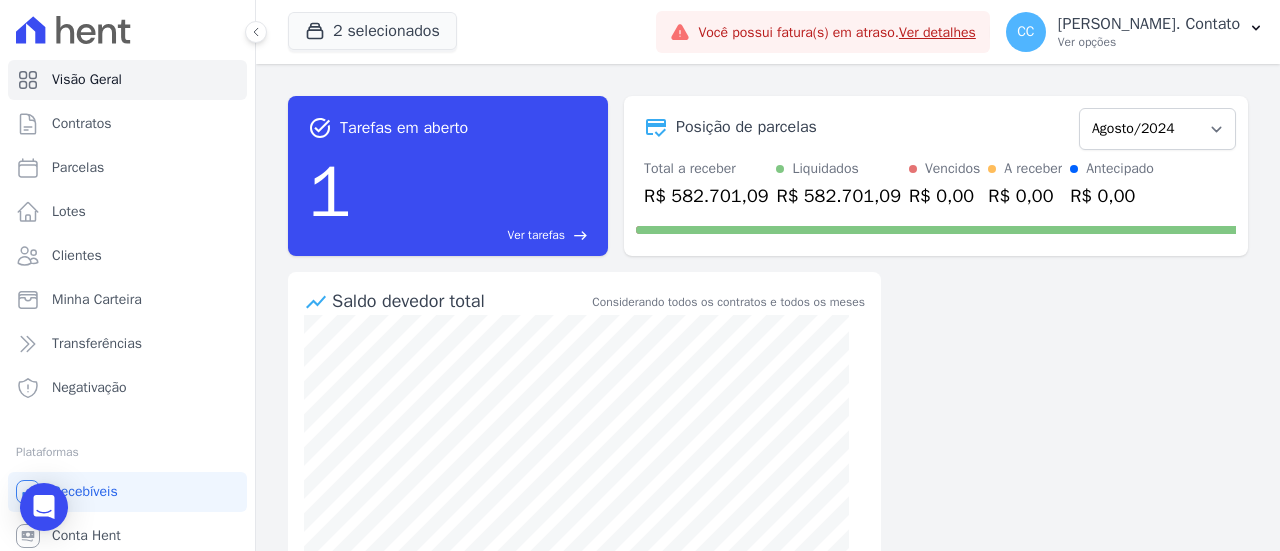 scroll, scrollTop: 0, scrollLeft: 0, axis: both 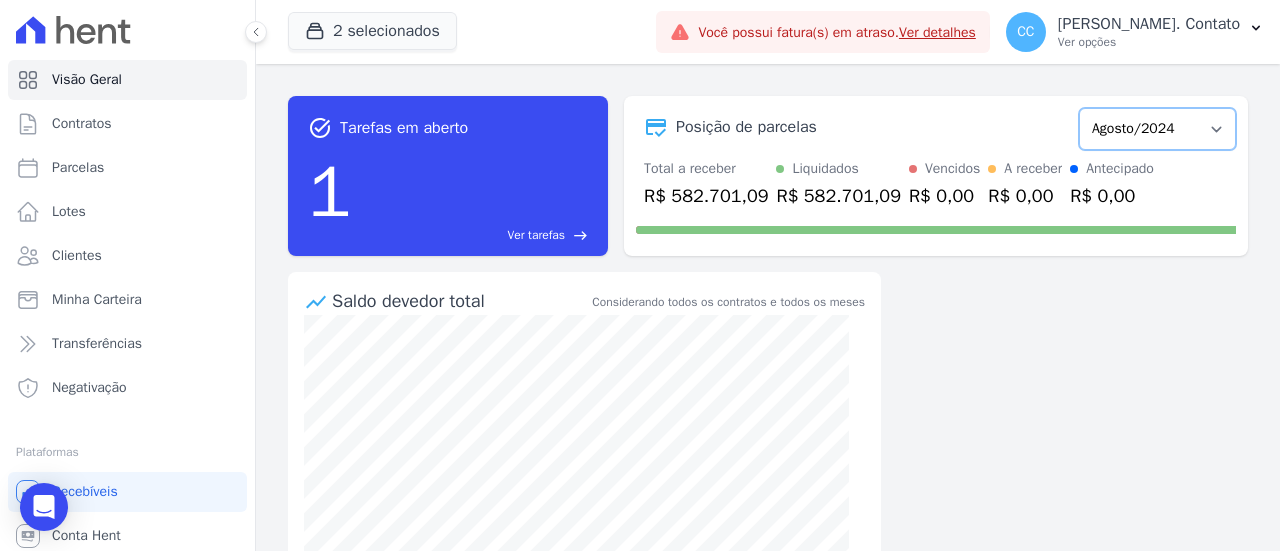 click on "Março/2023
Abril/2023
Maio/2023
Junho/2023
Julho/2023
Agosto/2023
Setembro/2023
Outubro/2023
Novembro/2023
Dezembro/2023
[GEOGRAPHIC_DATA]/2024
Fevereiro/2024
Março/2024
Abril/2024
Maio/2024
Junho/2024
Julho/2024
Agosto/2024
Setembro/2024
Outubro/2024
Novembro/2024
Dezembro/2024
[GEOGRAPHIC_DATA]/2025
Fevereiro/2025
Março/2025
Abril/2025
Maio/2025
Junho/2025
Julho/2025
Agosto/2025
Setembro/2025
Outubro/2025
Novembro/2025
Dezembro/2025
Janeiro/2026
Fevereiro/2026
Março/2026
Abril/2026
Maio/2026
Junho/2026
Julho/2026
Agosto/2026
Setembro/2026
Outubro/2026
Novembro/2026
Dezembro/2026
Janeiro/2027
Fevereiro/2027
Março/2027
Abril/2027
Maio/2027
Junho/2027
Julho/2027
Agosto/2027
Setembro/2027
Outubro/2027
Novembro/2027
Dezembro/2027
Janeiro/2028
Fevereiro/2028
Março/2028
Abril/2028
Maio/2028
Junho/2028
Julho/2028
Agosto/2028
Setembro/2028
Outubro/2028
Novembro/2028
Dezembro/2028" at bounding box center (1157, 129) 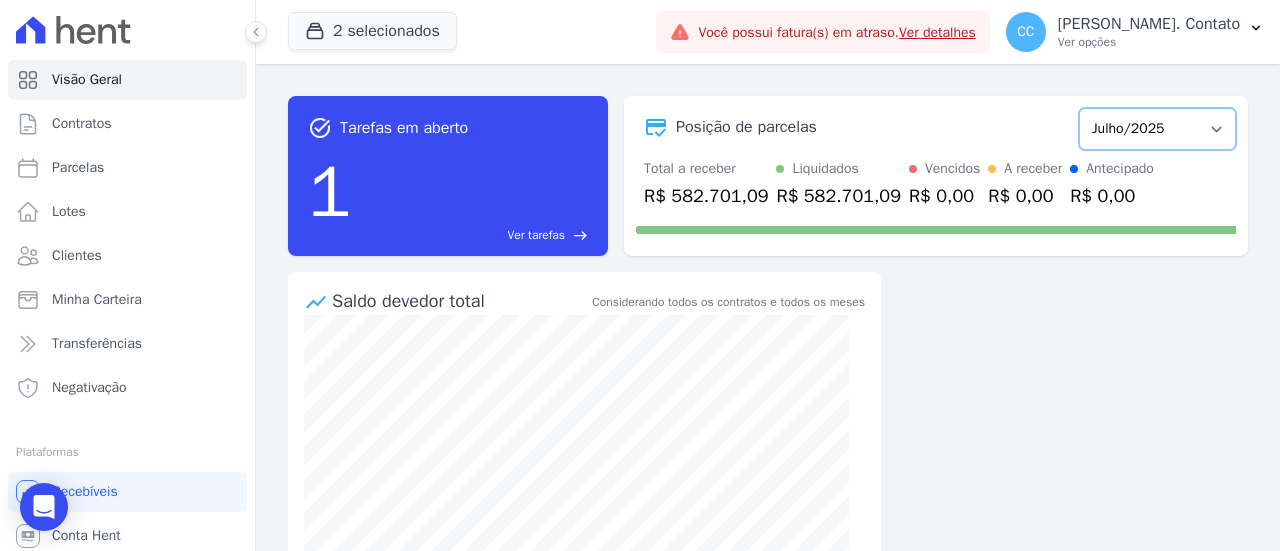 click on "Março/2023
Abril/2023
Maio/2023
Junho/2023
Julho/2023
Agosto/2023
Setembro/2023
Outubro/2023
Novembro/2023
Dezembro/2023
[GEOGRAPHIC_DATA]/2024
Fevereiro/2024
Março/2024
Abril/2024
Maio/2024
Junho/2024
Julho/2024
Agosto/2024
Setembro/2024
Outubro/2024
Novembro/2024
Dezembro/2024
[GEOGRAPHIC_DATA]/2025
Fevereiro/2025
Março/2025
Abril/2025
Maio/2025
Junho/2025
Julho/2025
Agosto/2025
Setembro/2025
Outubro/2025
Novembro/2025
Dezembro/2025
Janeiro/2026
Fevereiro/2026
Março/2026
Abril/2026
Maio/2026
Junho/2026
Julho/2026
Agosto/2026
Setembro/2026
Outubro/2026
Novembro/2026
Dezembro/2026
Janeiro/2027
Fevereiro/2027
Março/2027
Abril/2027
Maio/2027
Junho/2027
Julho/2027
Agosto/2027
Setembro/2027
Outubro/2027
Novembro/2027
Dezembro/2027
Janeiro/2028
Fevereiro/2028
Março/2028
Abril/2028
Maio/2028
Junho/2028
Julho/2028
Agosto/2028
Setembro/2028
Outubro/2028
Novembro/2028
Dezembro/2028" at bounding box center [1157, 129] 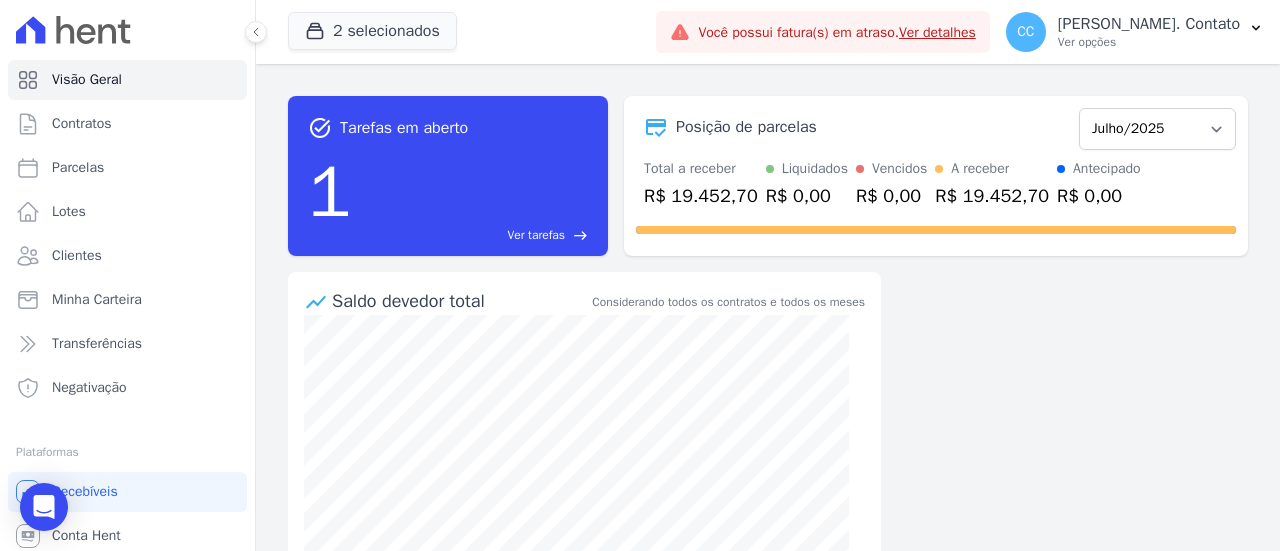scroll, scrollTop: 0, scrollLeft: 0, axis: both 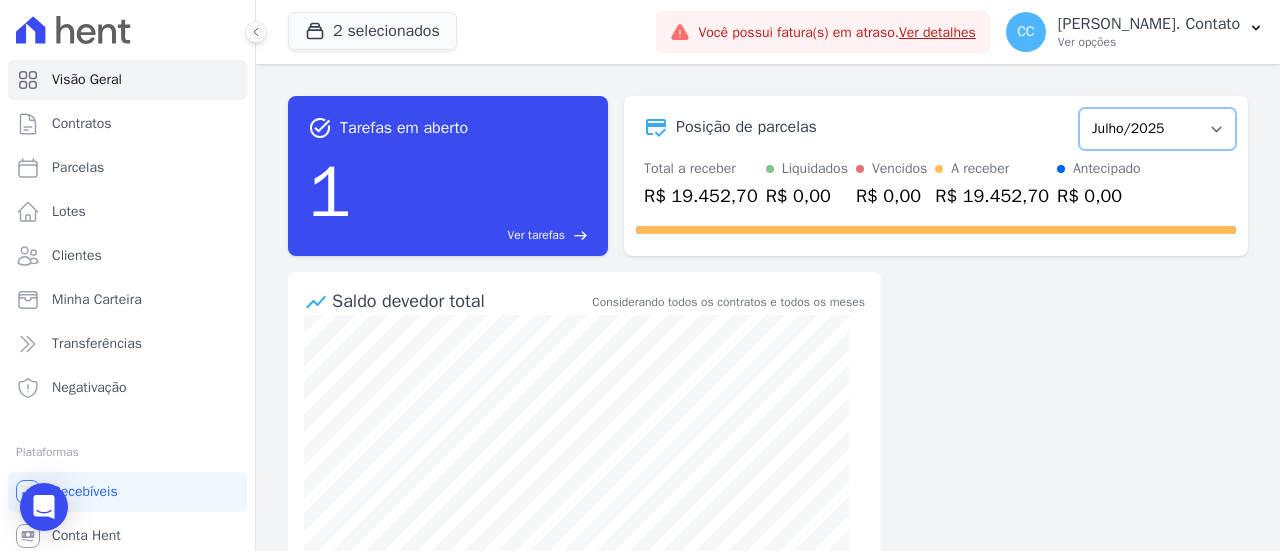 click on "Março/2023
Abril/2023
Maio/2023
Junho/2023
Julho/2023
Agosto/2023
Setembro/2023
Outubro/2023
Novembro/2023
Dezembro/2023
[GEOGRAPHIC_DATA]/2024
Fevereiro/2024
Março/2024
Abril/2024
Maio/2024
Junho/2024
Julho/2024
Agosto/2024
Setembro/2024
Outubro/2024
Novembro/2024
Dezembro/2024
[GEOGRAPHIC_DATA]/2025
Fevereiro/2025
Março/2025
Abril/2025
Maio/2025
Junho/2025
Julho/2025
Agosto/2025
Setembro/2025
Outubro/2025
Novembro/2025
Dezembro/2025
Janeiro/2026
Fevereiro/2026
Março/2026
Abril/2026
Maio/2026
Junho/2026
Julho/2026
Agosto/2026
Setembro/2026
Outubro/2026
Novembro/2026
Dezembro/2026
Janeiro/2027
Fevereiro/2027
Março/2027
Abril/2027
Maio/2027
Junho/2027
Julho/2027
Agosto/2027
Setembro/2027
Outubro/2027
Novembro/2027
Dezembro/2027
Janeiro/2028
Fevereiro/2028
Março/2028
Abril/2028
Maio/2028
Junho/2028
Julho/2028
Agosto/2028
Setembro/2028
Outubro/2028
Novembro/2028
Dezembro/2028" at bounding box center [1157, 129] 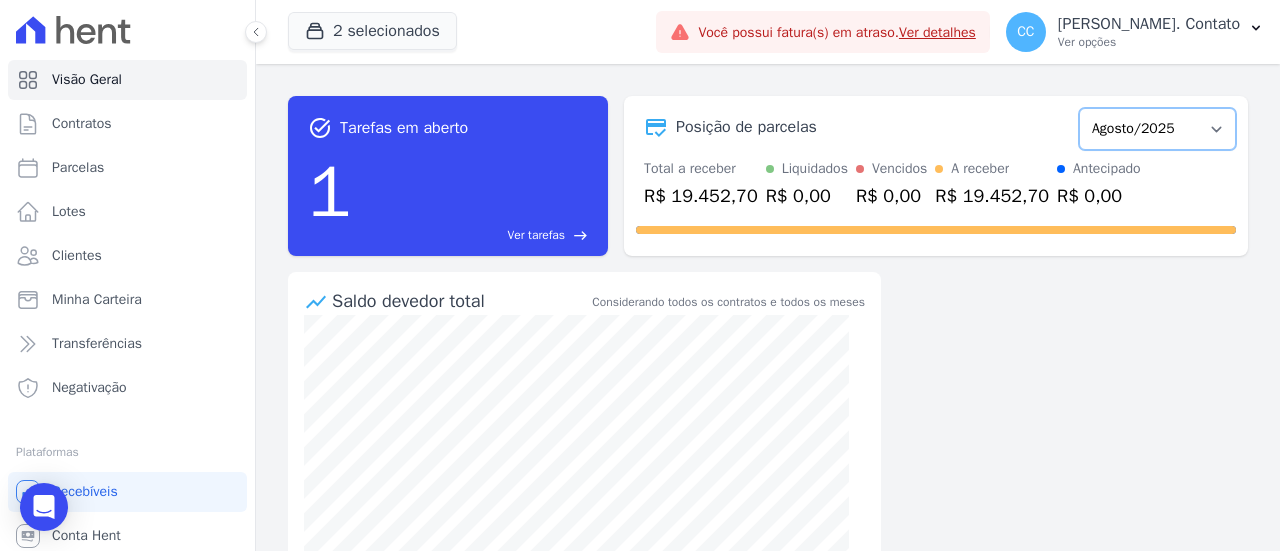 click on "Março/2023
Abril/2023
Maio/2023
Junho/2023
Julho/2023
Agosto/2023
Setembro/2023
Outubro/2023
Novembro/2023
Dezembro/2023
[GEOGRAPHIC_DATA]/2024
Fevereiro/2024
Março/2024
Abril/2024
Maio/2024
Junho/2024
Julho/2024
Agosto/2024
Setembro/2024
Outubro/2024
Novembro/2024
Dezembro/2024
[GEOGRAPHIC_DATA]/2025
Fevereiro/2025
Março/2025
Abril/2025
Maio/2025
Junho/2025
Julho/2025
Agosto/2025
Setembro/2025
Outubro/2025
Novembro/2025
Dezembro/2025
Janeiro/2026
Fevereiro/2026
Março/2026
Abril/2026
Maio/2026
Junho/2026
Julho/2026
Agosto/2026
Setembro/2026
Outubro/2026
Novembro/2026
Dezembro/2026
Janeiro/2027
Fevereiro/2027
Março/2027
Abril/2027
Maio/2027
Junho/2027
Julho/2027
Agosto/2027
Setembro/2027
Outubro/2027
Novembro/2027
Dezembro/2027
Janeiro/2028
Fevereiro/2028
Março/2028
Abril/2028
Maio/2028
Junho/2028
Julho/2028
Agosto/2028
Setembro/2028
Outubro/2028
Novembro/2028
Dezembro/2028" at bounding box center [1157, 129] 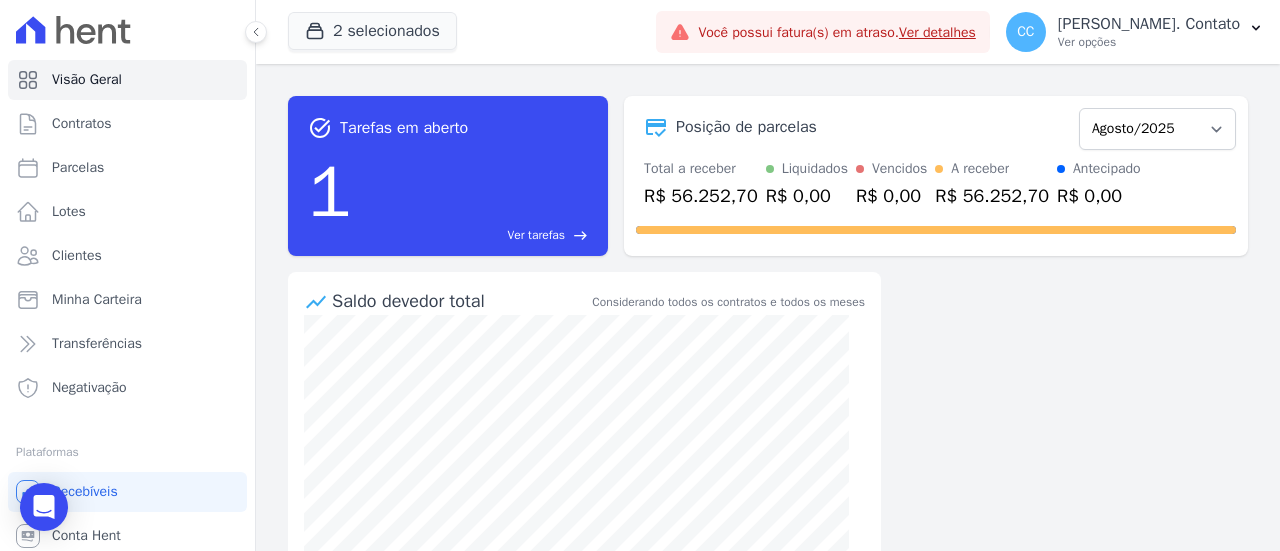 scroll, scrollTop: 0, scrollLeft: 0, axis: both 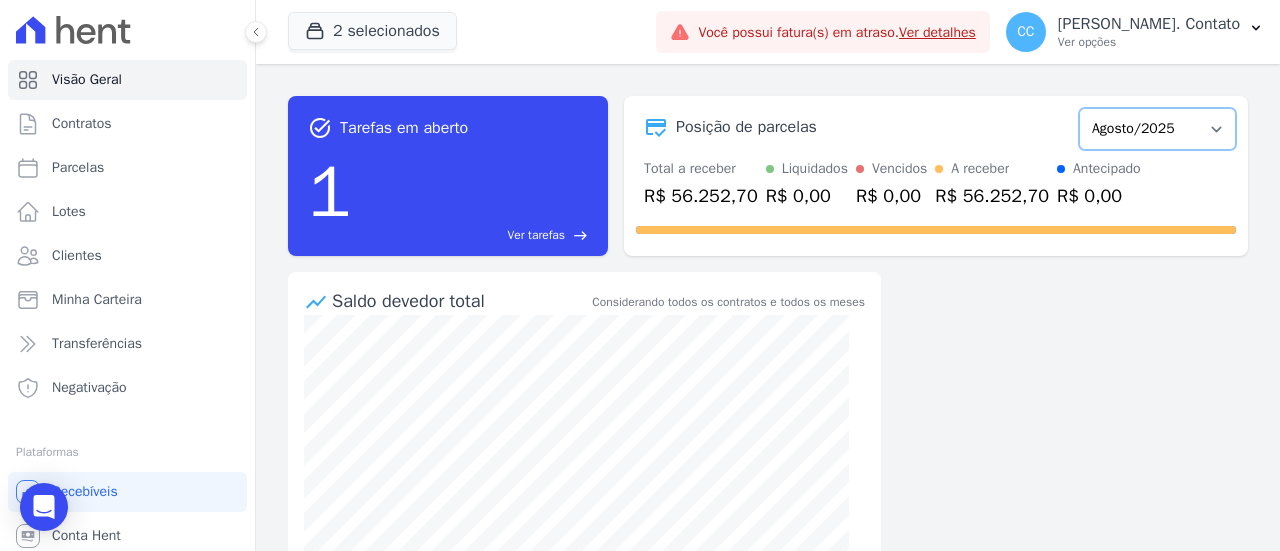click on "Março/2023
Abril/2023
Maio/2023
Junho/2023
Julho/2023
Agosto/2023
Setembro/2023
Outubro/2023
Novembro/2023
Dezembro/2023
[GEOGRAPHIC_DATA]/2024
Fevereiro/2024
Março/2024
Abril/2024
Maio/2024
Junho/2024
Julho/2024
Agosto/2024
Setembro/2024
Outubro/2024
Novembro/2024
Dezembro/2024
[GEOGRAPHIC_DATA]/2025
Fevereiro/2025
Março/2025
Abril/2025
Maio/2025
Junho/2025
Julho/2025
Agosto/2025
Setembro/2025
Outubro/2025
Novembro/2025
Dezembro/2025
Janeiro/2026
Fevereiro/2026
Março/2026
Abril/2026
Maio/2026
Junho/2026
Julho/2026
Agosto/2026
Setembro/2026
Outubro/2026
Novembro/2026
Dezembro/2026
Janeiro/2027
Fevereiro/2027
Março/2027
Abril/2027
Maio/2027
Junho/2027
Julho/2027
Agosto/2027
Setembro/2027
Outubro/2027
Novembro/2027
Dezembro/2027
Janeiro/2028
Fevereiro/2028
Março/2028
Abril/2028
Maio/2028
Junho/2028
Julho/2028
Agosto/2028
Setembro/2028
Outubro/2028
Novembro/2028
Dezembro/2028" at bounding box center (1157, 129) 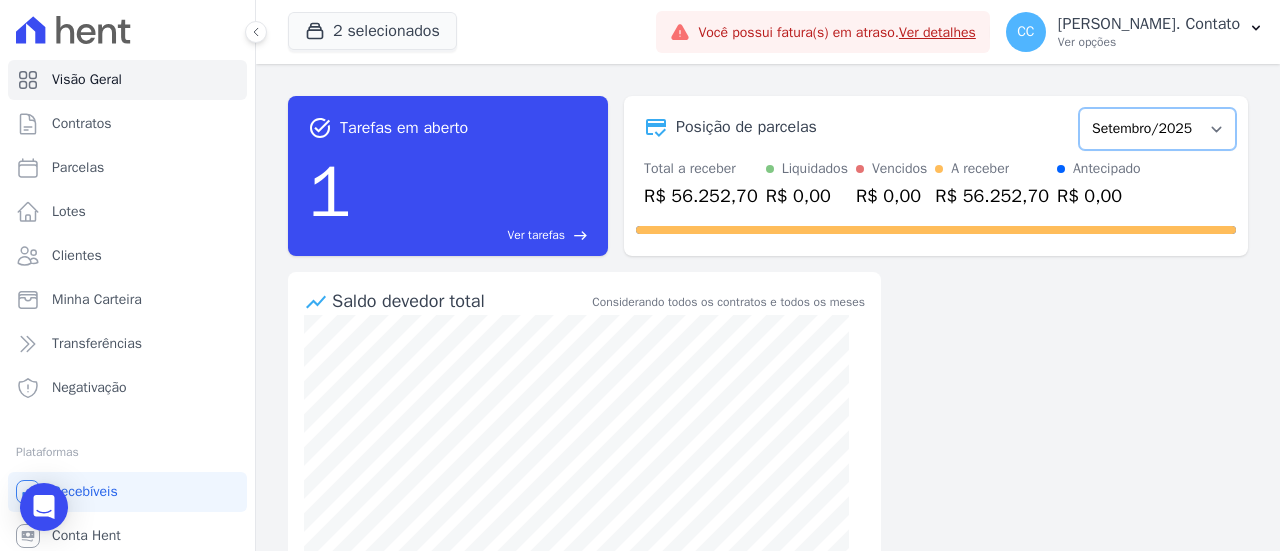 click on "Março/2023
Abril/2023
Maio/2023
Junho/2023
Julho/2023
Agosto/2023
Setembro/2023
Outubro/2023
Novembro/2023
Dezembro/2023
[GEOGRAPHIC_DATA]/2024
Fevereiro/2024
Março/2024
Abril/2024
Maio/2024
Junho/2024
Julho/2024
Agosto/2024
Setembro/2024
Outubro/2024
Novembro/2024
Dezembro/2024
[GEOGRAPHIC_DATA]/2025
Fevereiro/2025
Março/2025
Abril/2025
Maio/2025
Junho/2025
Julho/2025
Agosto/2025
Setembro/2025
Outubro/2025
Novembro/2025
Dezembro/2025
Janeiro/2026
Fevereiro/2026
Março/2026
Abril/2026
Maio/2026
Junho/2026
Julho/2026
Agosto/2026
Setembro/2026
Outubro/2026
Novembro/2026
Dezembro/2026
Janeiro/2027
Fevereiro/2027
Março/2027
Abril/2027
Maio/2027
Junho/2027
Julho/2027
Agosto/2027
Setembro/2027
Outubro/2027
Novembro/2027
Dezembro/2027
Janeiro/2028
Fevereiro/2028
Março/2028
Abril/2028
Maio/2028
Junho/2028
Julho/2028
Agosto/2028
Setembro/2028
Outubro/2028
Novembro/2028
Dezembro/2028" at bounding box center (1157, 129) 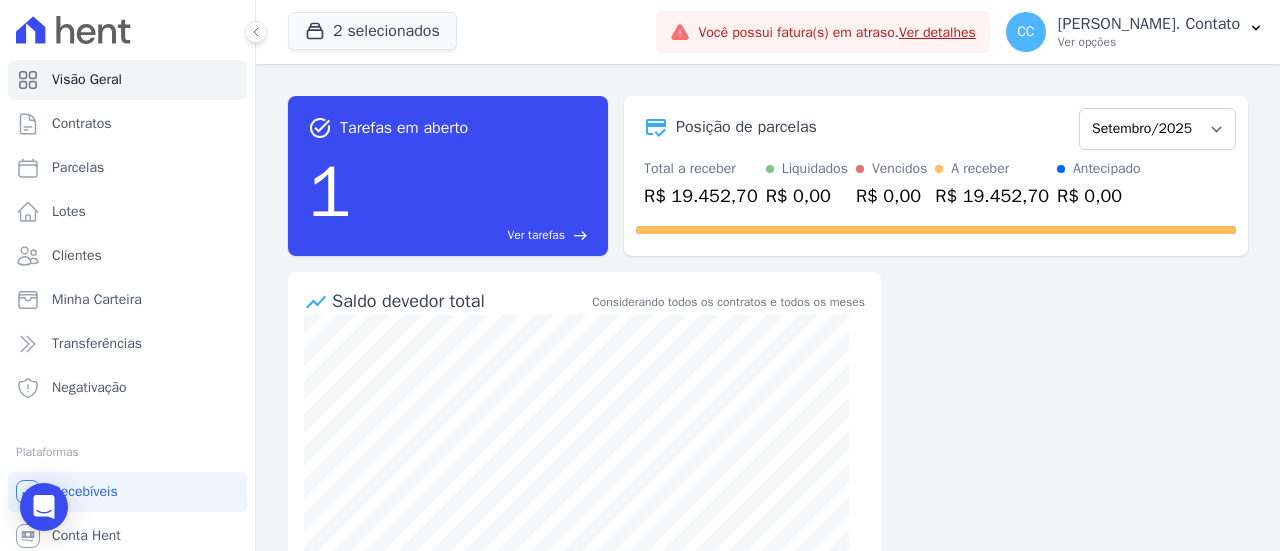 scroll, scrollTop: 0, scrollLeft: 0, axis: both 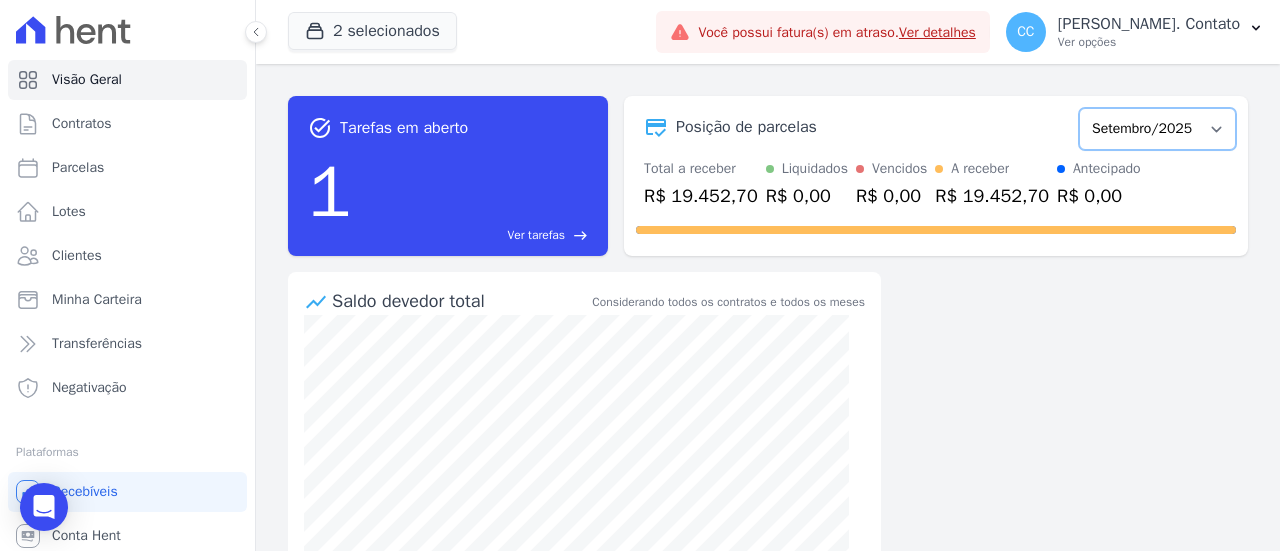click on "Março/2023
Abril/2023
Maio/2023
Junho/2023
Julho/2023
Agosto/2023
Setembro/2023
Outubro/2023
Novembro/2023
Dezembro/2023
[GEOGRAPHIC_DATA]/2024
Fevereiro/2024
Março/2024
Abril/2024
Maio/2024
Junho/2024
Julho/2024
Agosto/2024
Setembro/2024
Outubro/2024
Novembro/2024
Dezembro/2024
[GEOGRAPHIC_DATA]/2025
Fevereiro/2025
Março/2025
Abril/2025
Maio/2025
Junho/2025
Julho/2025
Agosto/2025
Setembro/2025
Outubro/2025
Novembro/2025
Dezembro/2025
Janeiro/2026
Fevereiro/2026
Março/2026
Abril/2026
Maio/2026
Junho/2026
Julho/2026
Agosto/2026
Setembro/2026
Outubro/2026
Novembro/2026
Dezembro/2026
Janeiro/2027
Fevereiro/2027
Março/2027
Abril/2027
Maio/2027
Junho/2027
Julho/2027
Agosto/2027
Setembro/2027
Outubro/2027
Novembro/2027
Dezembro/2027
Janeiro/2028
Fevereiro/2028
Março/2028
Abril/2028
Maio/2028
Junho/2028
Julho/2028
Agosto/2028
Setembro/2028
Outubro/2028
Novembro/2028
Dezembro/2028" at bounding box center (1157, 129) 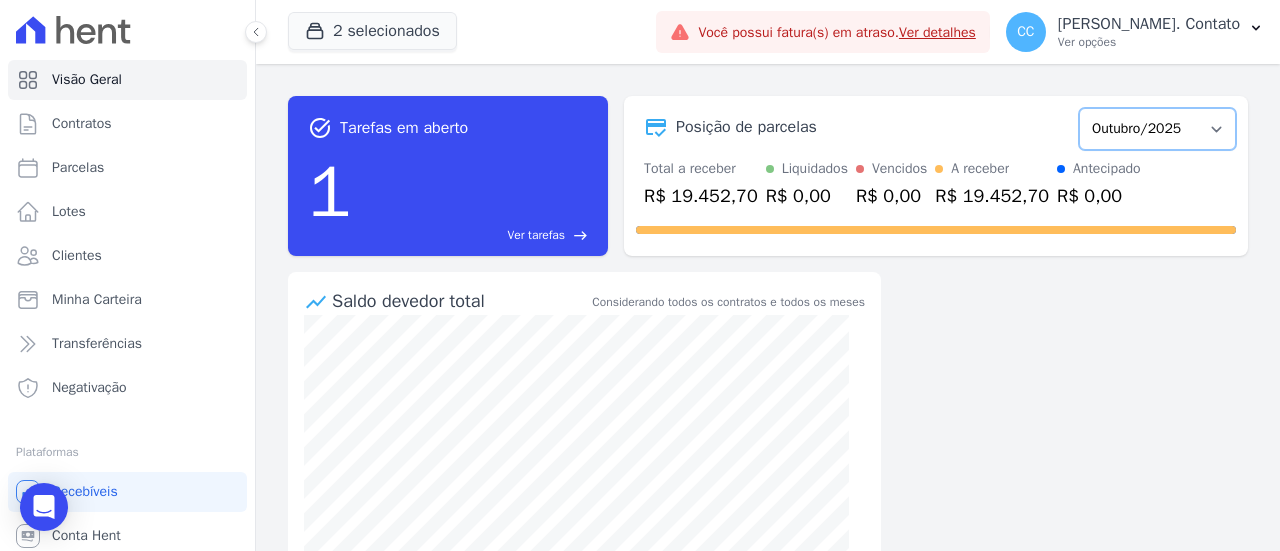 click on "Março/2023
Abril/2023
Maio/2023
Junho/2023
Julho/2023
Agosto/2023
Setembro/2023
Outubro/2023
Novembro/2023
Dezembro/2023
[GEOGRAPHIC_DATA]/2024
Fevereiro/2024
Março/2024
Abril/2024
Maio/2024
Junho/2024
Julho/2024
Agosto/2024
Setembro/2024
Outubro/2024
Novembro/2024
Dezembro/2024
[GEOGRAPHIC_DATA]/2025
Fevereiro/2025
Março/2025
Abril/2025
Maio/2025
Junho/2025
Julho/2025
Agosto/2025
Setembro/2025
Outubro/2025
Novembro/2025
Dezembro/2025
Janeiro/2026
Fevereiro/2026
Março/2026
Abril/2026
Maio/2026
Junho/2026
Julho/2026
Agosto/2026
Setembro/2026
Outubro/2026
Novembro/2026
Dezembro/2026
Janeiro/2027
Fevereiro/2027
Março/2027
Abril/2027
Maio/2027
Junho/2027
Julho/2027
Agosto/2027
Setembro/2027
Outubro/2027
Novembro/2027
Dezembro/2027
Janeiro/2028
Fevereiro/2028
Março/2028
Abril/2028
Maio/2028
Junho/2028
Julho/2028
Agosto/2028
Setembro/2028
Outubro/2028
Novembro/2028
Dezembro/2028" at bounding box center [1157, 129] 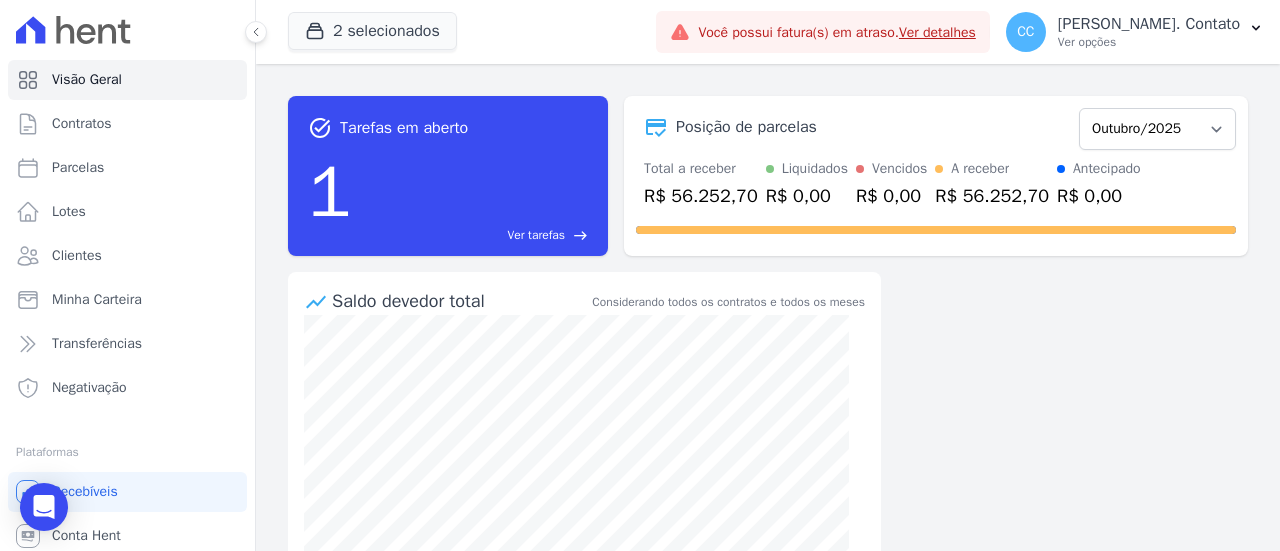 scroll, scrollTop: 0, scrollLeft: 0, axis: both 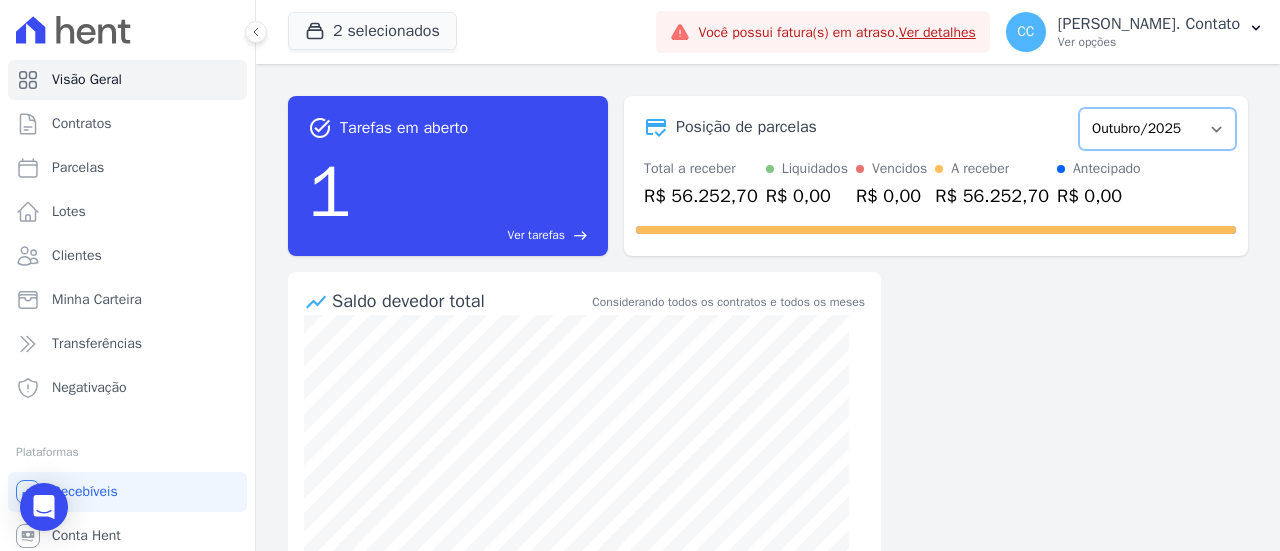 click on "Março/2023
Abril/2023
Maio/2023
Junho/2023
Julho/2023
Agosto/2023
Setembro/2023
Outubro/2023
Novembro/2023
Dezembro/2023
[GEOGRAPHIC_DATA]/2024
Fevereiro/2024
Março/2024
Abril/2024
Maio/2024
Junho/2024
Julho/2024
Agosto/2024
Setembro/2024
Outubro/2024
Novembro/2024
Dezembro/2024
[GEOGRAPHIC_DATA]/2025
Fevereiro/2025
Março/2025
Abril/2025
Maio/2025
Junho/2025
Julho/2025
Agosto/2025
Setembro/2025
Outubro/2025
Novembro/2025
Dezembro/2025
Janeiro/2026
Fevereiro/2026
Março/2026
Abril/2026
Maio/2026
Junho/2026
Julho/2026
Agosto/2026
Setembro/2026
Outubro/2026
Novembro/2026
Dezembro/2026
Janeiro/2027
Fevereiro/2027
Março/2027
Abril/2027
Maio/2027
Junho/2027
Julho/2027
Agosto/2027
Setembro/2027
Outubro/2027
Novembro/2027
Dezembro/2027
Janeiro/2028
Fevereiro/2028
Março/2028
Abril/2028
Maio/2028
Junho/2028
Julho/2028
Agosto/2028
Setembro/2028
Outubro/2028
Novembro/2028
Dezembro/2028" at bounding box center (1157, 129) 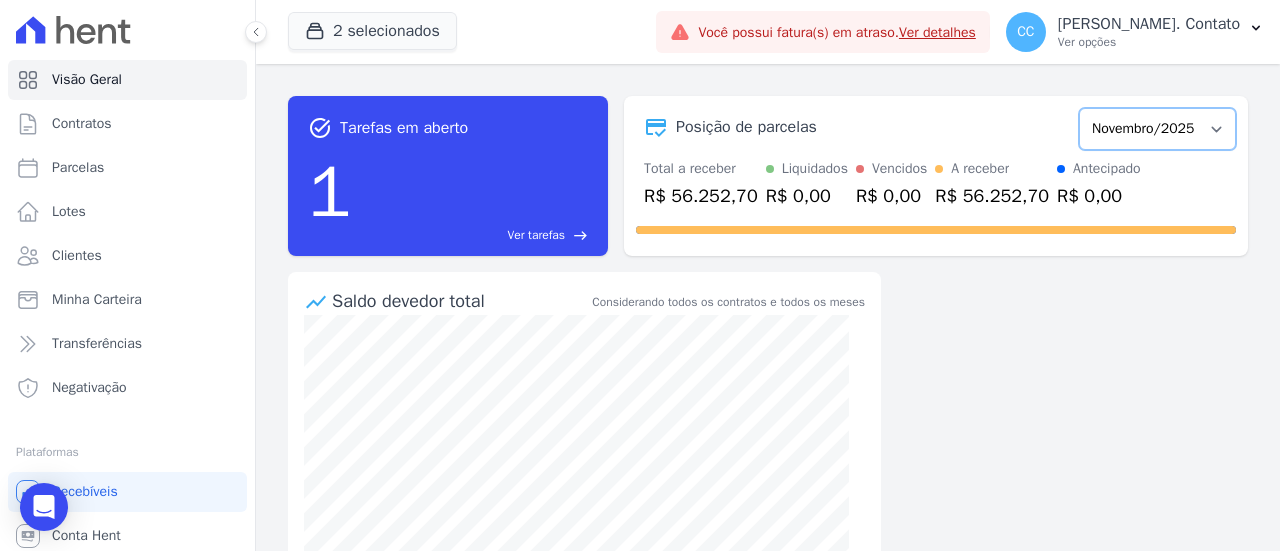 click on "Março/2023
Abril/2023
Maio/2023
Junho/2023
Julho/2023
Agosto/2023
Setembro/2023
Outubro/2023
Novembro/2023
Dezembro/2023
[GEOGRAPHIC_DATA]/2024
Fevereiro/2024
Março/2024
Abril/2024
Maio/2024
Junho/2024
Julho/2024
Agosto/2024
Setembro/2024
Outubro/2024
Novembro/2024
Dezembro/2024
[GEOGRAPHIC_DATA]/2025
Fevereiro/2025
Março/2025
Abril/2025
Maio/2025
Junho/2025
Julho/2025
Agosto/2025
Setembro/2025
Outubro/2025
Novembro/2025
Dezembro/2025
Janeiro/2026
Fevereiro/2026
Março/2026
Abril/2026
Maio/2026
Junho/2026
Julho/2026
Agosto/2026
Setembro/2026
Outubro/2026
Novembro/2026
Dezembro/2026
Janeiro/2027
Fevereiro/2027
Março/2027
Abril/2027
Maio/2027
Junho/2027
Julho/2027
Agosto/2027
Setembro/2027
Outubro/2027
Novembro/2027
Dezembro/2027
Janeiro/2028
Fevereiro/2028
Março/2028
Abril/2028
Maio/2028
Junho/2028
Julho/2028
Agosto/2028
Setembro/2028
Outubro/2028
Novembro/2028
Dezembro/2028" at bounding box center [1157, 129] 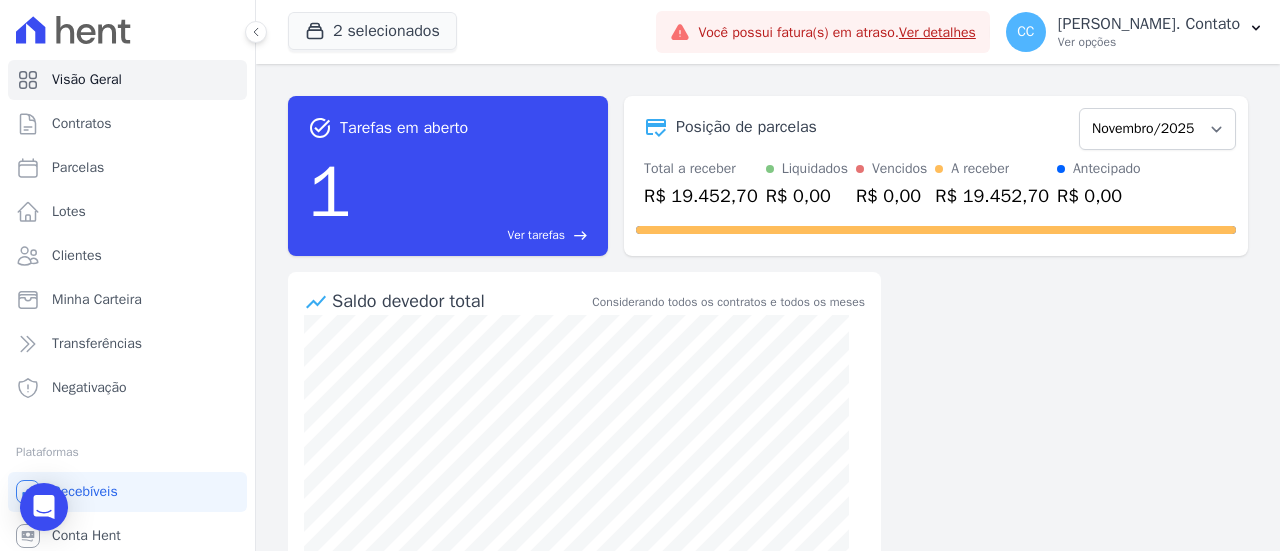scroll, scrollTop: 0, scrollLeft: 0, axis: both 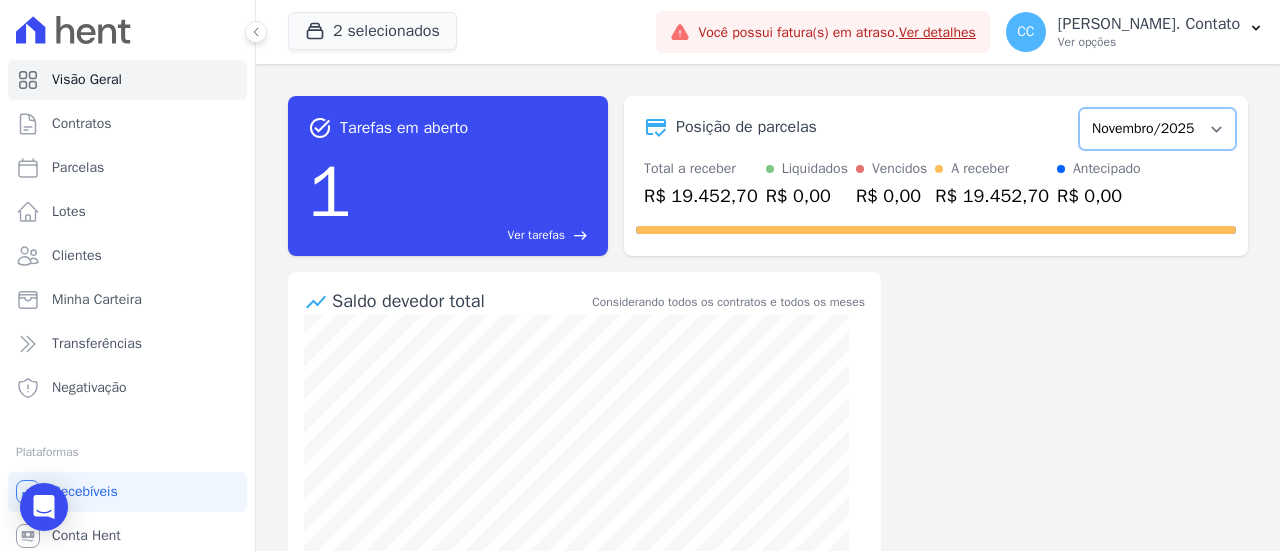 click on "Março/2023
Abril/2023
Maio/2023
Junho/2023
Julho/2023
Agosto/2023
Setembro/2023
Outubro/2023
Novembro/2023
Dezembro/2023
[GEOGRAPHIC_DATA]/2024
Fevereiro/2024
Março/2024
Abril/2024
Maio/2024
Junho/2024
Julho/2024
Agosto/2024
Setembro/2024
Outubro/2024
Novembro/2024
Dezembro/2024
[GEOGRAPHIC_DATA]/2025
Fevereiro/2025
Março/2025
Abril/2025
Maio/2025
Junho/2025
Julho/2025
Agosto/2025
Setembro/2025
Outubro/2025
Novembro/2025
Dezembro/2025
Janeiro/2026
Fevereiro/2026
Março/2026
Abril/2026
Maio/2026
Junho/2026
Julho/2026
Agosto/2026
Setembro/2026
Outubro/2026
Novembro/2026
Dezembro/2026
Janeiro/2027
Fevereiro/2027
Março/2027
Abril/2027
Maio/2027
Junho/2027
Julho/2027
Agosto/2027
Setembro/2027
Outubro/2027
Novembro/2027
Dezembro/2027
Janeiro/2028
Fevereiro/2028
Março/2028
Abril/2028
Maio/2028
Junho/2028
Julho/2028
Agosto/2028
Setembro/2028
Outubro/2028
Novembro/2028
Dezembro/2028" at bounding box center (1157, 129) 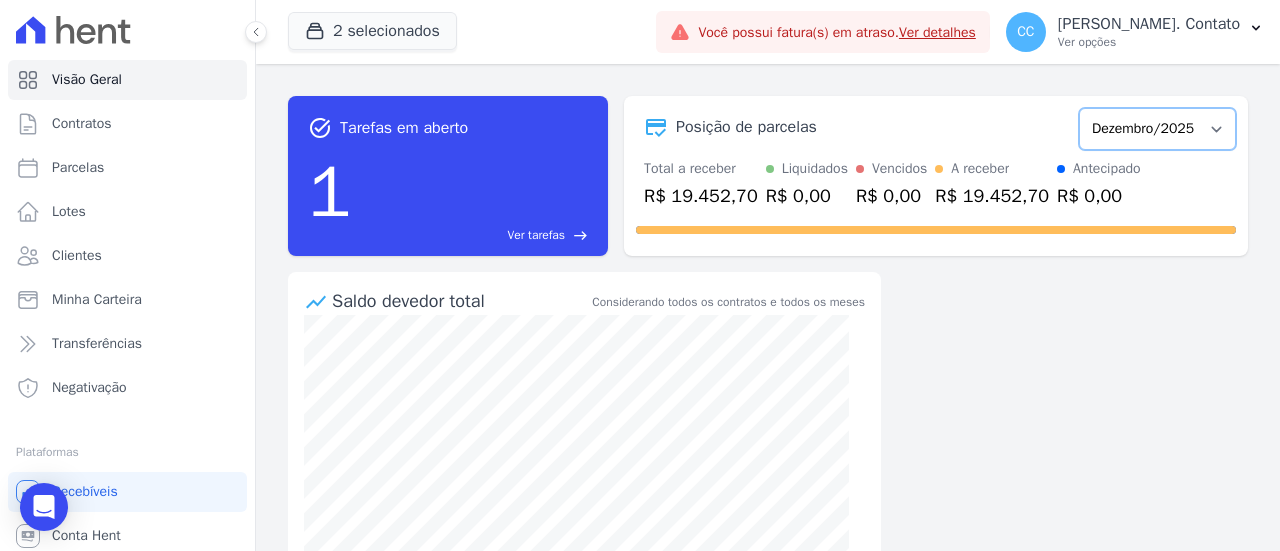 click on "Março/2023
Abril/2023
Maio/2023
Junho/2023
Julho/2023
Agosto/2023
Setembro/2023
Outubro/2023
Novembro/2023
Dezembro/2023
[GEOGRAPHIC_DATA]/2024
Fevereiro/2024
Março/2024
Abril/2024
Maio/2024
Junho/2024
Julho/2024
Agosto/2024
Setembro/2024
Outubro/2024
Novembro/2024
Dezembro/2024
[GEOGRAPHIC_DATA]/2025
Fevereiro/2025
Março/2025
Abril/2025
Maio/2025
Junho/2025
Julho/2025
Agosto/2025
Setembro/2025
Outubro/2025
Novembro/2025
Dezembro/2025
Janeiro/2026
Fevereiro/2026
Março/2026
Abril/2026
Maio/2026
Junho/2026
Julho/2026
Agosto/2026
Setembro/2026
Outubro/2026
Novembro/2026
Dezembro/2026
Janeiro/2027
Fevereiro/2027
Março/2027
Abril/2027
Maio/2027
Junho/2027
Julho/2027
Agosto/2027
Setembro/2027
Outubro/2027
Novembro/2027
Dezembro/2027
Janeiro/2028
Fevereiro/2028
Março/2028
Abril/2028
Maio/2028
Junho/2028
Julho/2028
Agosto/2028
Setembro/2028
Outubro/2028
Novembro/2028
Dezembro/2028" at bounding box center (1157, 129) 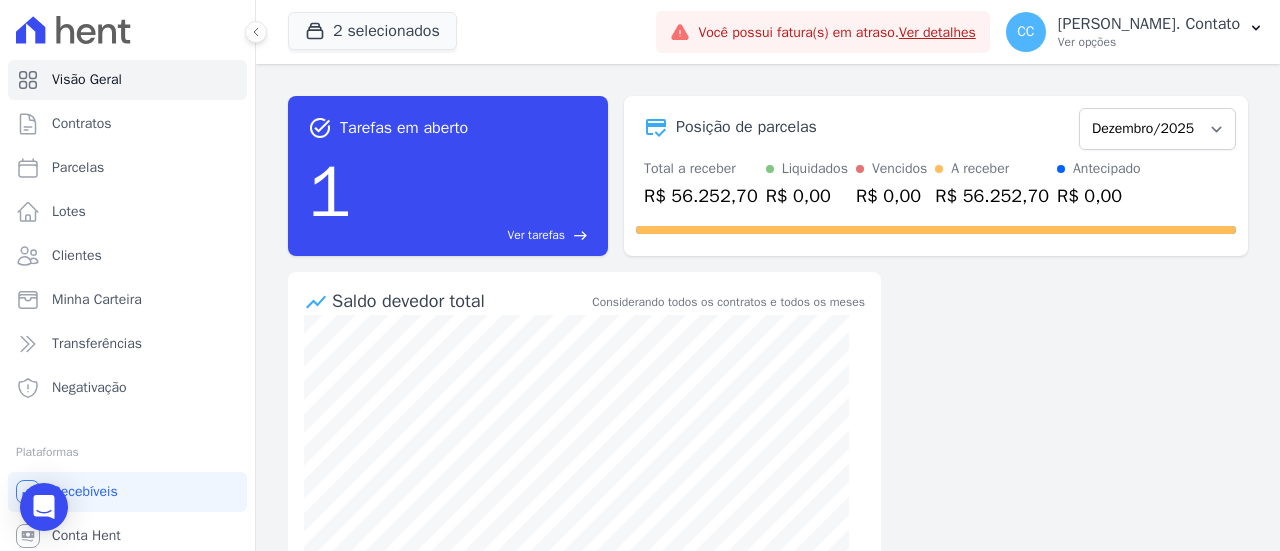 scroll, scrollTop: 0, scrollLeft: 0, axis: both 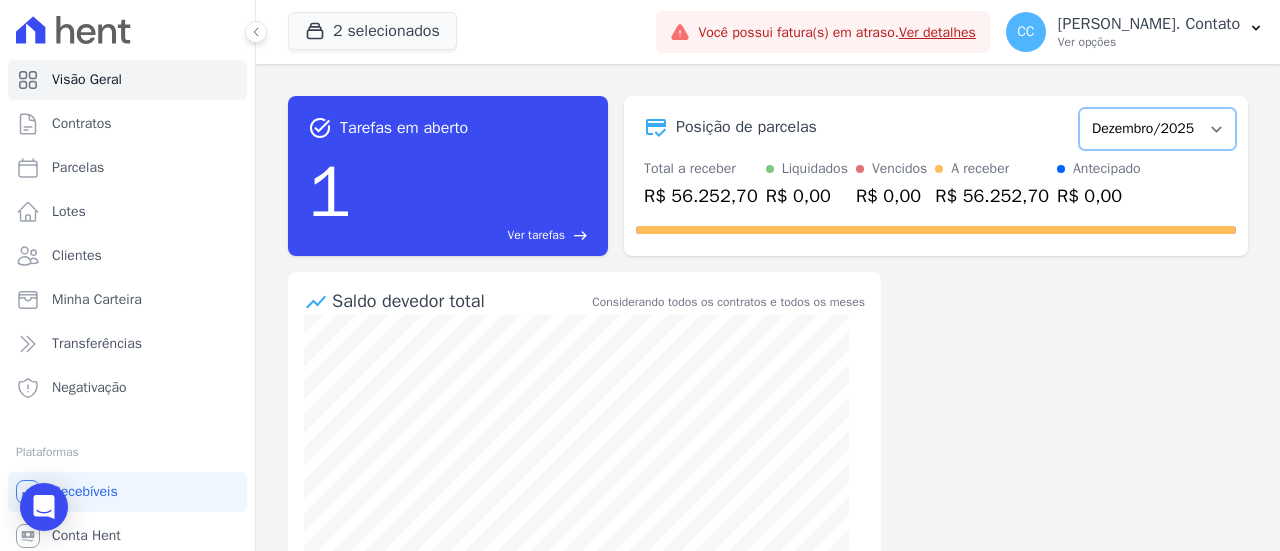click on "Março/2023
Abril/2023
Maio/2023
Junho/2023
Julho/2023
Agosto/2023
Setembro/2023
Outubro/2023
Novembro/2023
Dezembro/2023
[GEOGRAPHIC_DATA]/2024
Fevereiro/2024
Março/2024
Abril/2024
Maio/2024
Junho/2024
Julho/2024
Agosto/2024
Setembro/2024
Outubro/2024
Novembro/2024
Dezembro/2024
[GEOGRAPHIC_DATA]/2025
Fevereiro/2025
Março/2025
Abril/2025
Maio/2025
Junho/2025
Julho/2025
Agosto/2025
Setembro/2025
Outubro/2025
Novembro/2025
Dezembro/2025
Janeiro/2026
Fevereiro/2026
Março/2026
Abril/2026
Maio/2026
Junho/2026
Julho/2026
Agosto/2026
Setembro/2026
Outubro/2026
Novembro/2026
Dezembro/2026
Janeiro/2027
Fevereiro/2027
Março/2027
Abril/2027
Maio/2027
Junho/2027
Julho/2027
Agosto/2027
Setembro/2027
Outubro/2027
Novembro/2027
Dezembro/2027
Janeiro/2028
Fevereiro/2028
Março/2028
Abril/2028
Maio/2028
Junho/2028
Julho/2028
Agosto/2028
Setembro/2028
Outubro/2028
Novembro/2028
Dezembro/2028" at bounding box center (1157, 129) 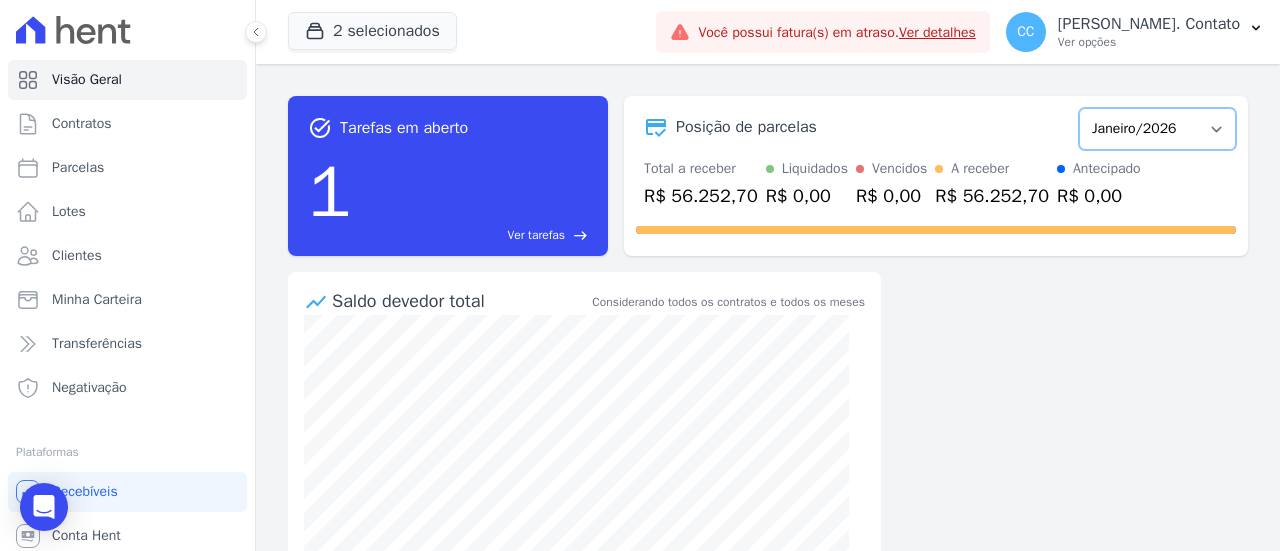 click on "Março/2023
Abril/2023
Maio/2023
Junho/2023
Julho/2023
Agosto/2023
Setembro/2023
Outubro/2023
Novembro/2023
Dezembro/2023
[GEOGRAPHIC_DATA]/2024
Fevereiro/2024
Março/2024
Abril/2024
Maio/2024
Junho/2024
Julho/2024
Agosto/2024
Setembro/2024
Outubro/2024
Novembro/2024
Dezembro/2024
[GEOGRAPHIC_DATA]/2025
Fevereiro/2025
Março/2025
Abril/2025
Maio/2025
Junho/2025
Julho/2025
Agosto/2025
Setembro/2025
Outubro/2025
Novembro/2025
Dezembro/2025
Janeiro/2026
Fevereiro/2026
Março/2026
Abril/2026
Maio/2026
Junho/2026
Julho/2026
Agosto/2026
Setembro/2026
Outubro/2026
Novembro/2026
Dezembro/2026
Janeiro/2027
Fevereiro/2027
Março/2027
Abril/2027
Maio/2027
Junho/2027
Julho/2027
Agosto/2027
Setembro/2027
Outubro/2027
Novembro/2027
Dezembro/2027
Janeiro/2028
Fevereiro/2028
Março/2028
Abril/2028
Maio/2028
Junho/2028
Julho/2028
Agosto/2028
Setembro/2028
Outubro/2028
Novembro/2028
Dezembro/2028" at bounding box center [1157, 129] 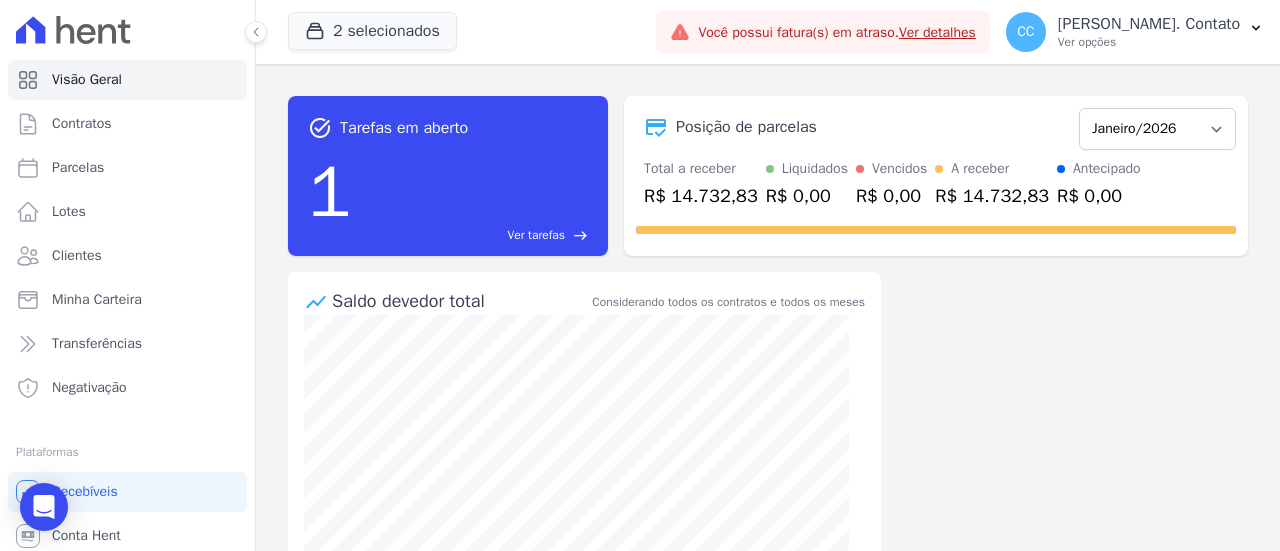 scroll, scrollTop: 0, scrollLeft: 0, axis: both 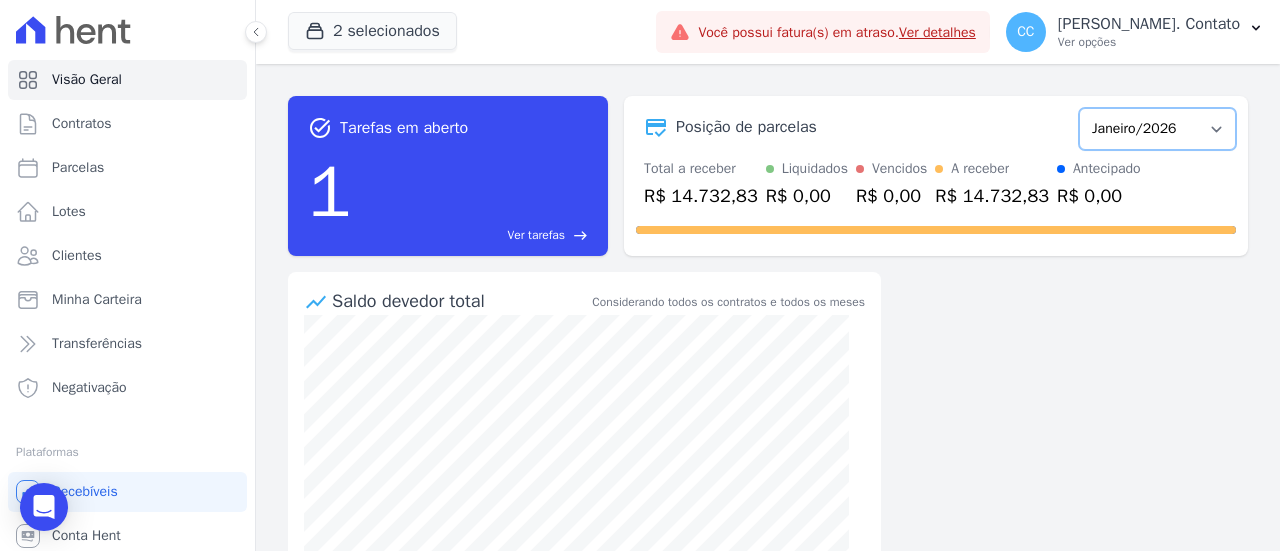 click on "Março/2023
Abril/2023
Maio/2023
Junho/2023
Julho/2023
Agosto/2023
Setembro/2023
Outubro/2023
Novembro/2023
Dezembro/2023
[GEOGRAPHIC_DATA]/2024
Fevereiro/2024
Março/2024
Abril/2024
Maio/2024
Junho/2024
Julho/2024
Agosto/2024
Setembro/2024
Outubro/2024
Novembro/2024
Dezembro/2024
[GEOGRAPHIC_DATA]/2025
Fevereiro/2025
Março/2025
Abril/2025
Maio/2025
Junho/2025
Julho/2025
Agosto/2025
Setembro/2025
Outubro/2025
Novembro/2025
Dezembro/2025
Janeiro/2026
Fevereiro/2026
Março/2026
Abril/2026
Maio/2026
Junho/2026
Julho/2026
Agosto/2026
Setembro/2026
Outubro/2026
Novembro/2026
Dezembro/2026
Janeiro/2027
Fevereiro/2027
Março/2027
Abril/2027
Maio/2027
Junho/2027
Julho/2027
Agosto/2027
Setembro/2027
Outubro/2027
Novembro/2027
Dezembro/2027
Janeiro/2028
Fevereiro/2028
Março/2028
Abril/2028
Maio/2028
Junho/2028
Julho/2028
Agosto/2028
Setembro/2028
Outubro/2028
Novembro/2028
Dezembro/2028" at bounding box center [1157, 129] 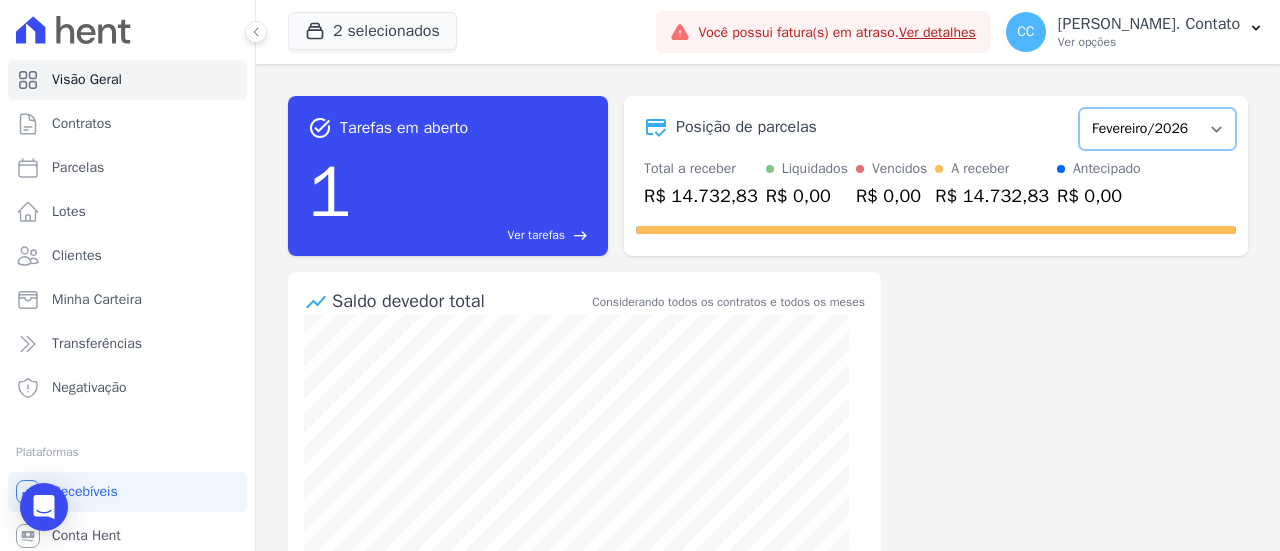 click on "Março/2023
Abril/2023
Maio/2023
Junho/2023
Julho/2023
Agosto/2023
Setembro/2023
Outubro/2023
Novembro/2023
Dezembro/2023
[GEOGRAPHIC_DATA]/2024
Fevereiro/2024
Março/2024
Abril/2024
Maio/2024
Junho/2024
Julho/2024
Agosto/2024
Setembro/2024
Outubro/2024
Novembro/2024
Dezembro/2024
[GEOGRAPHIC_DATA]/2025
Fevereiro/2025
Março/2025
Abril/2025
Maio/2025
Junho/2025
Julho/2025
Agosto/2025
Setembro/2025
Outubro/2025
Novembro/2025
Dezembro/2025
Janeiro/2026
Fevereiro/2026
Março/2026
Abril/2026
Maio/2026
Junho/2026
Julho/2026
Agosto/2026
Setembro/2026
Outubro/2026
Novembro/2026
Dezembro/2026
Janeiro/2027
Fevereiro/2027
Março/2027
Abril/2027
Maio/2027
Junho/2027
Julho/2027
Agosto/2027
Setembro/2027
Outubro/2027
Novembro/2027
Dezembro/2027
Janeiro/2028
Fevereiro/2028
Março/2028
Abril/2028
Maio/2028
Junho/2028
Julho/2028
Agosto/2028
Setembro/2028
Outubro/2028
Novembro/2028
Dezembro/2028" at bounding box center [1157, 129] 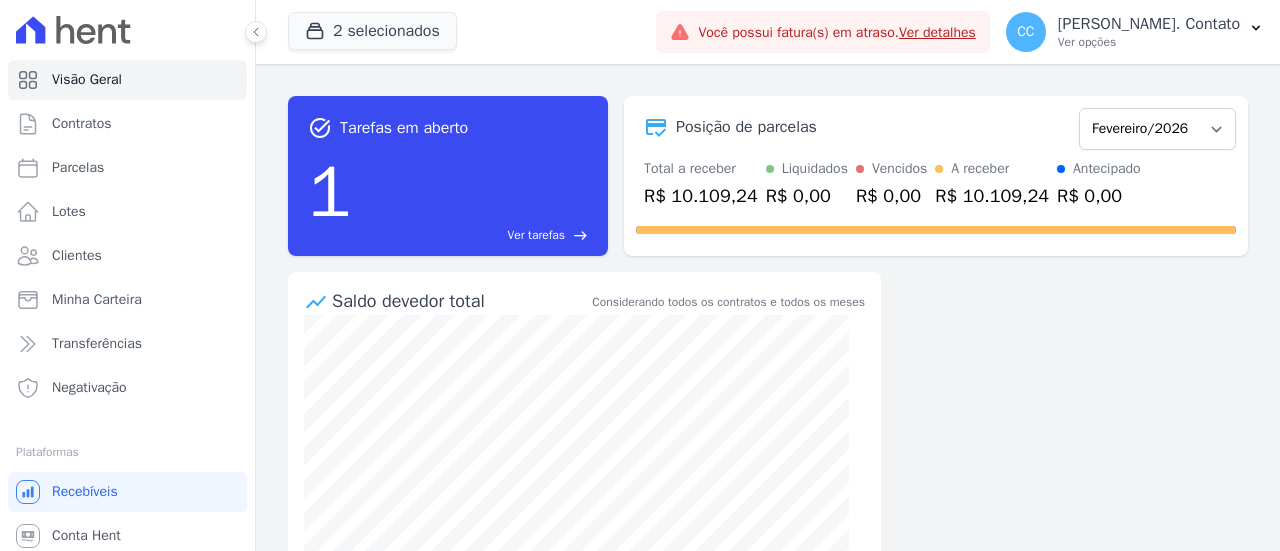 scroll, scrollTop: 0, scrollLeft: 0, axis: both 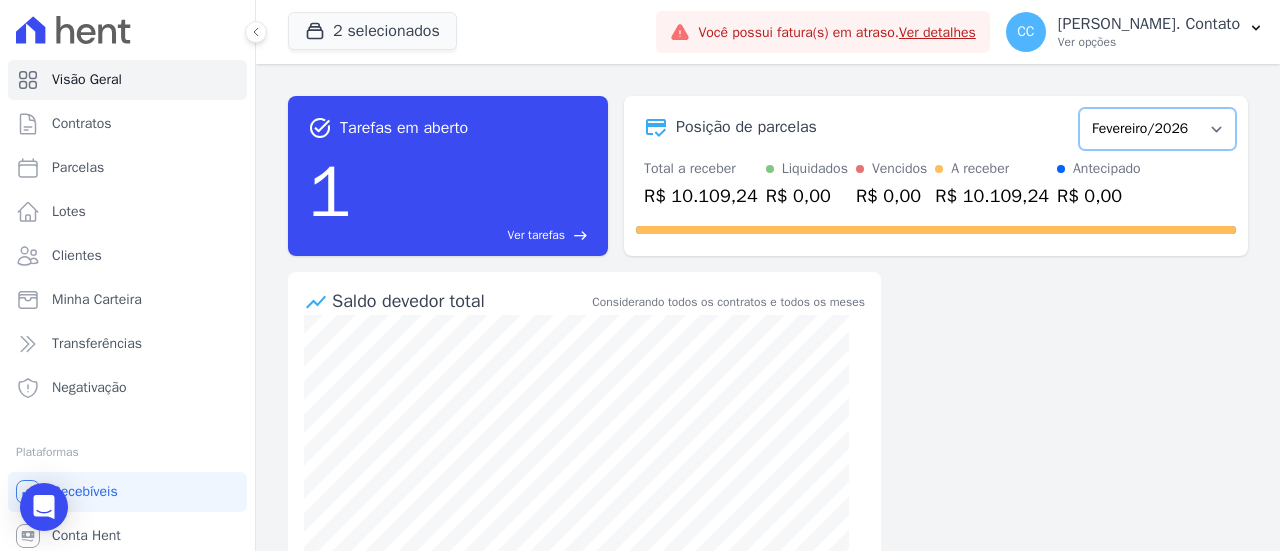click on "Março/2023
Abril/2023
Maio/2023
Junho/2023
Julho/2023
Agosto/2023
Setembro/2023
Outubro/2023
Novembro/2023
Dezembro/2023
[GEOGRAPHIC_DATA]/2024
Fevereiro/2024
Março/2024
Abril/2024
Maio/2024
Junho/2024
Julho/2024
Agosto/2024
Setembro/2024
Outubro/2024
Novembro/2024
Dezembro/2024
[GEOGRAPHIC_DATA]/2025
Fevereiro/2025
Março/2025
Abril/2025
Maio/2025
Junho/2025
Julho/2025
Agosto/2025
Setembro/2025
Outubro/2025
Novembro/2025
Dezembro/2025
Janeiro/2026
Fevereiro/2026
Março/2026
Abril/2026
Maio/2026
Junho/2026
Julho/2026
Agosto/2026
Setembro/2026
Outubro/2026
Novembro/2026
Dezembro/2026
Janeiro/2027
Fevereiro/2027
Março/2027
Abril/2027
Maio/2027
Junho/2027
Julho/2027
Agosto/2027
Setembro/2027
Outubro/2027
Novembro/2027
Dezembro/2027
Janeiro/2028
Fevereiro/2028
Março/2028
Abril/2028
Maio/2028
Junho/2028
Julho/2028
Agosto/2028
Setembro/2028
Outubro/2028
Novembro/2028
Dezembro/2028" at bounding box center [1157, 129] 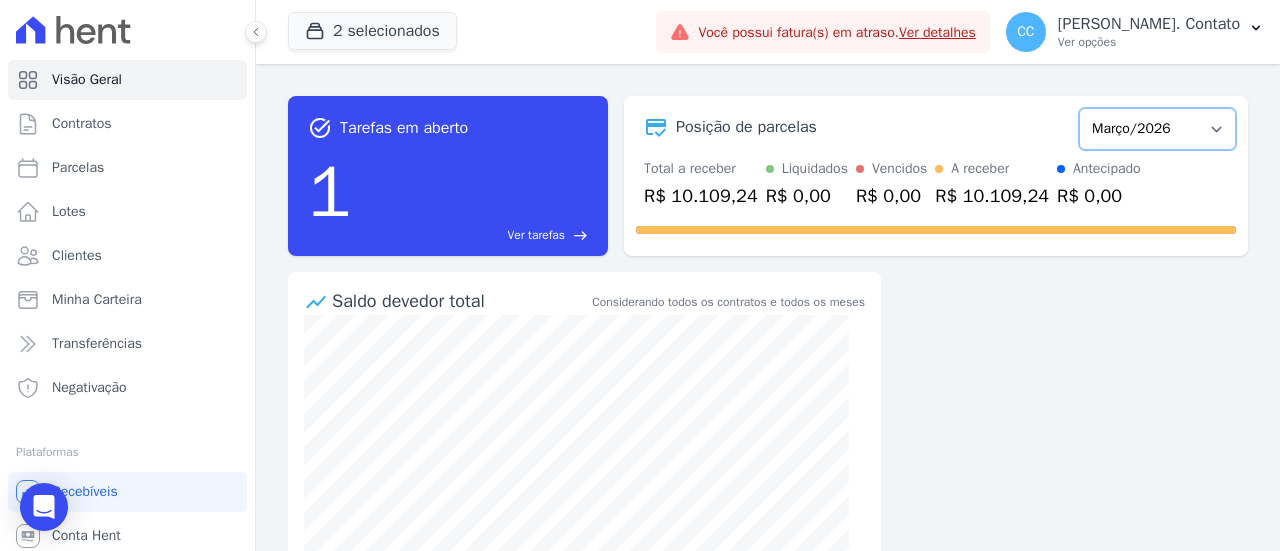 click on "Março/2023
Abril/2023
Maio/2023
Junho/2023
Julho/2023
Agosto/2023
Setembro/2023
Outubro/2023
Novembro/2023
Dezembro/2023
[GEOGRAPHIC_DATA]/2024
Fevereiro/2024
Março/2024
Abril/2024
Maio/2024
Junho/2024
Julho/2024
Agosto/2024
Setembro/2024
Outubro/2024
Novembro/2024
Dezembro/2024
[GEOGRAPHIC_DATA]/2025
Fevereiro/2025
Março/2025
Abril/2025
Maio/2025
Junho/2025
Julho/2025
Agosto/2025
Setembro/2025
Outubro/2025
Novembro/2025
Dezembro/2025
Janeiro/2026
Fevereiro/2026
Março/2026
Abril/2026
Maio/2026
Junho/2026
Julho/2026
Agosto/2026
Setembro/2026
Outubro/2026
Novembro/2026
Dezembro/2026
Janeiro/2027
Fevereiro/2027
Março/2027
Abril/2027
Maio/2027
Junho/2027
Julho/2027
Agosto/2027
Setembro/2027
Outubro/2027
Novembro/2027
Dezembro/2027
Janeiro/2028
Fevereiro/2028
Março/2028
Abril/2028
Maio/2028
Junho/2028
Julho/2028
Agosto/2028
Setembro/2028
Outubro/2028
Novembro/2028
Dezembro/2028" at bounding box center [1157, 129] 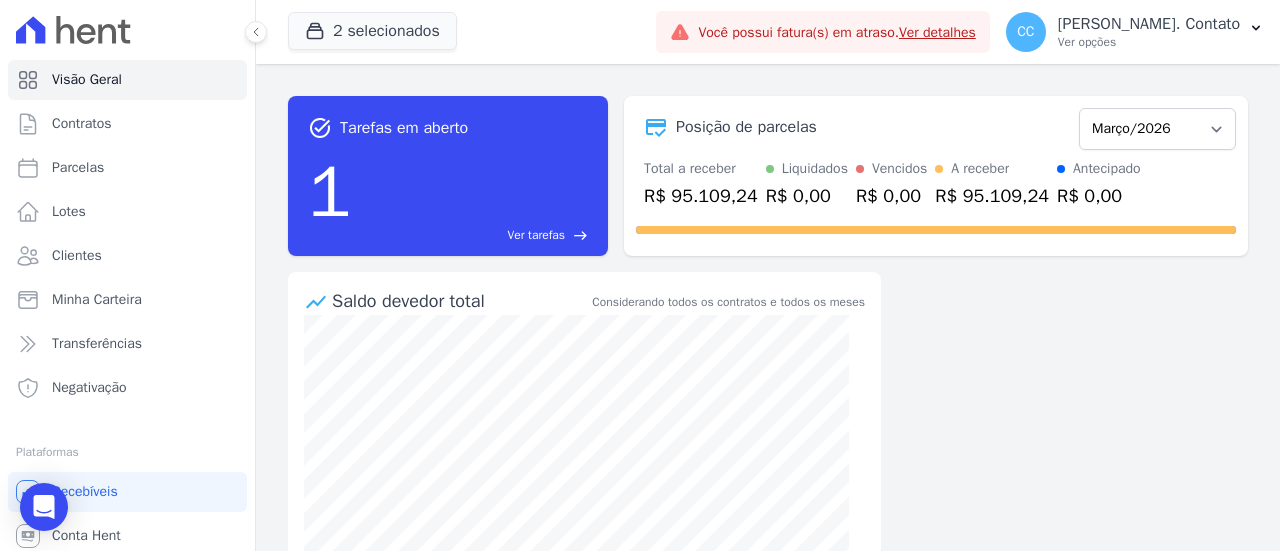 scroll, scrollTop: 0, scrollLeft: 0, axis: both 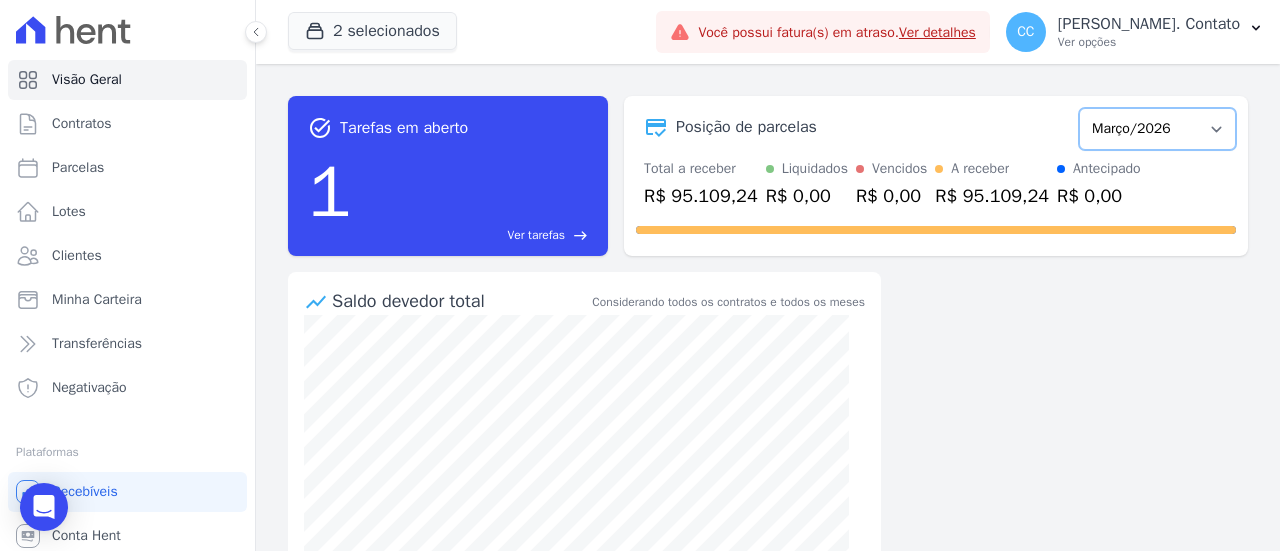 click on "Março/2023
Abril/2023
Maio/2023
Junho/2023
Julho/2023
Agosto/2023
Setembro/2023
Outubro/2023
Novembro/2023
Dezembro/2023
[GEOGRAPHIC_DATA]/2024
Fevereiro/2024
Março/2024
Abril/2024
Maio/2024
Junho/2024
Julho/2024
Agosto/2024
Setembro/2024
Outubro/2024
Novembro/2024
Dezembro/2024
[GEOGRAPHIC_DATA]/2025
Fevereiro/2025
Março/2025
Abril/2025
Maio/2025
Junho/2025
Julho/2025
Agosto/2025
Setembro/2025
Outubro/2025
Novembro/2025
Dezembro/2025
Janeiro/2026
Fevereiro/2026
Março/2026
Abril/2026
Maio/2026
Junho/2026
Julho/2026
Agosto/2026
Setembro/2026
Outubro/2026
Novembro/2026
Dezembro/2026
Janeiro/2027
Fevereiro/2027
Março/2027
Abril/2027
Maio/2027
Junho/2027
Julho/2027
Agosto/2027
Setembro/2027
Outubro/2027
Novembro/2027
Dezembro/2027
Janeiro/2028
Fevereiro/2028
Março/2028
Abril/2028
Maio/2028
Junho/2028
Julho/2028
Agosto/2028
Setembro/2028
Outubro/2028
Novembro/2028
Dezembro/2028" at bounding box center [1157, 129] 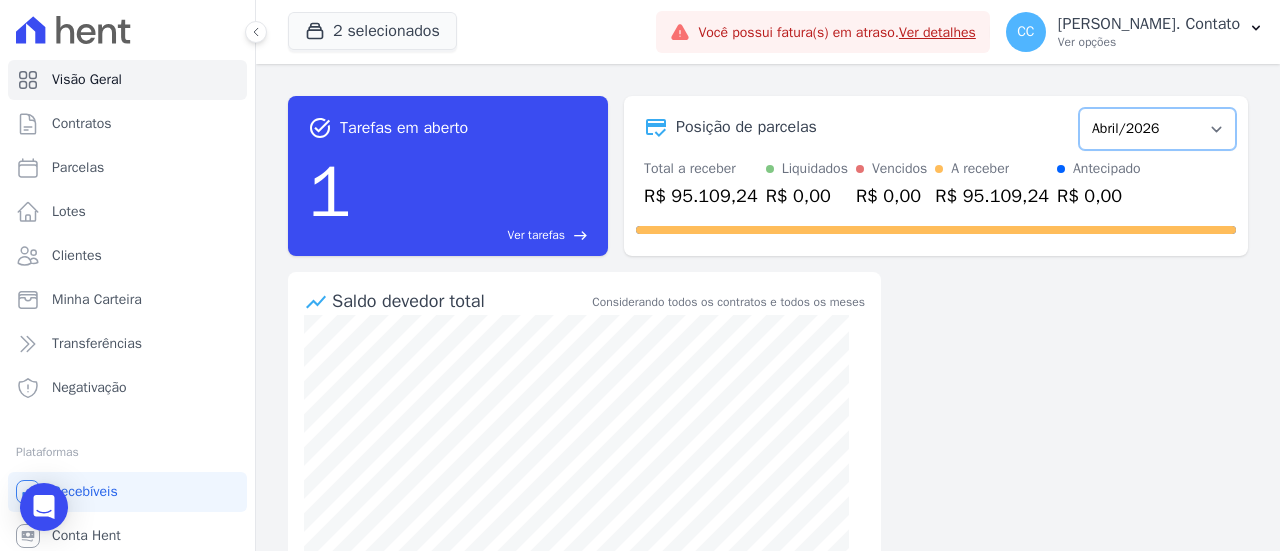 click on "Março/2023
Abril/2023
Maio/2023
Junho/2023
Julho/2023
Agosto/2023
Setembro/2023
Outubro/2023
Novembro/2023
Dezembro/2023
[GEOGRAPHIC_DATA]/2024
Fevereiro/2024
Março/2024
Abril/2024
Maio/2024
Junho/2024
Julho/2024
Agosto/2024
Setembro/2024
Outubro/2024
Novembro/2024
Dezembro/2024
[GEOGRAPHIC_DATA]/2025
Fevereiro/2025
Março/2025
Abril/2025
Maio/2025
Junho/2025
Julho/2025
Agosto/2025
Setembro/2025
Outubro/2025
Novembro/2025
Dezembro/2025
Janeiro/2026
Fevereiro/2026
Março/2026
Abril/2026
Maio/2026
Junho/2026
Julho/2026
Agosto/2026
Setembro/2026
Outubro/2026
Novembro/2026
Dezembro/2026
Janeiro/2027
Fevereiro/2027
Março/2027
Abril/2027
Maio/2027
Junho/2027
Julho/2027
Agosto/2027
Setembro/2027
Outubro/2027
Novembro/2027
Dezembro/2027
Janeiro/2028
Fevereiro/2028
Março/2028
Abril/2028
Maio/2028
Junho/2028
Julho/2028
Agosto/2028
Setembro/2028
Outubro/2028
Novembro/2028
Dezembro/2028" at bounding box center (1157, 129) 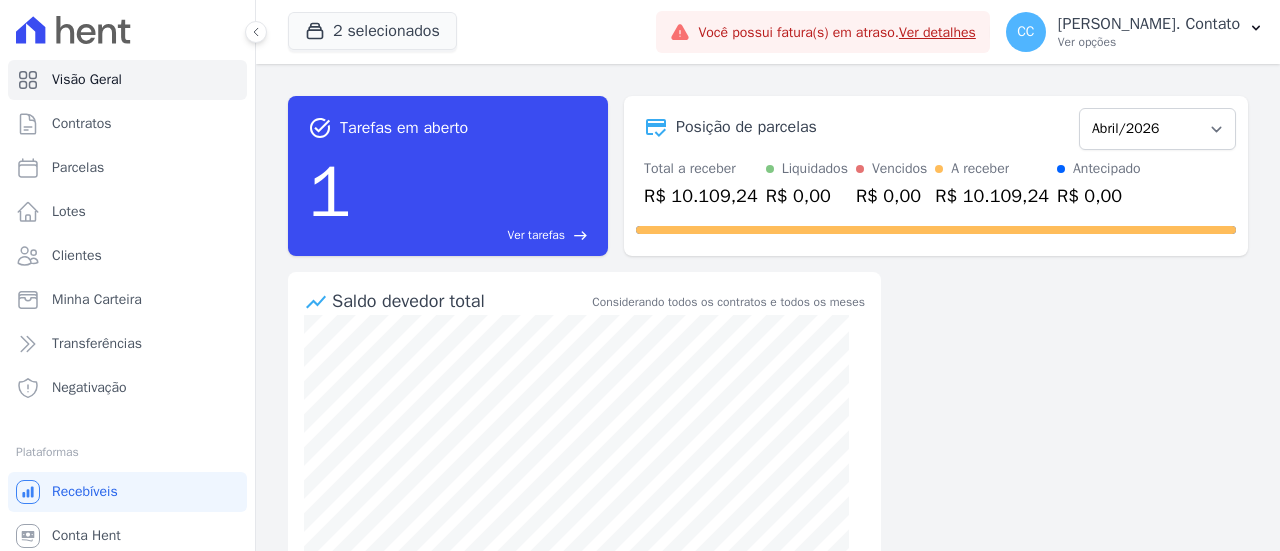 scroll, scrollTop: 0, scrollLeft: 0, axis: both 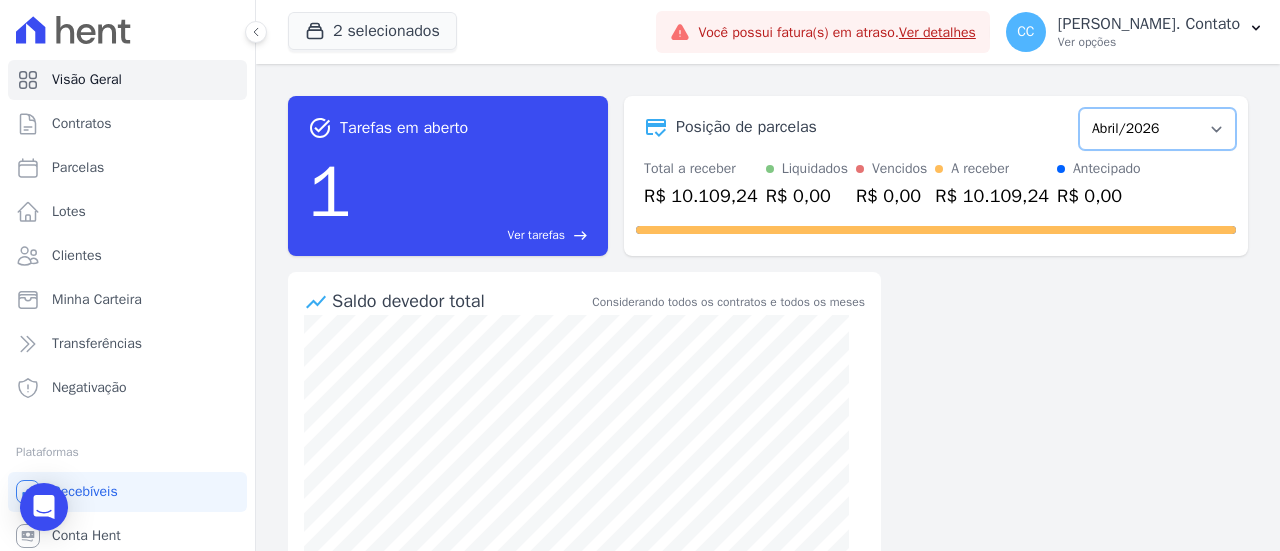 click on "Março/2023
Abril/2023
Maio/2023
Junho/2023
Julho/2023
Agosto/2023
Setembro/2023
Outubro/2023
Novembro/2023
Dezembro/2023
[GEOGRAPHIC_DATA]/2024
Fevereiro/2024
Março/2024
Abril/2024
Maio/2024
Junho/2024
Julho/2024
Agosto/2024
Setembro/2024
Outubro/2024
Novembro/2024
Dezembro/2024
[GEOGRAPHIC_DATA]/2025
Fevereiro/2025
Março/2025
Abril/2025
Maio/2025
Junho/2025
Julho/2025
Agosto/2025
Setembro/2025
Outubro/2025
Novembro/2025
Dezembro/2025
Janeiro/2026
Fevereiro/2026
Março/2026
Abril/2026
Maio/2026
Junho/2026
Julho/2026
Agosto/2026
Setembro/2026
Outubro/2026
Novembro/2026
Dezembro/2026
Janeiro/2027
Fevereiro/2027
Março/2027
Abril/2027
Maio/2027
Junho/2027
Julho/2027
Agosto/2027
Setembro/2027
Outubro/2027
Novembro/2027
Dezembro/2027
Janeiro/2028
Fevereiro/2028
Março/2028
Abril/2028
Maio/2028
Junho/2028
Julho/2028
Agosto/2028
Setembro/2028
Outubro/2028
Novembro/2028
Dezembro/2028" at bounding box center (1157, 129) 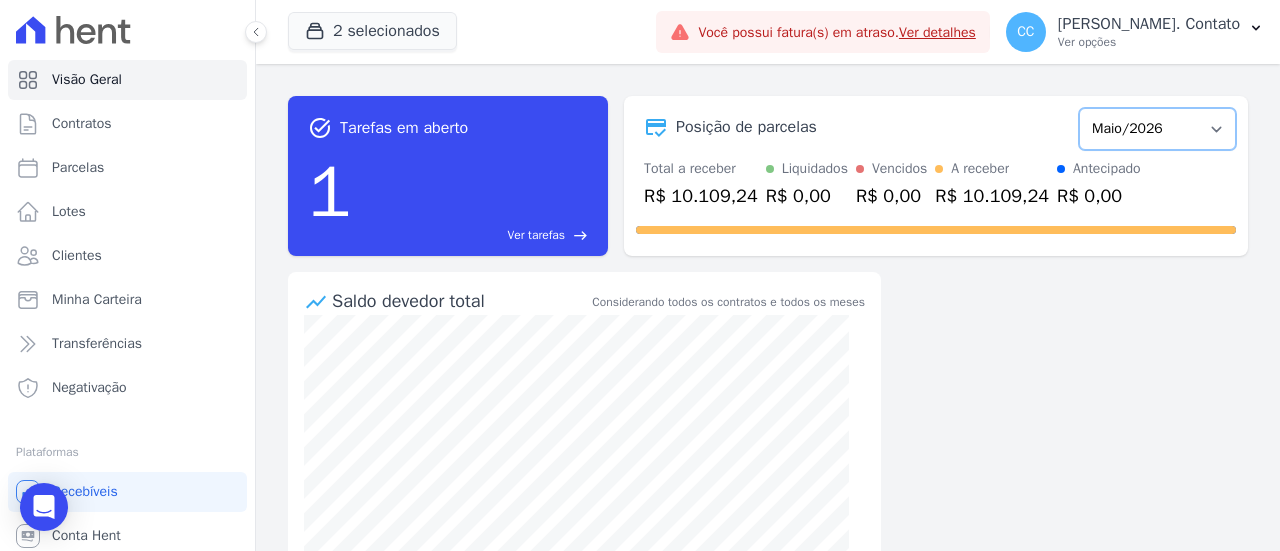 click on "Março/2023
Abril/2023
Maio/2023
Junho/2023
Julho/2023
Agosto/2023
Setembro/2023
Outubro/2023
Novembro/2023
Dezembro/2023
[GEOGRAPHIC_DATA]/2024
Fevereiro/2024
Março/2024
Abril/2024
Maio/2024
Junho/2024
Julho/2024
Agosto/2024
Setembro/2024
Outubro/2024
Novembro/2024
Dezembro/2024
[GEOGRAPHIC_DATA]/2025
Fevereiro/2025
Março/2025
Abril/2025
Maio/2025
Junho/2025
Julho/2025
Agosto/2025
Setembro/2025
Outubro/2025
Novembro/2025
Dezembro/2025
Janeiro/2026
Fevereiro/2026
Março/2026
Abril/2026
Maio/2026
Junho/2026
Julho/2026
Agosto/2026
Setembro/2026
Outubro/2026
Novembro/2026
Dezembro/2026
Janeiro/2027
Fevereiro/2027
Março/2027
Abril/2027
Maio/2027
Junho/2027
Julho/2027
Agosto/2027
Setembro/2027
Outubro/2027
Novembro/2027
Dezembro/2027
Janeiro/2028
Fevereiro/2028
Março/2028
Abril/2028
Maio/2028
Junho/2028
Julho/2028
Agosto/2028
Setembro/2028
Outubro/2028
Novembro/2028
Dezembro/2028" at bounding box center (1157, 129) 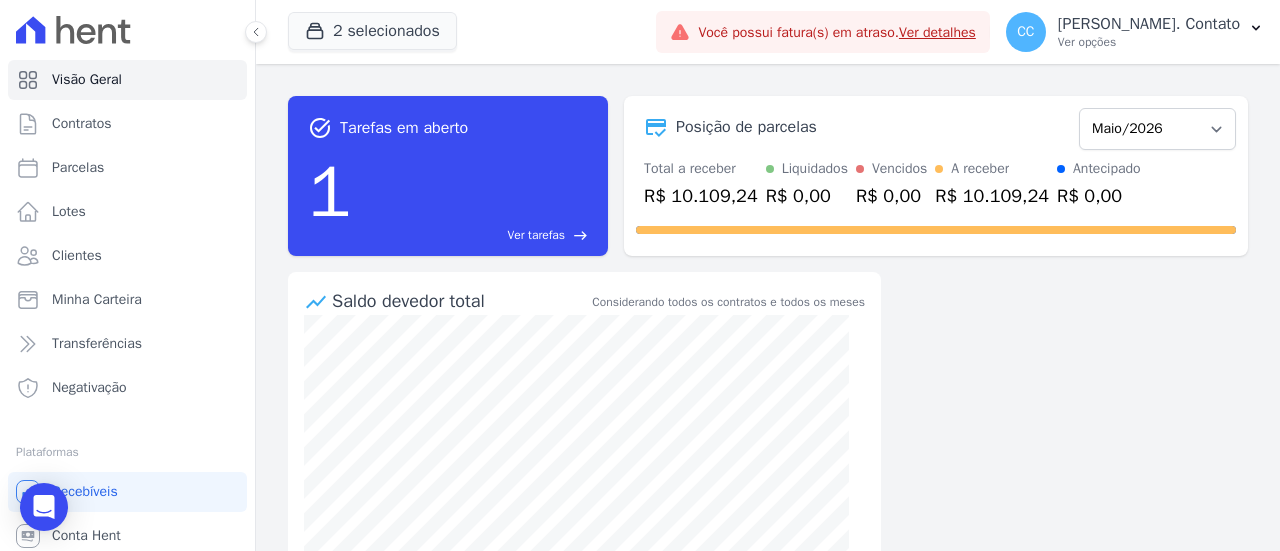 scroll, scrollTop: 0, scrollLeft: 0, axis: both 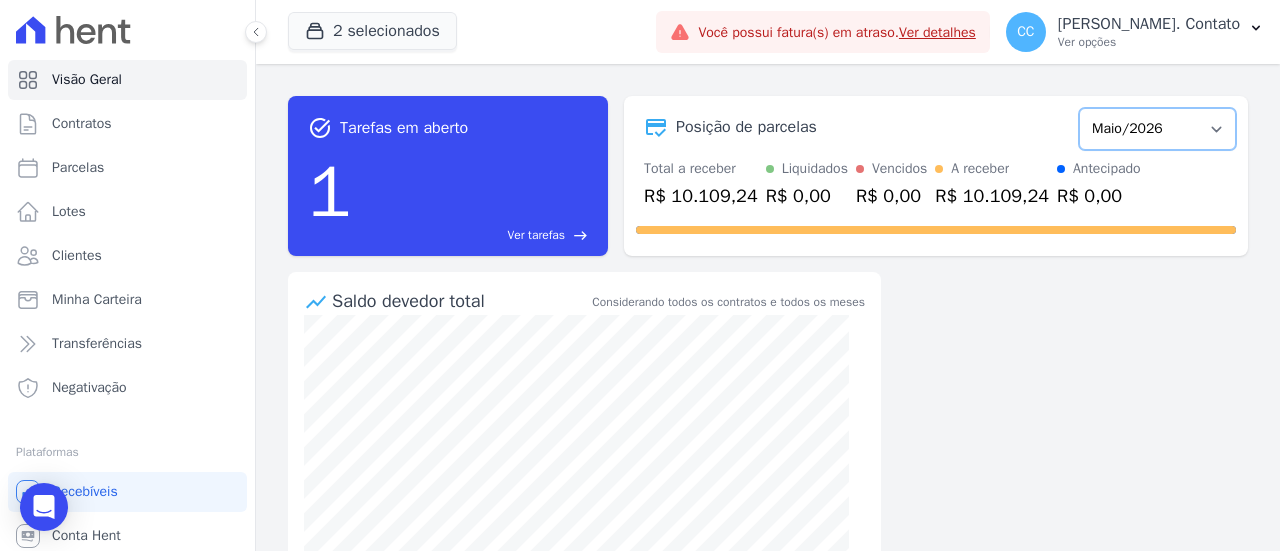 click on "Março/2023
Abril/2023
Maio/2023
Junho/2023
Julho/2023
Agosto/2023
Setembro/2023
Outubro/2023
Novembro/2023
Dezembro/2023
[GEOGRAPHIC_DATA]/2024
Fevereiro/2024
Março/2024
Abril/2024
Maio/2024
Junho/2024
Julho/2024
Agosto/2024
Setembro/2024
Outubro/2024
Novembro/2024
Dezembro/2024
[GEOGRAPHIC_DATA]/2025
Fevereiro/2025
Março/2025
Abril/2025
Maio/2025
Junho/2025
Julho/2025
Agosto/2025
Setembro/2025
Outubro/2025
Novembro/2025
Dezembro/2025
Janeiro/2026
Fevereiro/2026
Março/2026
Abril/2026
Maio/2026
Junho/2026
Julho/2026
Agosto/2026
Setembro/2026
Outubro/2026
Novembro/2026
Dezembro/2026
Janeiro/2027
Fevereiro/2027
Março/2027
Abril/2027
Maio/2027
Junho/2027
Julho/2027
Agosto/2027
Setembro/2027
Outubro/2027
Novembro/2027
Dezembro/2027
Janeiro/2028
Fevereiro/2028
Março/2028
Abril/2028
Maio/2028
Junho/2028
Julho/2028
Agosto/2028
Setembro/2028
Outubro/2028
Novembro/2028
Dezembro/2028" at bounding box center (1157, 129) 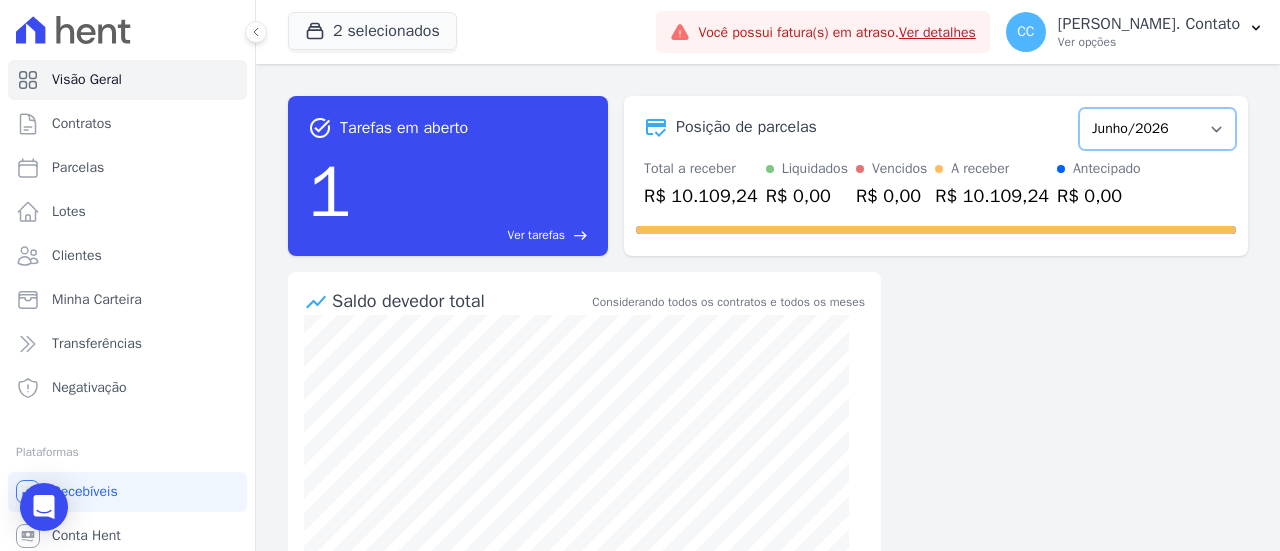 click on "Março/2023
Abril/2023
Maio/2023
Junho/2023
Julho/2023
Agosto/2023
Setembro/2023
Outubro/2023
Novembro/2023
Dezembro/2023
[GEOGRAPHIC_DATA]/2024
Fevereiro/2024
Março/2024
Abril/2024
Maio/2024
Junho/2024
Julho/2024
Agosto/2024
Setembro/2024
Outubro/2024
Novembro/2024
Dezembro/2024
[GEOGRAPHIC_DATA]/2025
Fevereiro/2025
Março/2025
Abril/2025
Maio/2025
Junho/2025
Julho/2025
Agosto/2025
Setembro/2025
Outubro/2025
Novembro/2025
Dezembro/2025
Janeiro/2026
Fevereiro/2026
Março/2026
Abril/2026
Maio/2026
Junho/2026
Julho/2026
Agosto/2026
Setembro/2026
Outubro/2026
Novembro/2026
Dezembro/2026
Janeiro/2027
Fevereiro/2027
Março/2027
Abril/2027
Maio/2027
Junho/2027
Julho/2027
Agosto/2027
Setembro/2027
Outubro/2027
Novembro/2027
Dezembro/2027
Janeiro/2028
Fevereiro/2028
Março/2028
Abril/2028
Maio/2028
Junho/2028
Julho/2028
Agosto/2028
Setembro/2028
Outubro/2028
Novembro/2028
Dezembro/2028" at bounding box center [1157, 129] 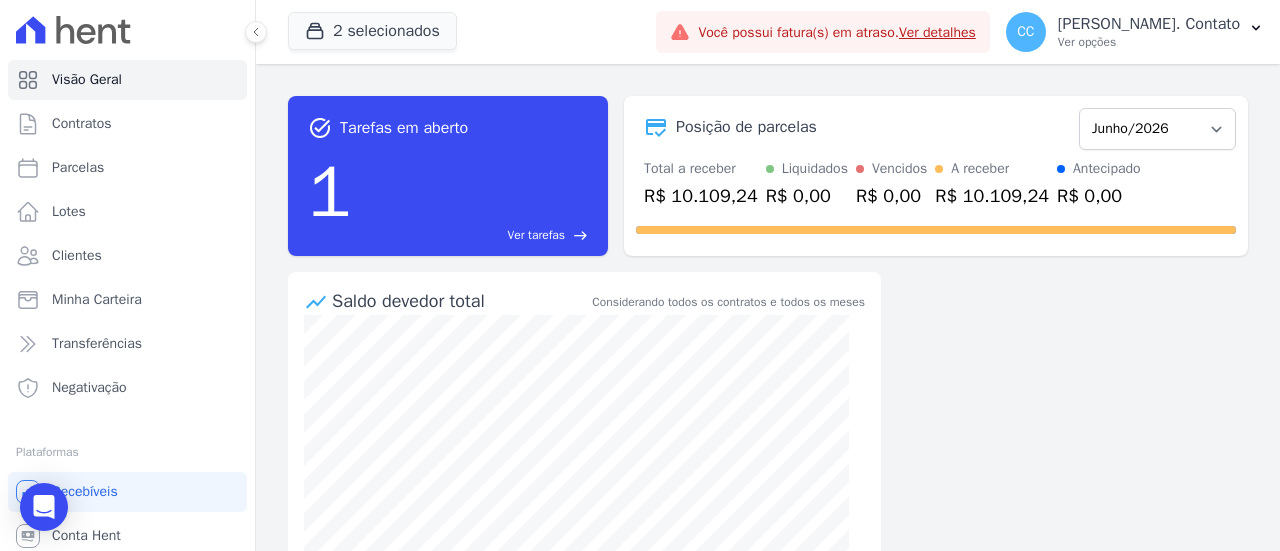 scroll, scrollTop: 0, scrollLeft: 0, axis: both 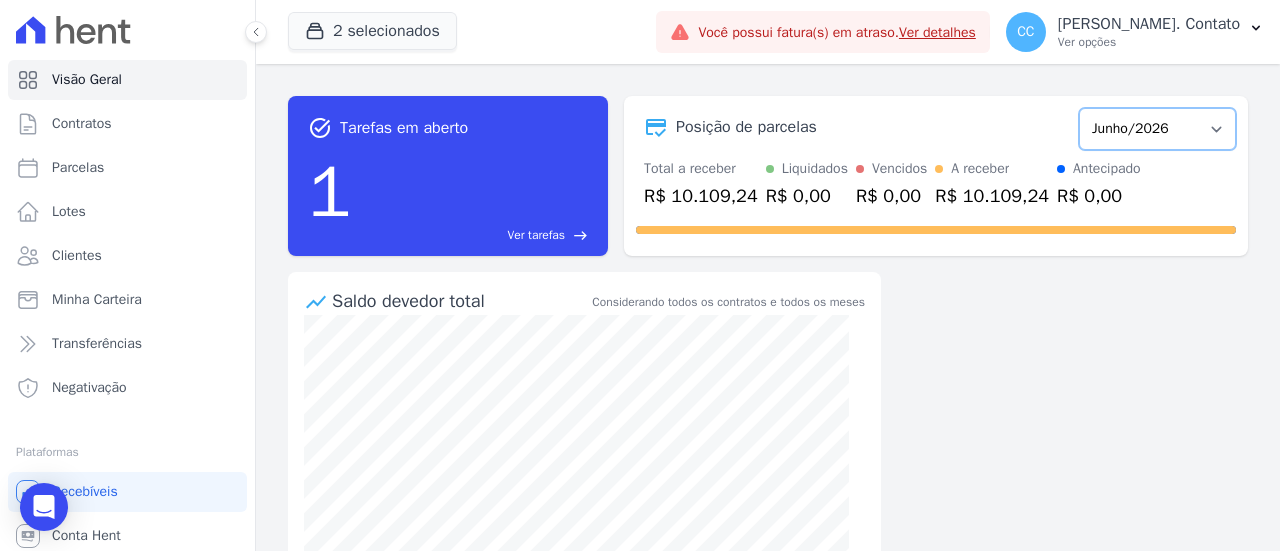 click on "Março/2023
Abril/2023
Maio/2023
Junho/2023
Julho/2023
Agosto/2023
Setembro/2023
Outubro/2023
Novembro/2023
Dezembro/2023
[GEOGRAPHIC_DATA]/2024
Fevereiro/2024
Março/2024
Abril/2024
Maio/2024
Junho/2024
Julho/2024
Agosto/2024
Setembro/2024
Outubro/2024
Novembro/2024
Dezembro/2024
[GEOGRAPHIC_DATA]/2025
Fevereiro/2025
Março/2025
Abril/2025
Maio/2025
Junho/2025
Julho/2025
Agosto/2025
Setembro/2025
Outubro/2025
Novembro/2025
Dezembro/2025
Janeiro/2026
Fevereiro/2026
Março/2026
Abril/2026
Maio/2026
Junho/2026
Julho/2026
Agosto/2026
Setembro/2026
Outubro/2026
Novembro/2026
Dezembro/2026
Janeiro/2027
Fevereiro/2027
Março/2027
Abril/2027
Maio/2027
Junho/2027
Julho/2027
Agosto/2027
Setembro/2027
Outubro/2027
Novembro/2027
Dezembro/2027
Janeiro/2028
Fevereiro/2028
Março/2028
Abril/2028
Maio/2028
Junho/2028
Julho/2028
Agosto/2028
Setembro/2028
Outubro/2028
Novembro/2028
Dezembro/2028" at bounding box center (1157, 129) 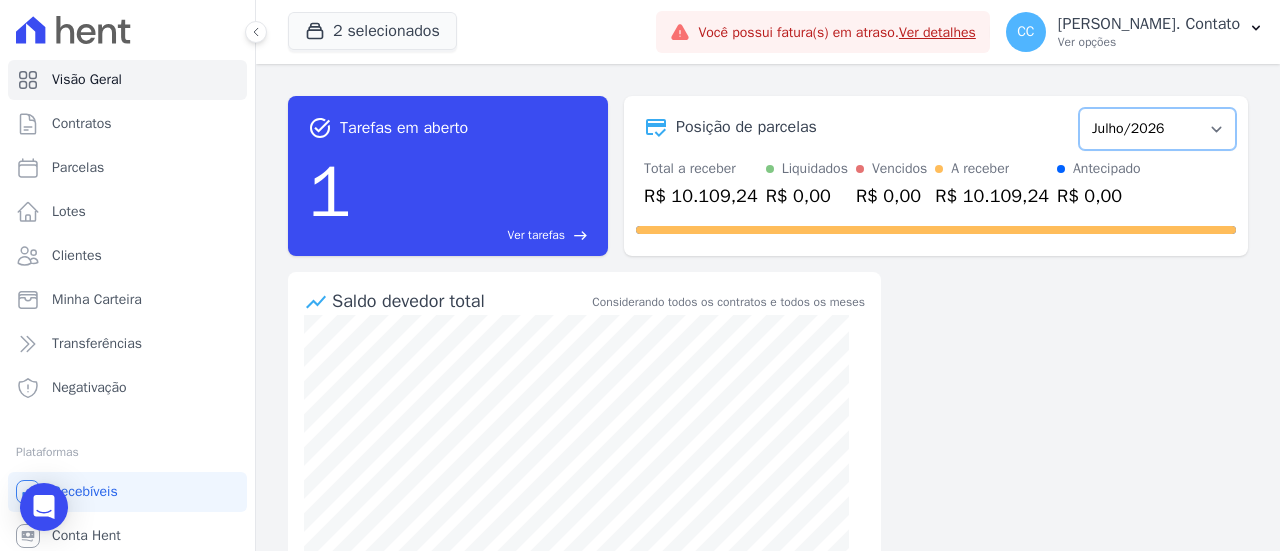 click on "Março/2023
Abril/2023
Maio/2023
Junho/2023
Julho/2023
Agosto/2023
Setembro/2023
Outubro/2023
Novembro/2023
Dezembro/2023
[GEOGRAPHIC_DATA]/2024
Fevereiro/2024
Março/2024
Abril/2024
Maio/2024
Junho/2024
Julho/2024
Agosto/2024
Setembro/2024
Outubro/2024
Novembro/2024
Dezembro/2024
[GEOGRAPHIC_DATA]/2025
Fevereiro/2025
Março/2025
Abril/2025
Maio/2025
Junho/2025
Julho/2025
Agosto/2025
Setembro/2025
Outubro/2025
Novembro/2025
Dezembro/2025
Janeiro/2026
Fevereiro/2026
Março/2026
Abril/2026
Maio/2026
Junho/2026
Julho/2026
Agosto/2026
Setembro/2026
Outubro/2026
Novembro/2026
Dezembro/2026
Janeiro/2027
Fevereiro/2027
Março/2027
Abril/2027
Maio/2027
Junho/2027
Julho/2027
Agosto/2027
Setembro/2027
Outubro/2027
Novembro/2027
Dezembro/2027
Janeiro/2028
Fevereiro/2028
Março/2028
Abril/2028
Maio/2028
Junho/2028
Julho/2028
Agosto/2028
Setembro/2028
Outubro/2028
Novembro/2028
Dezembro/2028" at bounding box center [1157, 129] 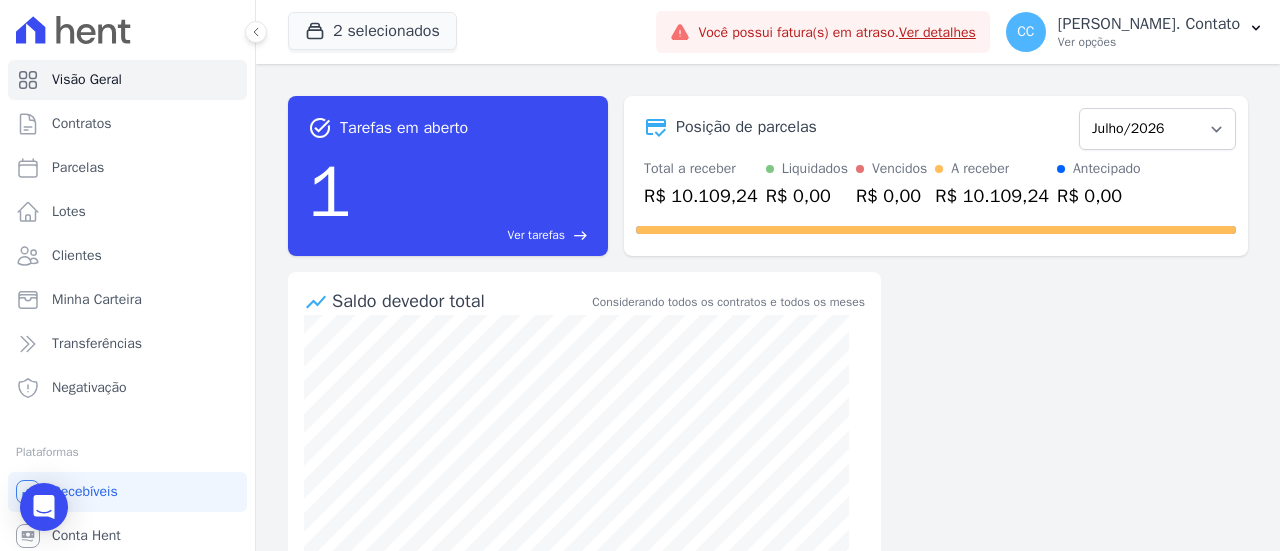 scroll, scrollTop: 0, scrollLeft: 0, axis: both 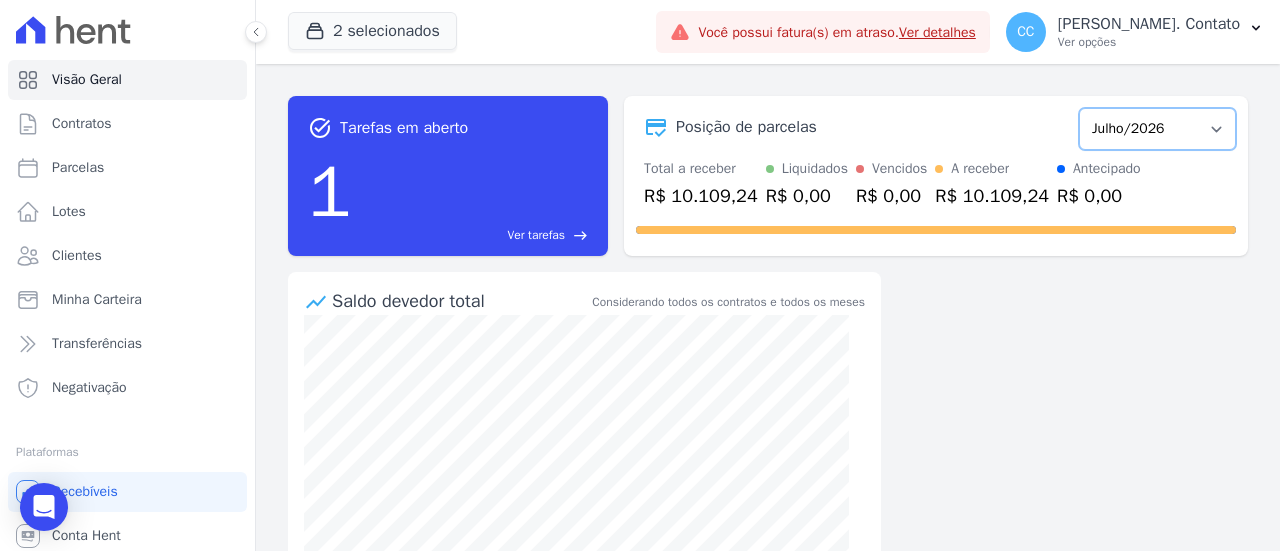 click on "Março/2023
Abril/2023
Maio/2023
Junho/2023
Julho/2023
Agosto/2023
Setembro/2023
Outubro/2023
Novembro/2023
Dezembro/2023
[GEOGRAPHIC_DATA]/2024
Fevereiro/2024
Março/2024
Abril/2024
Maio/2024
Junho/2024
Julho/2024
Agosto/2024
Setembro/2024
Outubro/2024
Novembro/2024
Dezembro/2024
[GEOGRAPHIC_DATA]/2025
Fevereiro/2025
Março/2025
Abril/2025
Maio/2025
Junho/2025
Julho/2025
Agosto/2025
Setembro/2025
Outubro/2025
Novembro/2025
Dezembro/2025
Janeiro/2026
Fevereiro/2026
Março/2026
Abril/2026
Maio/2026
Junho/2026
Julho/2026
Agosto/2026
Setembro/2026
Outubro/2026
Novembro/2026
Dezembro/2026
Janeiro/2027
Fevereiro/2027
Março/2027
Abril/2027
Maio/2027
Junho/2027
Julho/2027
Agosto/2027
Setembro/2027
Outubro/2027
Novembro/2027
Dezembro/2027
Janeiro/2028
Fevereiro/2028
Março/2028
Abril/2028
Maio/2028
Junho/2028
Julho/2028
Agosto/2028
Setembro/2028
Outubro/2028
Novembro/2028
Dezembro/2028" at bounding box center (1157, 129) 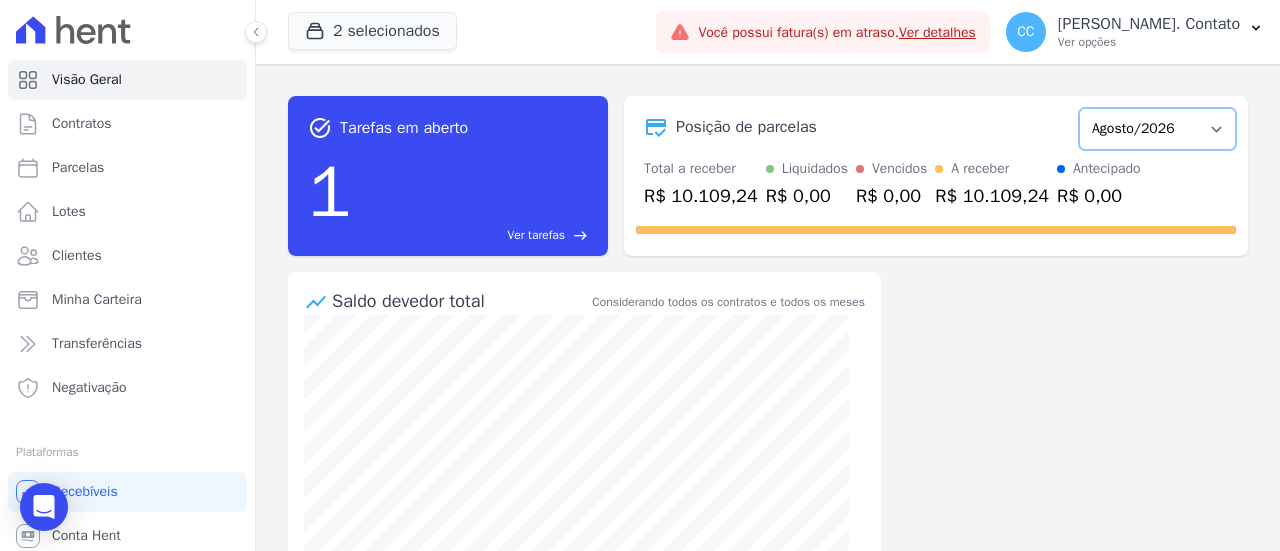 click on "Março/2023
Abril/2023
Maio/2023
Junho/2023
Julho/2023
Agosto/2023
Setembro/2023
Outubro/2023
Novembro/2023
Dezembro/2023
[GEOGRAPHIC_DATA]/2024
Fevereiro/2024
Março/2024
Abril/2024
Maio/2024
Junho/2024
Julho/2024
Agosto/2024
Setembro/2024
Outubro/2024
Novembro/2024
Dezembro/2024
[GEOGRAPHIC_DATA]/2025
Fevereiro/2025
Março/2025
Abril/2025
Maio/2025
Junho/2025
Julho/2025
Agosto/2025
Setembro/2025
Outubro/2025
Novembro/2025
Dezembro/2025
Janeiro/2026
Fevereiro/2026
Março/2026
Abril/2026
Maio/2026
Junho/2026
Julho/2026
Agosto/2026
Setembro/2026
Outubro/2026
Novembro/2026
Dezembro/2026
Janeiro/2027
Fevereiro/2027
Março/2027
Abril/2027
Maio/2027
Junho/2027
Julho/2027
Agosto/2027
Setembro/2027
Outubro/2027
Novembro/2027
Dezembro/2027
Janeiro/2028
Fevereiro/2028
Março/2028
Abril/2028
Maio/2028
Junho/2028
Julho/2028
Agosto/2028
Setembro/2028
Outubro/2028
Novembro/2028
Dezembro/2028" at bounding box center [1157, 129] 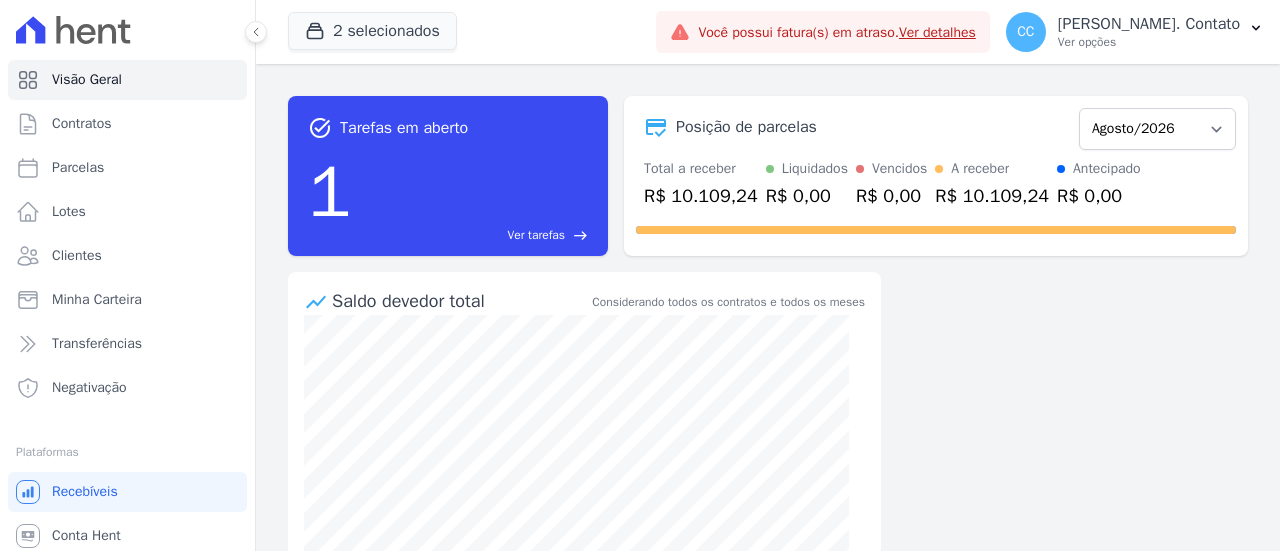scroll, scrollTop: 0, scrollLeft: 0, axis: both 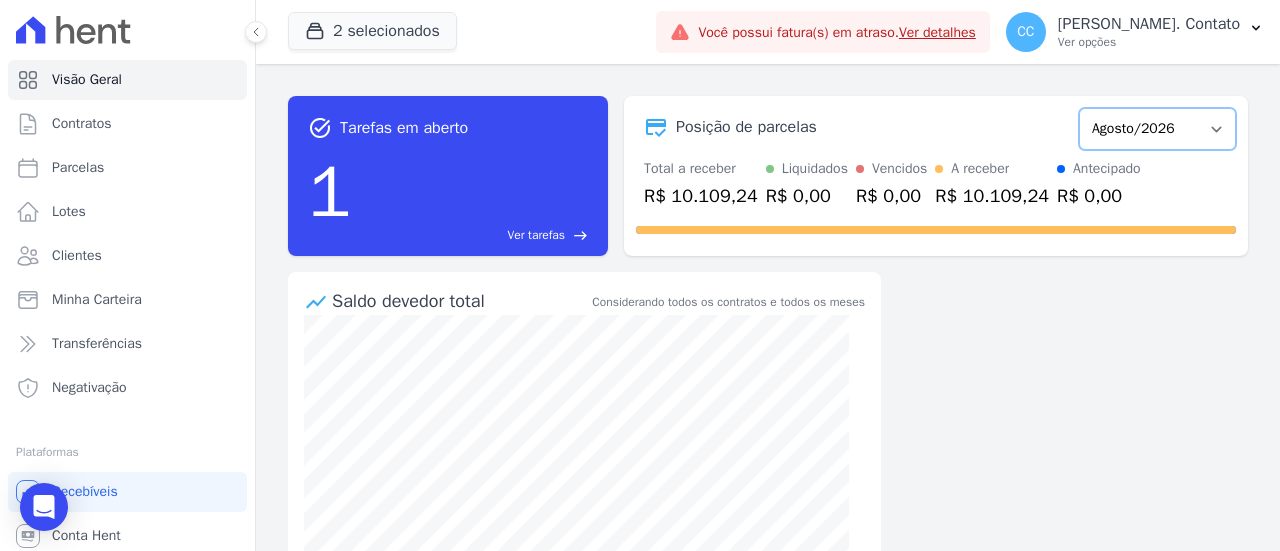 click on "Março/2023
Abril/2023
Maio/2023
Junho/2023
Julho/2023
Agosto/2023
Setembro/2023
Outubro/2023
Novembro/2023
Dezembro/2023
[GEOGRAPHIC_DATA]/2024
Fevereiro/2024
Março/2024
Abril/2024
Maio/2024
Junho/2024
Julho/2024
Agosto/2024
Setembro/2024
Outubro/2024
Novembro/2024
Dezembro/2024
[GEOGRAPHIC_DATA]/2025
Fevereiro/2025
Março/2025
Abril/2025
Maio/2025
Junho/2025
Julho/2025
Agosto/2025
Setembro/2025
Outubro/2025
Novembro/2025
Dezembro/2025
Janeiro/2026
Fevereiro/2026
Março/2026
Abril/2026
Maio/2026
Junho/2026
Julho/2026
Agosto/2026
Setembro/2026
Outubro/2026
Novembro/2026
Dezembro/2026
Janeiro/2027
Fevereiro/2027
Março/2027
Abril/2027
Maio/2027
Junho/2027
Julho/2027
Agosto/2027
Setembro/2027
Outubro/2027
Novembro/2027
Dezembro/2027
Janeiro/2028
Fevereiro/2028
Março/2028
Abril/2028
Maio/2028
Junho/2028
Julho/2028
Agosto/2028
Setembro/2028
Outubro/2028
Novembro/2028
Dezembro/2028" at bounding box center (1157, 129) 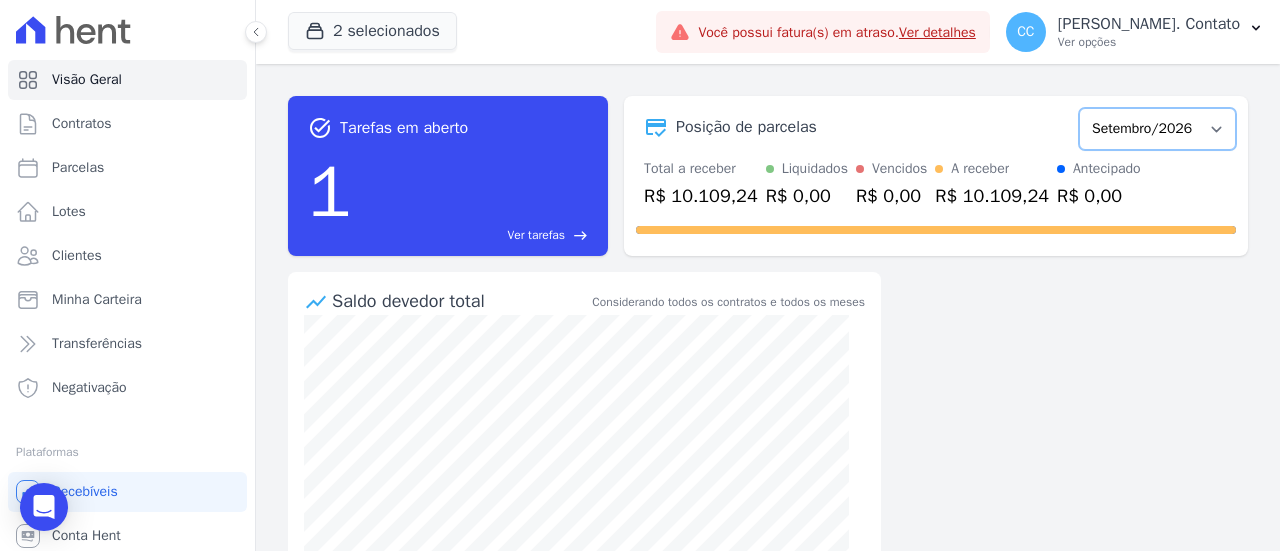 click on "Março/2023
Abril/2023
Maio/2023
Junho/2023
Julho/2023
Agosto/2023
Setembro/2023
Outubro/2023
Novembro/2023
Dezembro/2023
[GEOGRAPHIC_DATA]/2024
Fevereiro/2024
Março/2024
Abril/2024
Maio/2024
Junho/2024
Julho/2024
Agosto/2024
Setembro/2024
Outubro/2024
Novembro/2024
Dezembro/2024
[GEOGRAPHIC_DATA]/2025
Fevereiro/2025
Março/2025
Abril/2025
Maio/2025
Junho/2025
Julho/2025
Agosto/2025
Setembro/2025
Outubro/2025
Novembro/2025
Dezembro/2025
Janeiro/2026
Fevereiro/2026
Março/2026
Abril/2026
Maio/2026
Junho/2026
Julho/2026
Agosto/2026
Setembro/2026
Outubro/2026
Novembro/2026
Dezembro/2026
Janeiro/2027
Fevereiro/2027
Março/2027
Abril/2027
Maio/2027
Junho/2027
Julho/2027
Agosto/2027
Setembro/2027
Outubro/2027
Novembro/2027
Dezembro/2027
Janeiro/2028
Fevereiro/2028
Março/2028
Abril/2028
Maio/2028
Junho/2028
Julho/2028
Agosto/2028
Setembro/2028
Outubro/2028
Novembro/2028
Dezembro/2028" at bounding box center (1157, 129) 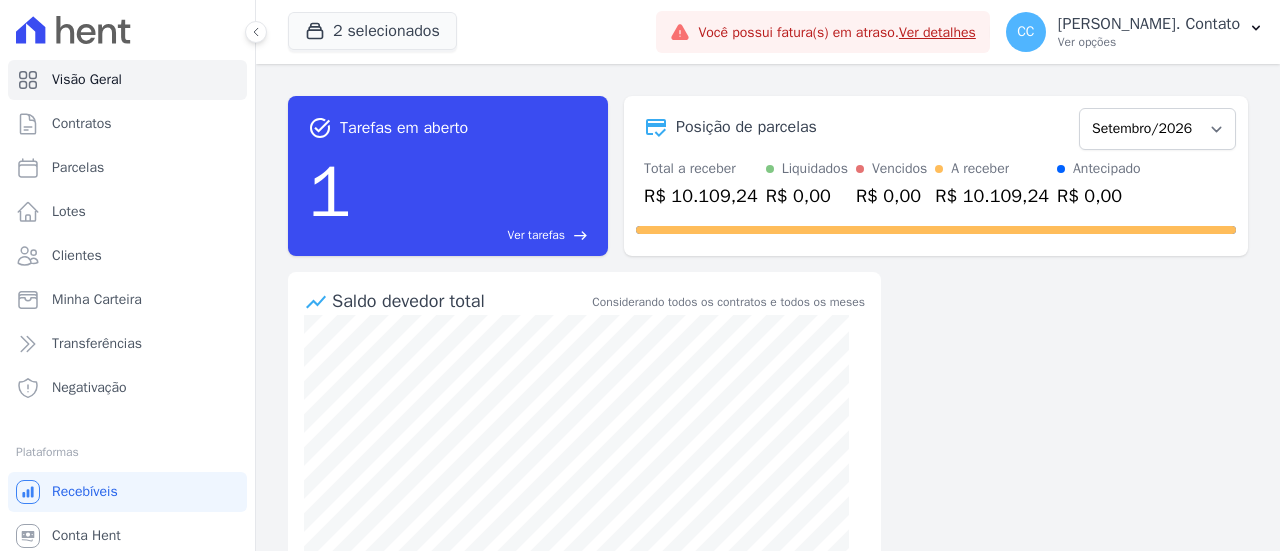 scroll, scrollTop: 0, scrollLeft: 0, axis: both 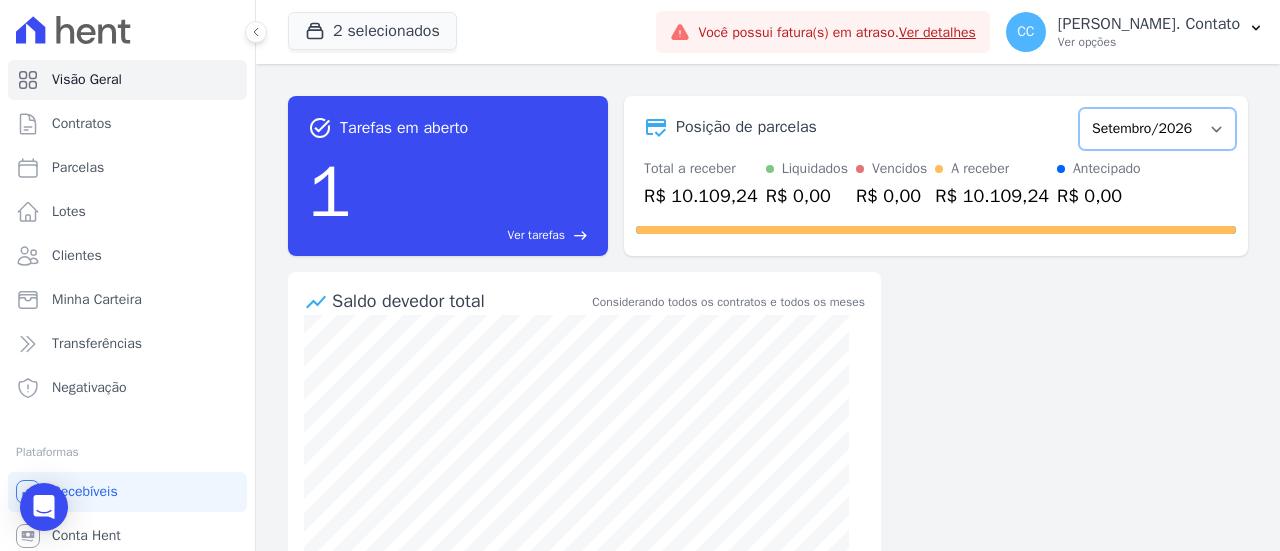 click on "Março/2023
Abril/2023
Maio/2023
Junho/2023
Julho/2023
Agosto/2023
Setembro/2023
Outubro/2023
Novembro/2023
Dezembro/2023
[GEOGRAPHIC_DATA]/2024
Fevereiro/2024
Março/2024
Abril/2024
Maio/2024
Junho/2024
Julho/2024
Agosto/2024
Setembro/2024
Outubro/2024
Novembro/2024
Dezembro/2024
[GEOGRAPHIC_DATA]/2025
Fevereiro/2025
Março/2025
Abril/2025
Maio/2025
Junho/2025
Julho/2025
Agosto/2025
Setembro/2025
Outubro/2025
Novembro/2025
Dezembro/2025
Janeiro/2026
Fevereiro/2026
Março/2026
Abril/2026
Maio/2026
Junho/2026
Julho/2026
Agosto/2026
Setembro/2026
Outubro/2026
Novembro/2026
Dezembro/2026
Janeiro/2027
Fevereiro/2027
Março/2027
Abril/2027
Maio/2027
Junho/2027
Julho/2027
Agosto/2027
Setembro/2027
Outubro/2027
Novembro/2027
Dezembro/2027
Janeiro/2028
Fevereiro/2028
Março/2028
Abril/2028
Maio/2028
Junho/2028
Julho/2028
Agosto/2028
Setembro/2028
Outubro/2028
Novembro/2028
Dezembro/2028" at bounding box center [1157, 129] 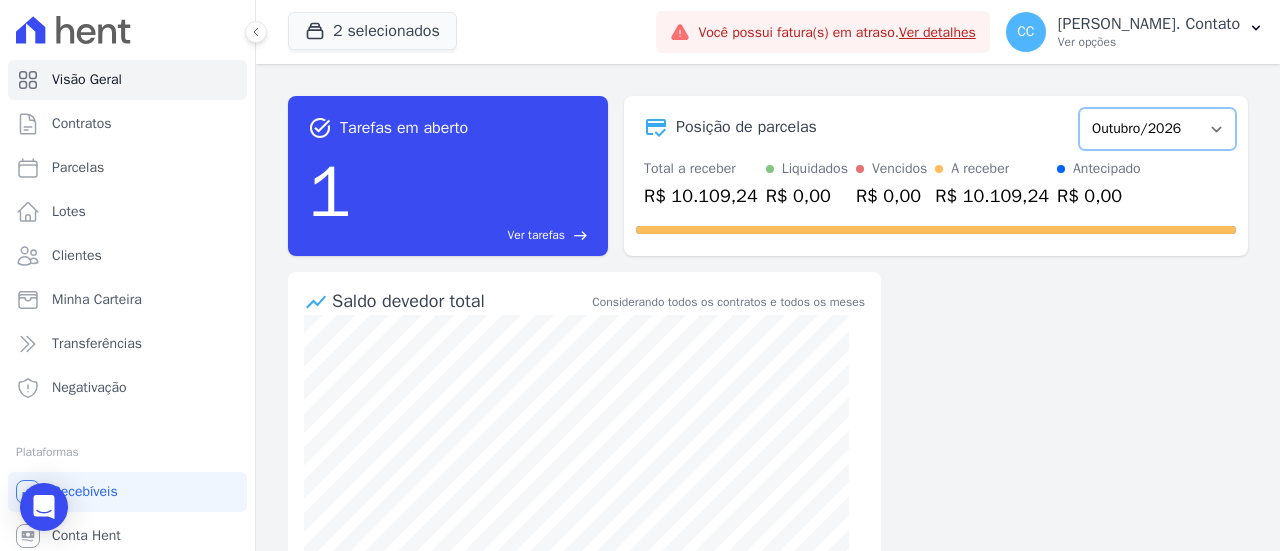 click on "Março/2023
Abril/2023
Maio/2023
Junho/2023
Julho/2023
Agosto/2023
Setembro/2023
Outubro/2023
Novembro/2023
Dezembro/2023
[GEOGRAPHIC_DATA]/2024
Fevereiro/2024
Março/2024
Abril/2024
Maio/2024
Junho/2024
Julho/2024
Agosto/2024
Setembro/2024
Outubro/2024
Novembro/2024
Dezembro/2024
[GEOGRAPHIC_DATA]/2025
Fevereiro/2025
Março/2025
Abril/2025
Maio/2025
Junho/2025
Julho/2025
Agosto/2025
Setembro/2025
Outubro/2025
Novembro/2025
Dezembro/2025
Janeiro/2026
Fevereiro/2026
Março/2026
Abril/2026
Maio/2026
Junho/2026
Julho/2026
Agosto/2026
Setembro/2026
Outubro/2026
Novembro/2026
Dezembro/2026
Janeiro/2027
Fevereiro/2027
Março/2027
Abril/2027
Maio/2027
Junho/2027
Julho/2027
Agosto/2027
Setembro/2027
Outubro/2027
Novembro/2027
Dezembro/2027
Janeiro/2028
Fevereiro/2028
Março/2028
Abril/2028
Maio/2028
Junho/2028
Julho/2028
Agosto/2028
Setembro/2028
Outubro/2028
Novembro/2028
Dezembro/2028" at bounding box center (1157, 129) 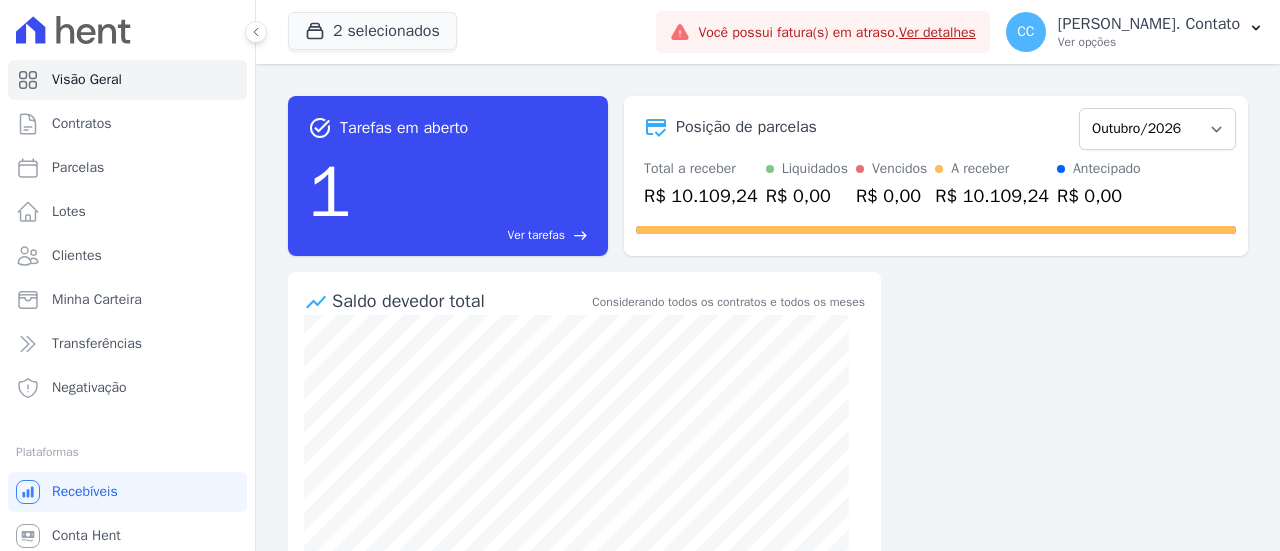 scroll, scrollTop: 0, scrollLeft: 0, axis: both 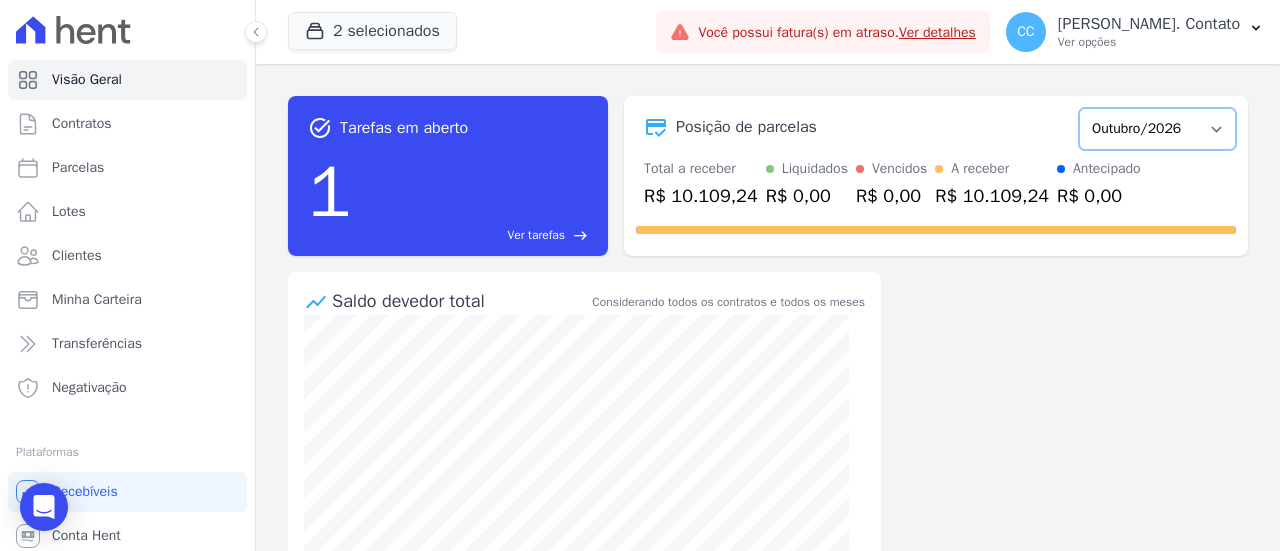 click on "Março/2023
Abril/2023
Maio/2023
Junho/2023
Julho/2023
Agosto/2023
Setembro/2023
Outubro/2023
Novembro/2023
Dezembro/2023
[GEOGRAPHIC_DATA]/2024
Fevereiro/2024
Março/2024
Abril/2024
Maio/2024
Junho/2024
Julho/2024
Agosto/2024
Setembro/2024
Outubro/2024
Novembro/2024
Dezembro/2024
[GEOGRAPHIC_DATA]/2025
Fevereiro/2025
Março/2025
Abril/2025
Maio/2025
Junho/2025
Julho/2025
Agosto/2025
Setembro/2025
Outubro/2025
Novembro/2025
Dezembro/2025
Janeiro/2026
Fevereiro/2026
Março/2026
Abril/2026
Maio/2026
Junho/2026
Julho/2026
Agosto/2026
Setembro/2026
Outubro/2026
Novembro/2026
Dezembro/2026
Janeiro/2027
Fevereiro/2027
Março/2027
Abril/2027
Maio/2027
Junho/2027
Julho/2027
Agosto/2027
Setembro/2027
Outubro/2027
Novembro/2027
Dezembro/2027
Janeiro/2028
Fevereiro/2028
Março/2028
Abril/2028
Maio/2028
Junho/2028
Julho/2028
Agosto/2028
Setembro/2028
Outubro/2028
Novembro/2028
Dezembro/2028" at bounding box center [1157, 129] 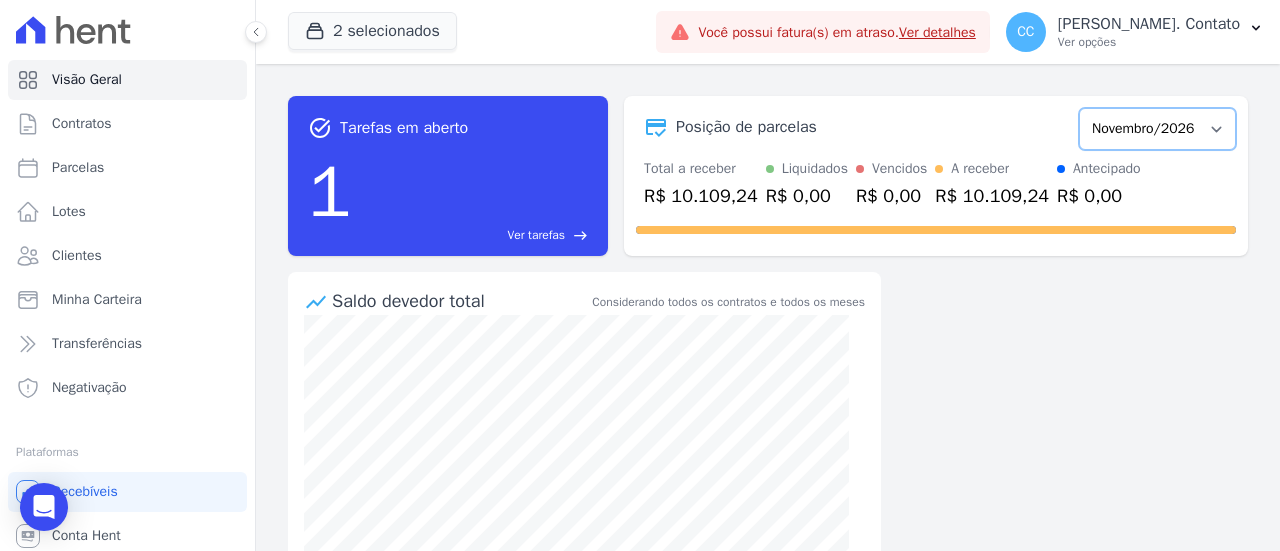 click on "Março/2023
Abril/2023
Maio/2023
Junho/2023
Julho/2023
Agosto/2023
Setembro/2023
Outubro/2023
Novembro/2023
Dezembro/2023
[GEOGRAPHIC_DATA]/2024
Fevereiro/2024
Março/2024
Abril/2024
Maio/2024
Junho/2024
Julho/2024
Agosto/2024
Setembro/2024
Outubro/2024
Novembro/2024
Dezembro/2024
[GEOGRAPHIC_DATA]/2025
Fevereiro/2025
Março/2025
Abril/2025
Maio/2025
Junho/2025
Julho/2025
Agosto/2025
Setembro/2025
Outubro/2025
Novembro/2025
Dezembro/2025
Janeiro/2026
Fevereiro/2026
Março/2026
Abril/2026
Maio/2026
Junho/2026
Julho/2026
Agosto/2026
Setembro/2026
Outubro/2026
Novembro/2026
Dezembro/2026
Janeiro/2027
Fevereiro/2027
Março/2027
Abril/2027
Maio/2027
Junho/2027
Julho/2027
Agosto/2027
Setembro/2027
Outubro/2027
Novembro/2027
Dezembro/2027
Janeiro/2028
Fevereiro/2028
Março/2028
Abril/2028
Maio/2028
Junho/2028
Julho/2028
Agosto/2028
Setembro/2028
Outubro/2028
Novembro/2028
Dezembro/2028" at bounding box center (1157, 129) 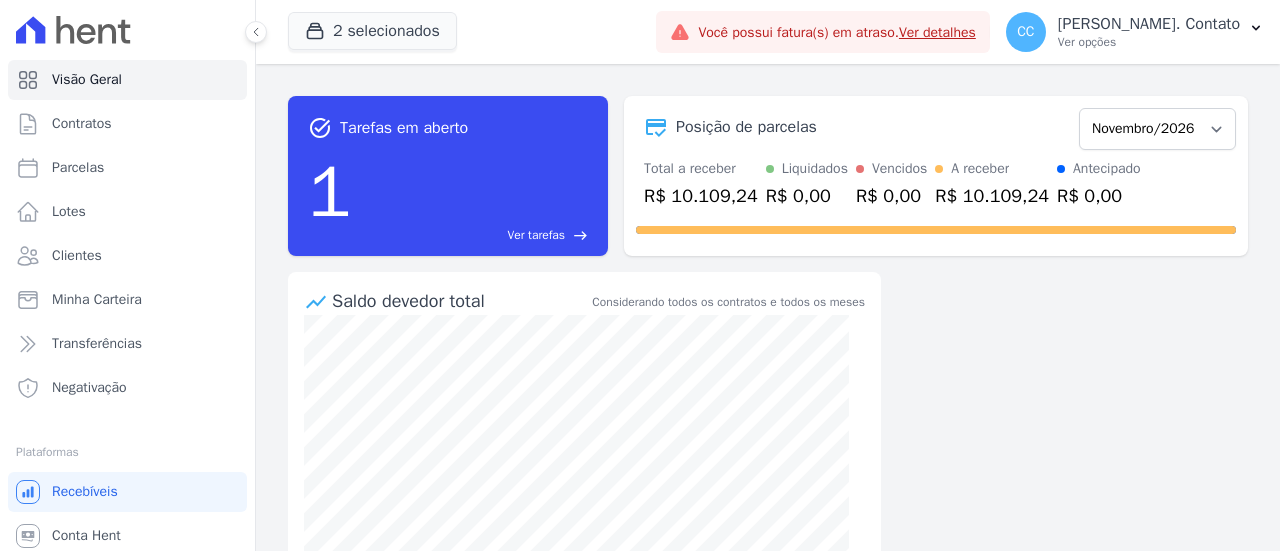 scroll, scrollTop: 0, scrollLeft: 0, axis: both 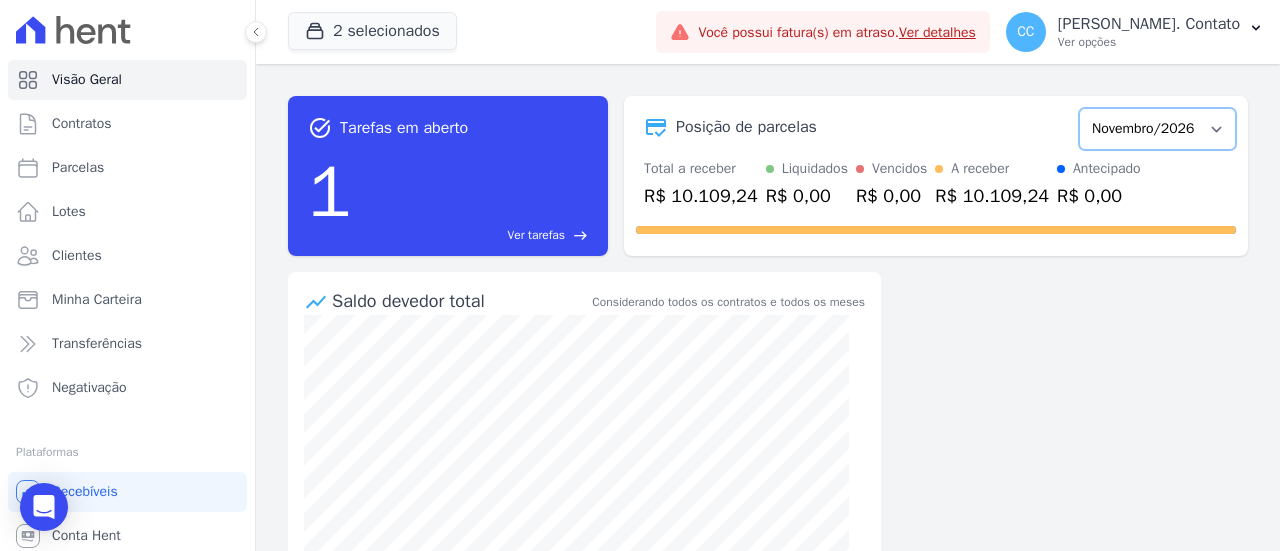 click on "Março/2023
Abril/2023
Maio/2023
Junho/2023
Julho/2023
Agosto/2023
Setembro/2023
Outubro/2023
Novembro/2023
Dezembro/2023
[GEOGRAPHIC_DATA]/2024
Fevereiro/2024
Março/2024
Abril/2024
Maio/2024
Junho/2024
Julho/2024
Agosto/2024
Setembro/2024
Outubro/2024
Novembro/2024
Dezembro/2024
[GEOGRAPHIC_DATA]/2025
Fevereiro/2025
Março/2025
Abril/2025
Maio/2025
Junho/2025
Julho/2025
Agosto/2025
Setembro/2025
Outubro/2025
Novembro/2025
Dezembro/2025
Janeiro/2026
Fevereiro/2026
Março/2026
Abril/2026
Maio/2026
Junho/2026
Julho/2026
Agosto/2026
Setembro/2026
Outubro/2026
Novembro/2026
Dezembro/2026
Janeiro/2027
Fevereiro/2027
Março/2027
Abril/2027
Maio/2027
Junho/2027
Julho/2027
Agosto/2027
Setembro/2027
Outubro/2027
Novembro/2027
Dezembro/2027
Janeiro/2028
Fevereiro/2028
Março/2028
Abril/2028
Maio/2028
Junho/2028
Julho/2028
Agosto/2028
Setembro/2028
Outubro/2028
Novembro/2028
Dezembro/2028" at bounding box center [1157, 129] 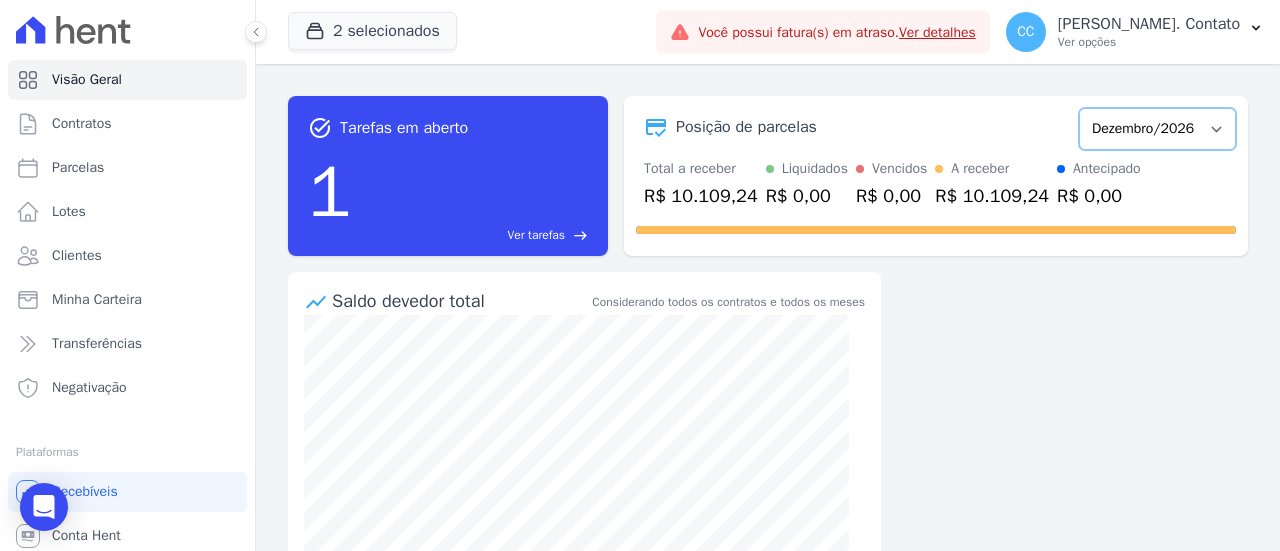 click on "Março/2023
Abril/2023
Maio/2023
Junho/2023
Julho/2023
Agosto/2023
Setembro/2023
Outubro/2023
Novembro/2023
Dezembro/2023
[GEOGRAPHIC_DATA]/2024
Fevereiro/2024
Março/2024
Abril/2024
Maio/2024
Junho/2024
Julho/2024
Agosto/2024
Setembro/2024
Outubro/2024
Novembro/2024
Dezembro/2024
[GEOGRAPHIC_DATA]/2025
Fevereiro/2025
Março/2025
Abril/2025
Maio/2025
Junho/2025
Julho/2025
Agosto/2025
Setembro/2025
Outubro/2025
Novembro/2025
Dezembro/2025
Janeiro/2026
Fevereiro/2026
Março/2026
Abril/2026
Maio/2026
Junho/2026
Julho/2026
Agosto/2026
Setembro/2026
Outubro/2026
Novembro/2026
Dezembro/2026
Janeiro/2027
Fevereiro/2027
Março/2027
Abril/2027
Maio/2027
Junho/2027
Julho/2027
Agosto/2027
Setembro/2027
Outubro/2027
Novembro/2027
Dezembro/2027
Janeiro/2028
Fevereiro/2028
Março/2028
Abril/2028
Maio/2028
Junho/2028
Julho/2028
Agosto/2028
Setembro/2028
Outubro/2028
Novembro/2028
Dezembro/2028" at bounding box center [1157, 129] 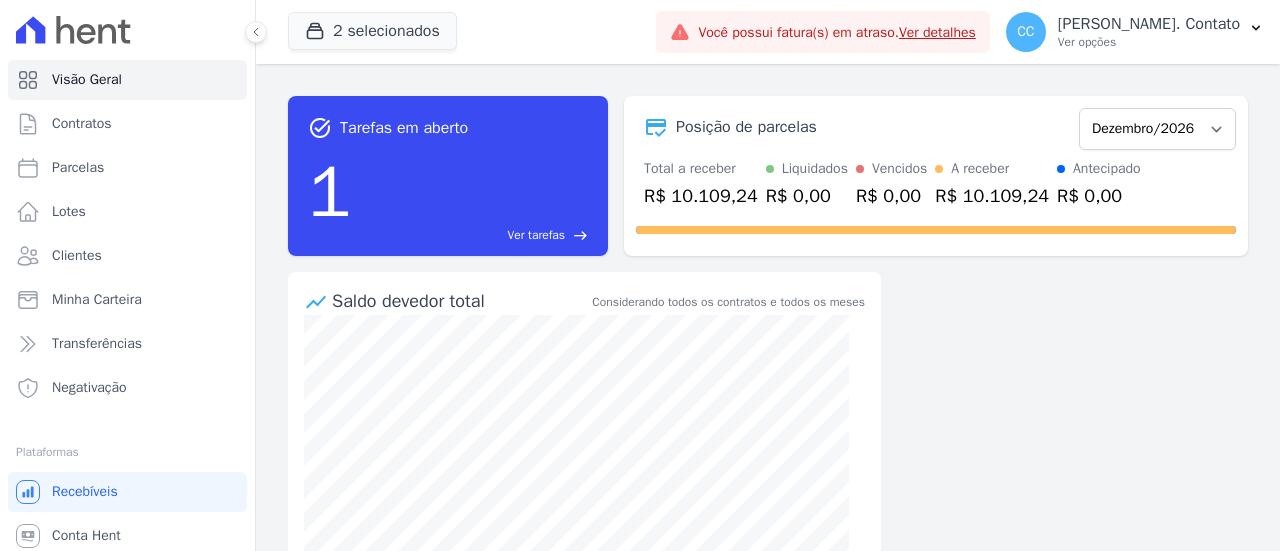 scroll, scrollTop: 0, scrollLeft: 0, axis: both 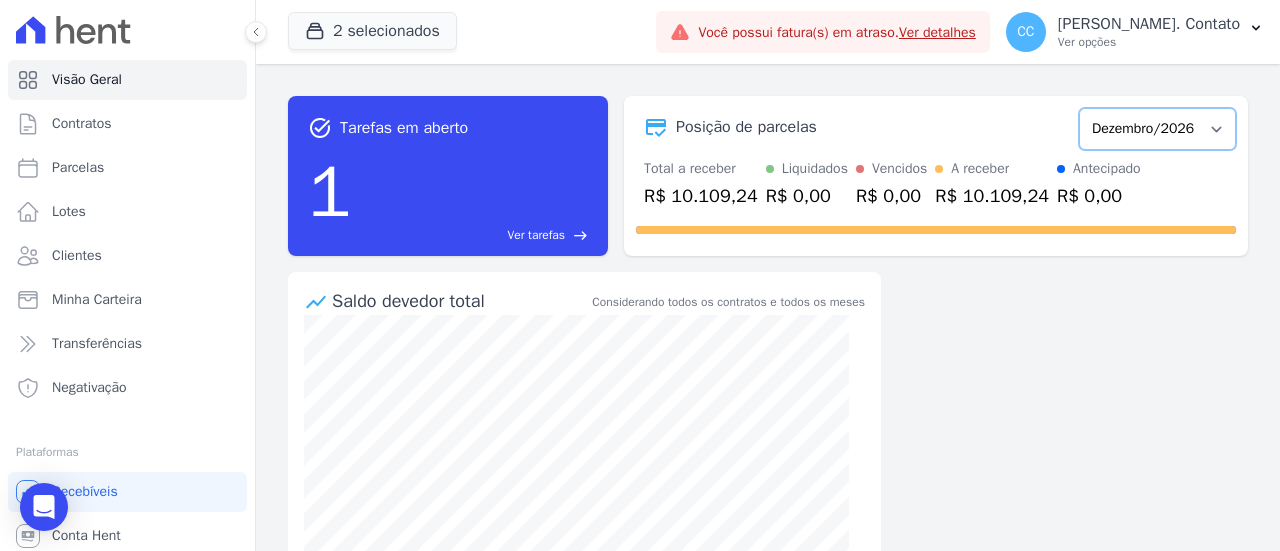click on "Março/2023
Abril/2023
Maio/2023
Junho/2023
Julho/2023
Agosto/2023
Setembro/2023
Outubro/2023
Novembro/2023
Dezembro/2023
[GEOGRAPHIC_DATA]/2024
Fevereiro/2024
Março/2024
Abril/2024
Maio/2024
Junho/2024
Julho/2024
Agosto/2024
Setembro/2024
Outubro/2024
Novembro/2024
Dezembro/2024
[GEOGRAPHIC_DATA]/2025
Fevereiro/2025
Março/2025
Abril/2025
Maio/2025
Junho/2025
Julho/2025
Agosto/2025
Setembro/2025
Outubro/2025
Novembro/2025
Dezembro/2025
Janeiro/2026
Fevereiro/2026
Março/2026
Abril/2026
Maio/2026
Junho/2026
Julho/2026
Agosto/2026
Setembro/2026
Outubro/2026
Novembro/2026
Dezembro/2026
Janeiro/2027
Fevereiro/2027
Março/2027
Abril/2027
Maio/2027
Junho/2027
Julho/2027
Agosto/2027
Setembro/2027
Outubro/2027
Novembro/2027
Dezembro/2027
Janeiro/2028
Fevereiro/2028
Março/2028
Abril/2028
Maio/2028
Junho/2028
Julho/2028
Agosto/2028
Setembro/2028
Outubro/2028
Novembro/2028
Dezembro/2028" at bounding box center (1157, 129) 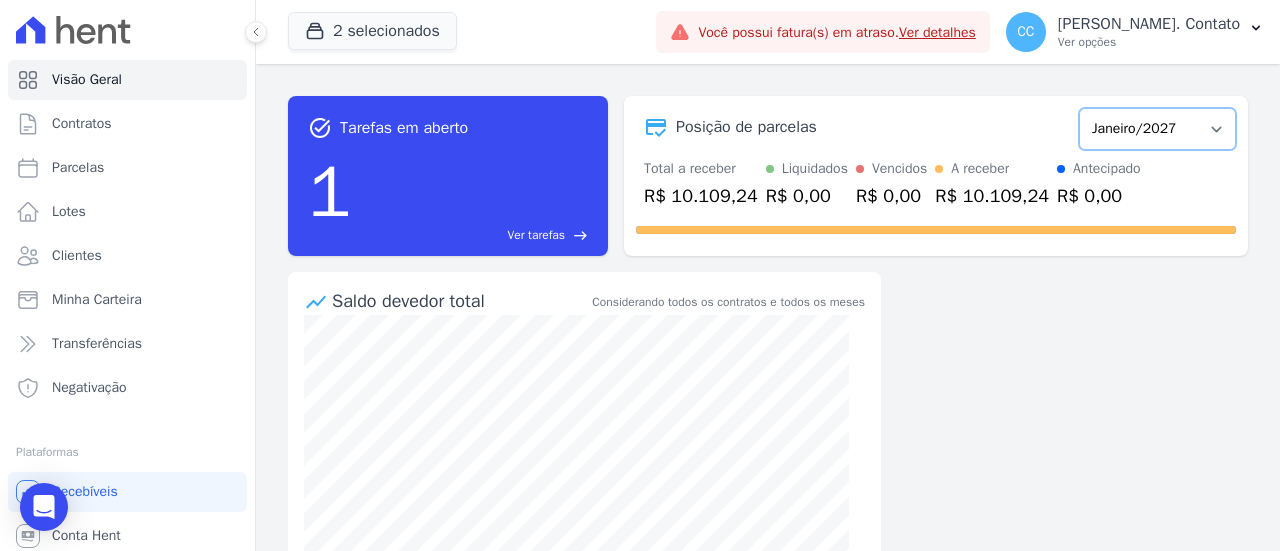 click on "Março/2023
Abril/2023
Maio/2023
Junho/2023
Julho/2023
Agosto/2023
Setembro/2023
Outubro/2023
Novembro/2023
Dezembro/2023
[GEOGRAPHIC_DATA]/2024
Fevereiro/2024
Março/2024
Abril/2024
Maio/2024
Junho/2024
Julho/2024
Agosto/2024
Setembro/2024
Outubro/2024
Novembro/2024
Dezembro/2024
[GEOGRAPHIC_DATA]/2025
Fevereiro/2025
Março/2025
Abril/2025
Maio/2025
Junho/2025
Julho/2025
Agosto/2025
Setembro/2025
Outubro/2025
Novembro/2025
Dezembro/2025
Janeiro/2026
Fevereiro/2026
Março/2026
Abril/2026
Maio/2026
Junho/2026
Julho/2026
Agosto/2026
Setembro/2026
Outubro/2026
Novembro/2026
Dezembro/2026
Janeiro/2027
Fevereiro/2027
Março/2027
Abril/2027
Maio/2027
Junho/2027
Julho/2027
Agosto/2027
Setembro/2027
Outubro/2027
Novembro/2027
Dezembro/2027
Janeiro/2028
Fevereiro/2028
Março/2028
Abril/2028
Maio/2028
Junho/2028
Julho/2028
Agosto/2028
Setembro/2028
Outubro/2028
Novembro/2028
Dezembro/2028" at bounding box center (1157, 129) 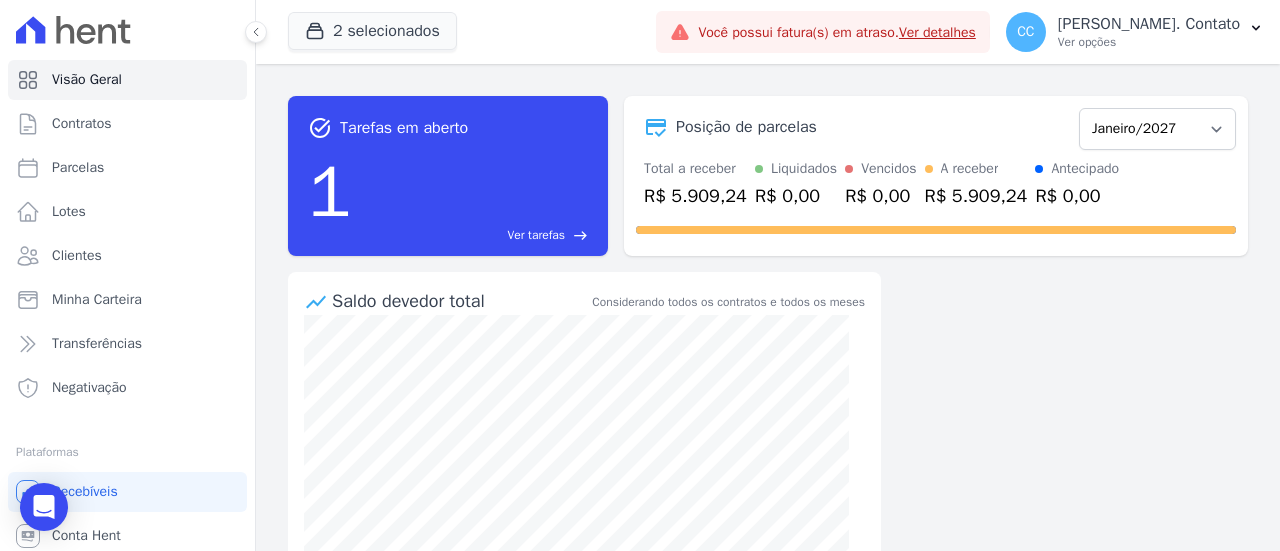 scroll, scrollTop: 0, scrollLeft: 0, axis: both 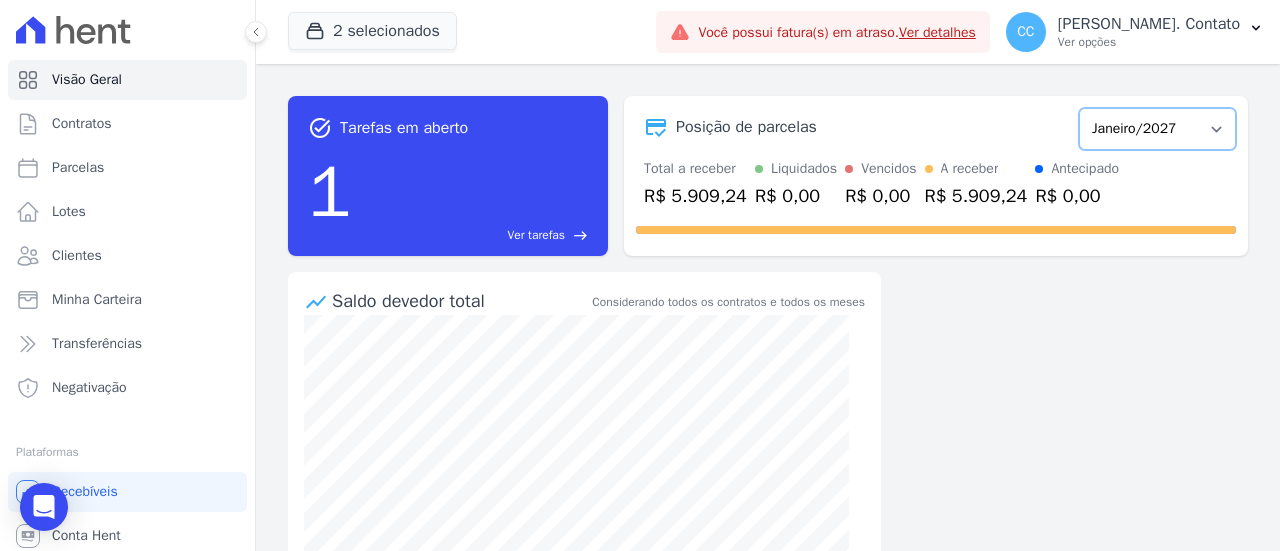 click on "Março/2023
Abril/2023
Maio/2023
Junho/2023
Julho/2023
Agosto/2023
Setembro/2023
Outubro/2023
Novembro/2023
Dezembro/2023
[GEOGRAPHIC_DATA]/2024
Fevereiro/2024
Março/2024
Abril/2024
Maio/2024
Junho/2024
Julho/2024
Agosto/2024
Setembro/2024
Outubro/2024
Novembro/2024
Dezembro/2024
[GEOGRAPHIC_DATA]/2025
Fevereiro/2025
Março/2025
Abril/2025
Maio/2025
Junho/2025
Julho/2025
Agosto/2025
Setembro/2025
Outubro/2025
Novembro/2025
Dezembro/2025
Janeiro/2026
Fevereiro/2026
Março/2026
Abril/2026
Maio/2026
Junho/2026
Julho/2026
Agosto/2026
Setembro/2026
Outubro/2026
Novembro/2026
Dezembro/2026
Janeiro/2027
Fevereiro/2027
Março/2027
Abril/2027
Maio/2027
Junho/2027
Julho/2027
Agosto/2027
Setembro/2027
Outubro/2027
Novembro/2027
Dezembro/2027
Janeiro/2028
Fevereiro/2028
Março/2028
Abril/2028
Maio/2028
Junho/2028
Julho/2028
Agosto/2028
Setembro/2028
Outubro/2028
Novembro/2028
Dezembro/2028" at bounding box center [1157, 129] 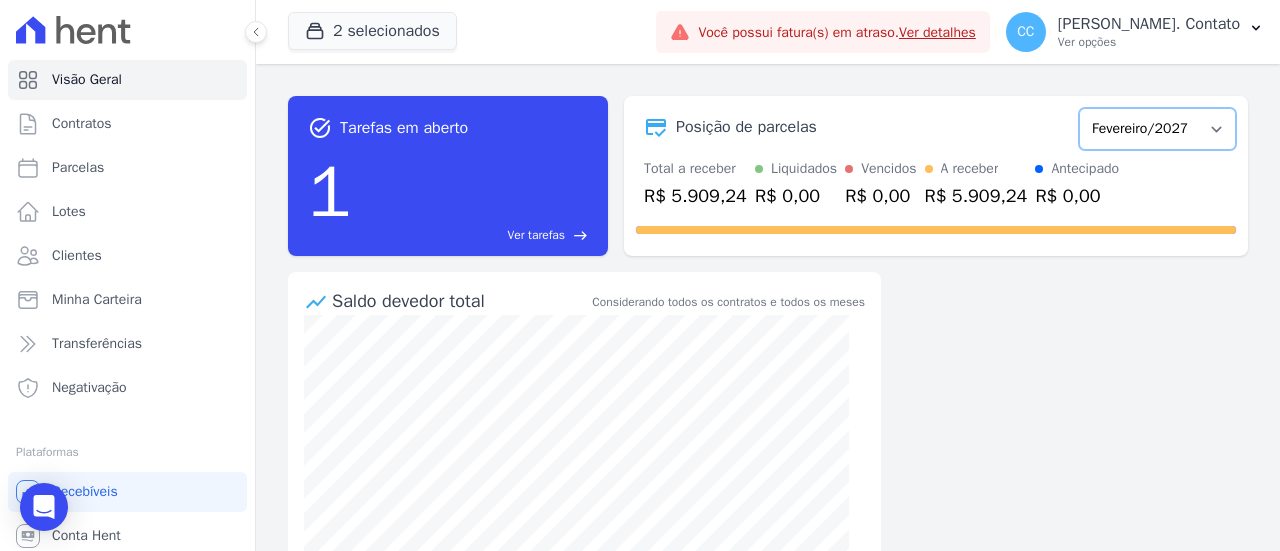 click on "Março/2023
Abril/2023
Maio/2023
Junho/2023
Julho/2023
Agosto/2023
Setembro/2023
Outubro/2023
Novembro/2023
Dezembro/2023
[GEOGRAPHIC_DATA]/2024
Fevereiro/2024
Março/2024
Abril/2024
Maio/2024
Junho/2024
Julho/2024
Agosto/2024
Setembro/2024
Outubro/2024
Novembro/2024
Dezembro/2024
[GEOGRAPHIC_DATA]/2025
Fevereiro/2025
Março/2025
Abril/2025
Maio/2025
Junho/2025
Julho/2025
Agosto/2025
Setembro/2025
Outubro/2025
Novembro/2025
Dezembro/2025
Janeiro/2026
Fevereiro/2026
Março/2026
Abril/2026
Maio/2026
Junho/2026
Julho/2026
Agosto/2026
Setembro/2026
Outubro/2026
Novembro/2026
Dezembro/2026
Janeiro/2027
Fevereiro/2027
Março/2027
Abril/2027
Maio/2027
Junho/2027
Julho/2027
Agosto/2027
Setembro/2027
Outubro/2027
Novembro/2027
Dezembro/2027
Janeiro/2028
Fevereiro/2028
Março/2028
Abril/2028
Maio/2028
Junho/2028
Julho/2028
Agosto/2028
Setembro/2028
Outubro/2028
Novembro/2028
Dezembro/2028" at bounding box center (1157, 129) 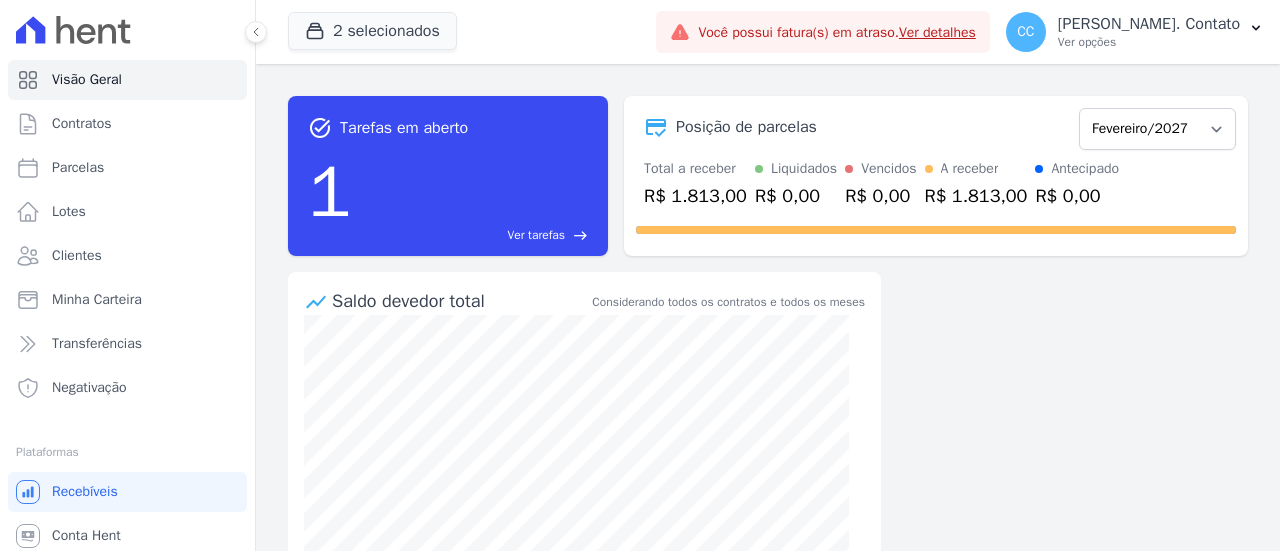scroll, scrollTop: 0, scrollLeft: 0, axis: both 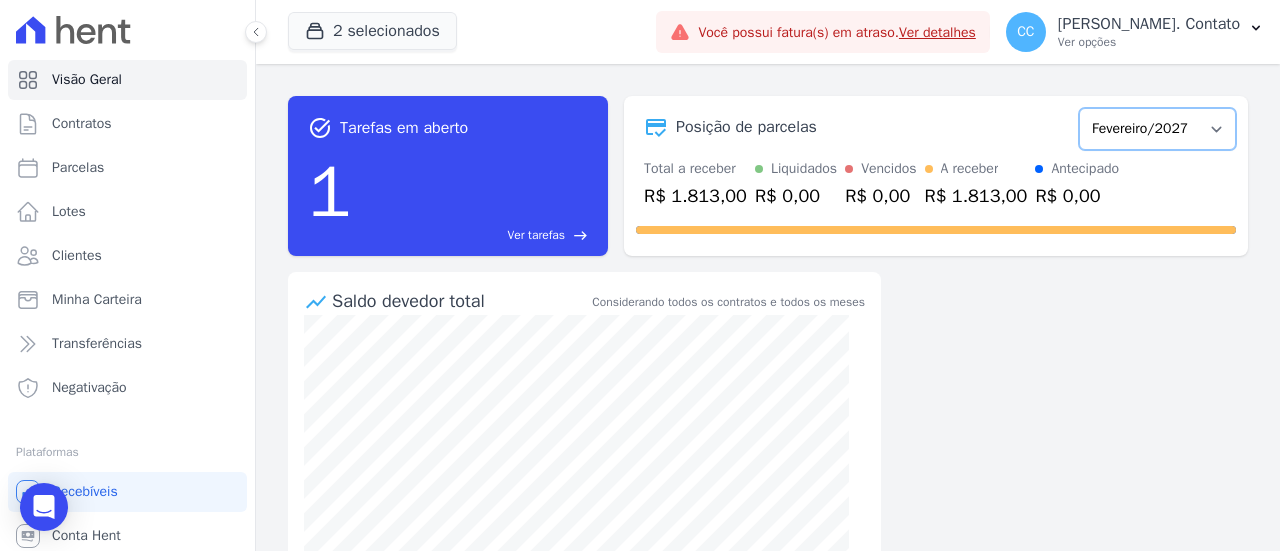click on "Março/2023
Abril/2023
Maio/2023
Junho/2023
Julho/2023
Agosto/2023
Setembro/2023
Outubro/2023
Novembro/2023
Dezembro/2023
[GEOGRAPHIC_DATA]/2024
Fevereiro/2024
Março/2024
Abril/2024
Maio/2024
Junho/2024
Julho/2024
Agosto/2024
Setembro/2024
Outubro/2024
Novembro/2024
Dezembro/2024
[GEOGRAPHIC_DATA]/2025
Fevereiro/2025
Março/2025
Abril/2025
Maio/2025
Junho/2025
Julho/2025
Agosto/2025
Setembro/2025
Outubro/2025
Novembro/2025
Dezembro/2025
Janeiro/2026
Fevereiro/2026
Março/2026
Abril/2026
Maio/2026
Junho/2026
Julho/2026
Agosto/2026
Setembro/2026
Outubro/2026
Novembro/2026
Dezembro/2026
Janeiro/2027
Fevereiro/2027
Março/2027
Abril/2027
Maio/2027
Junho/2027
Julho/2027
Agosto/2027
Setembro/2027
Outubro/2027
Novembro/2027
Dezembro/2027
Janeiro/2028
Fevereiro/2028
Março/2028
Abril/2028
Maio/2028
Junho/2028
Julho/2028
Agosto/2028
Setembro/2028
Outubro/2028
Novembro/2028
Dezembro/2028" at bounding box center (1157, 129) 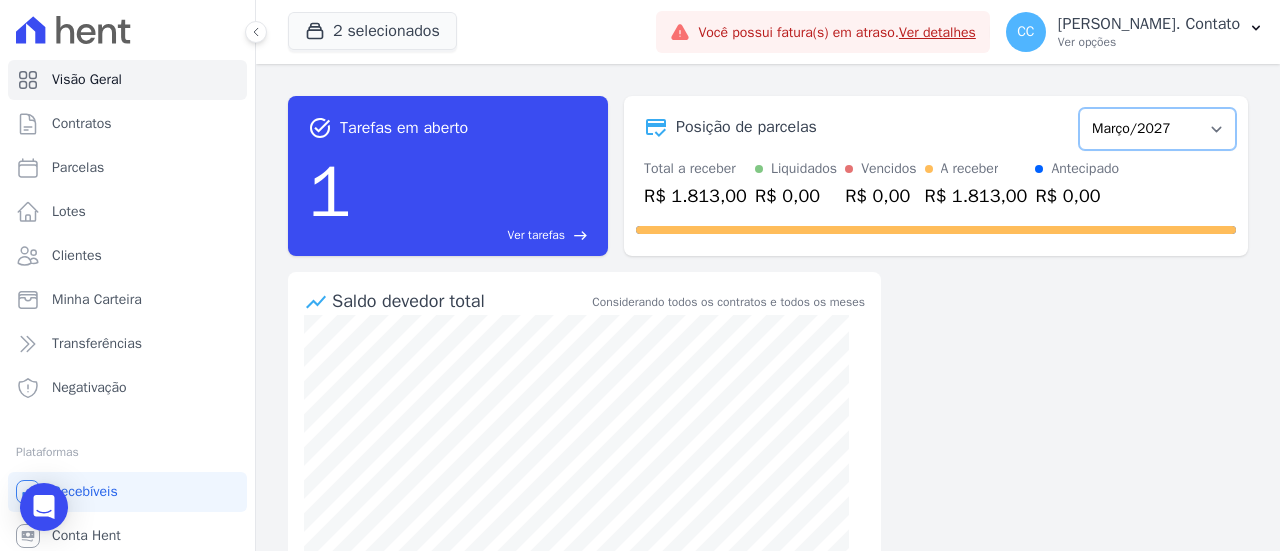 click on "Março/2023
Abril/2023
Maio/2023
Junho/2023
Julho/2023
Agosto/2023
Setembro/2023
Outubro/2023
Novembro/2023
Dezembro/2023
[GEOGRAPHIC_DATA]/2024
Fevereiro/2024
Março/2024
Abril/2024
Maio/2024
Junho/2024
Julho/2024
Agosto/2024
Setembro/2024
Outubro/2024
Novembro/2024
Dezembro/2024
[GEOGRAPHIC_DATA]/2025
Fevereiro/2025
Março/2025
Abril/2025
Maio/2025
Junho/2025
Julho/2025
Agosto/2025
Setembro/2025
Outubro/2025
Novembro/2025
Dezembro/2025
Janeiro/2026
Fevereiro/2026
Março/2026
Abril/2026
Maio/2026
Junho/2026
Julho/2026
Agosto/2026
Setembro/2026
Outubro/2026
Novembro/2026
Dezembro/2026
Janeiro/2027
Fevereiro/2027
Março/2027
Abril/2027
Maio/2027
Junho/2027
Julho/2027
Agosto/2027
Setembro/2027
Outubro/2027
Novembro/2027
Dezembro/2027
Janeiro/2028
Fevereiro/2028
Março/2028
Abril/2028
Maio/2028
Junho/2028
Julho/2028
Agosto/2028
Setembro/2028
Outubro/2028
Novembro/2028
Dezembro/2028" at bounding box center (1157, 129) 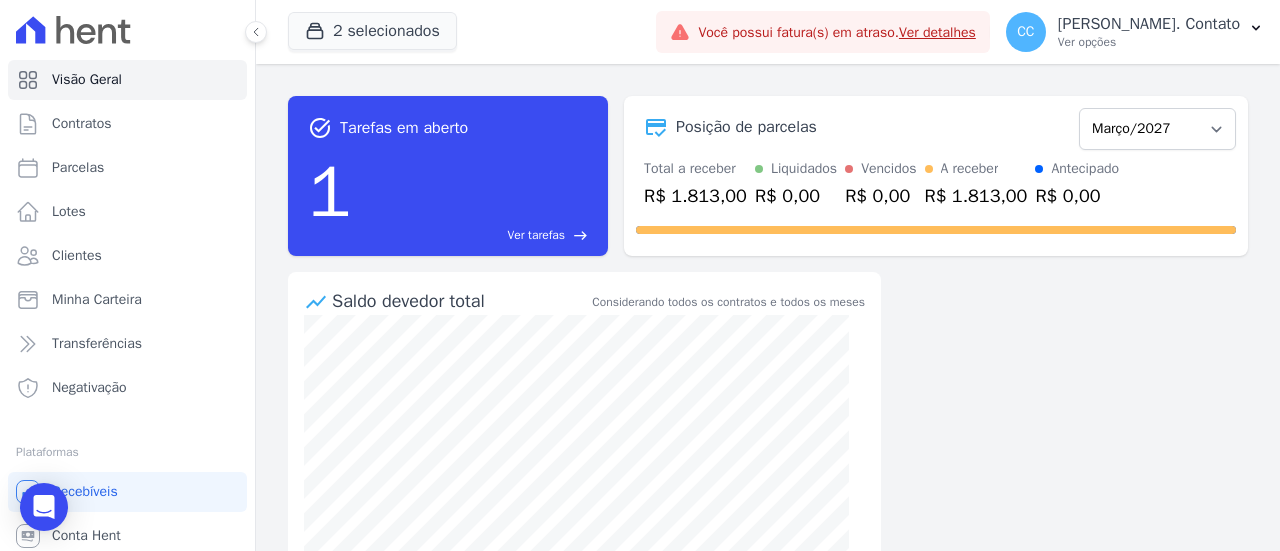 scroll, scrollTop: 0, scrollLeft: 0, axis: both 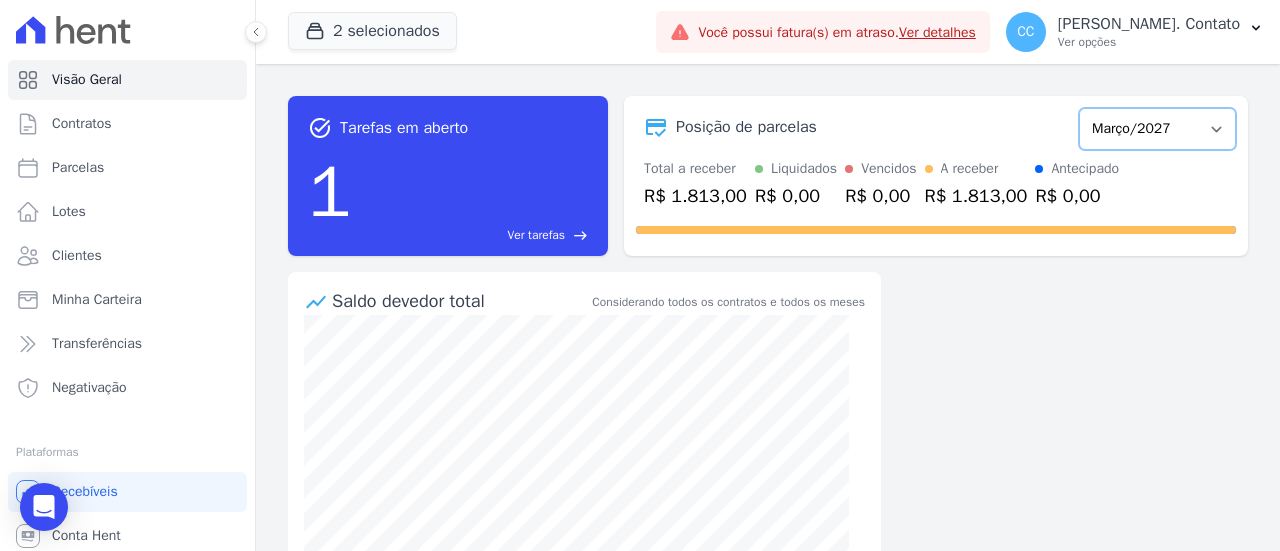 click on "Março/2023
Abril/2023
Maio/2023
Junho/2023
Julho/2023
Agosto/2023
Setembro/2023
Outubro/2023
Novembro/2023
Dezembro/2023
[GEOGRAPHIC_DATA]/2024
Fevereiro/2024
Março/2024
Abril/2024
Maio/2024
Junho/2024
Julho/2024
Agosto/2024
Setembro/2024
Outubro/2024
Novembro/2024
Dezembro/2024
[GEOGRAPHIC_DATA]/2025
Fevereiro/2025
Março/2025
Abril/2025
Maio/2025
Junho/2025
Julho/2025
Agosto/2025
Setembro/2025
Outubro/2025
Novembro/2025
Dezembro/2025
Janeiro/2026
Fevereiro/2026
Março/2026
Abril/2026
Maio/2026
Junho/2026
Julho/2026
Agosto/2026
Setembro/2026
Outubro/2026
Novembro/2026
Dezembro/2026
Janeiro/2027
Fevereiro/2027
Março/2027
Abril/2027
Maio/2027
Junho/2027
Julho/2027
Agosto/2027
Setembro/2027
Outubro/2027
Novembro/2027
Dezembro/2027
Janeiro/2028
Fevereiro/2028
Março/2028
Abril/2028
Maio/2028
Junho/2028
Julho/2028
Agosto/2028
Setembro/2028
Outubro/2028
Novembro/2028
Dezembro/2028" at bounding box center [1157, 129] 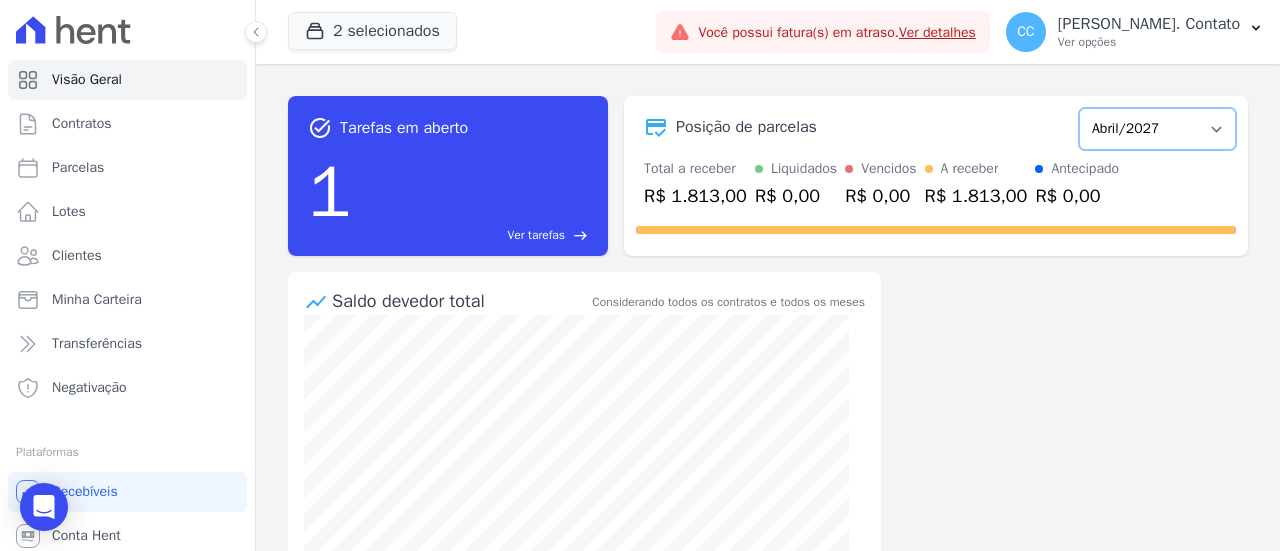 click on "Março/2023
Abril/2023
Maio/2023
Junho/2023
Julho/2023
Agosto/2023
Setembro/2023
Outubro/2023
Novembro/2023
Dezembro/2023
[GEOGRAPHIC_DATA]/2024
Fevereiro/2024
Março/2024
Abril/2024
Maio/2024
Junho/2024
Julho/2024
Agosto/2024
Setembro/2024
Outubro/2024
Novembro/2024
Dezembro/2024
[GEOGRAPHIC_DATA]/2025
Fevereiro/2025
Março/2025
Abril/2025
Maio/2025
Junho/2025
Julho/2025
Agosto/2025
Setembro/2025
Outubro/2025
Novembro/2025
Dezembro/2025
Janeiro/2026
Fevereiro/2026
Março/2026
Abril/2026
Maio/2026
Junho/2026
Julho/2026
Agosto/2026
Setembro/2026
Outubro/2026
Novembro/2026
Dezembro/2026
Janeiro/2027
Fevereiro/2027
Março/2027
Abril/2027
Maio/2027
Junho/2027
Julho/2027
Agosto/2027
Setembro/2027
Outubro/2027
Novembro/2027
Dezembro/2027
Janeiro/2028
Fevereiro/2028
Março/2028
Abril/2028
Maio/2028
Junho/2028
Julho/2028
Agosto/2028
Setembro/2028
Outubro/2028
Novembro/2028
Dezembro/2028" at bounding box center (1157, 129) 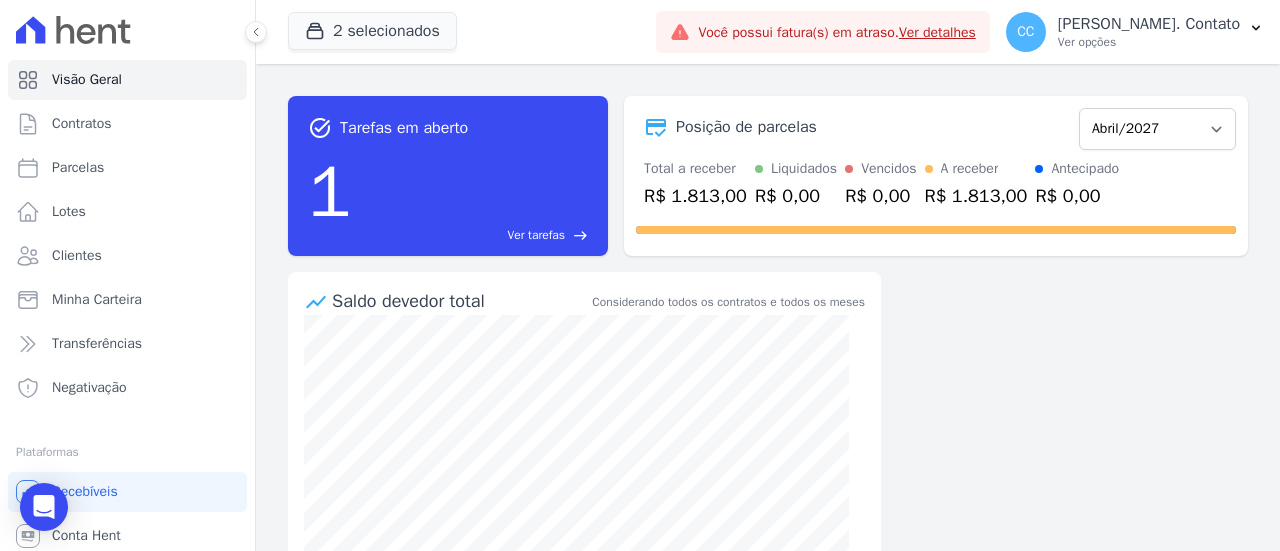 scroll, scrollTop: 0, scrollLeft: 0, axis: both 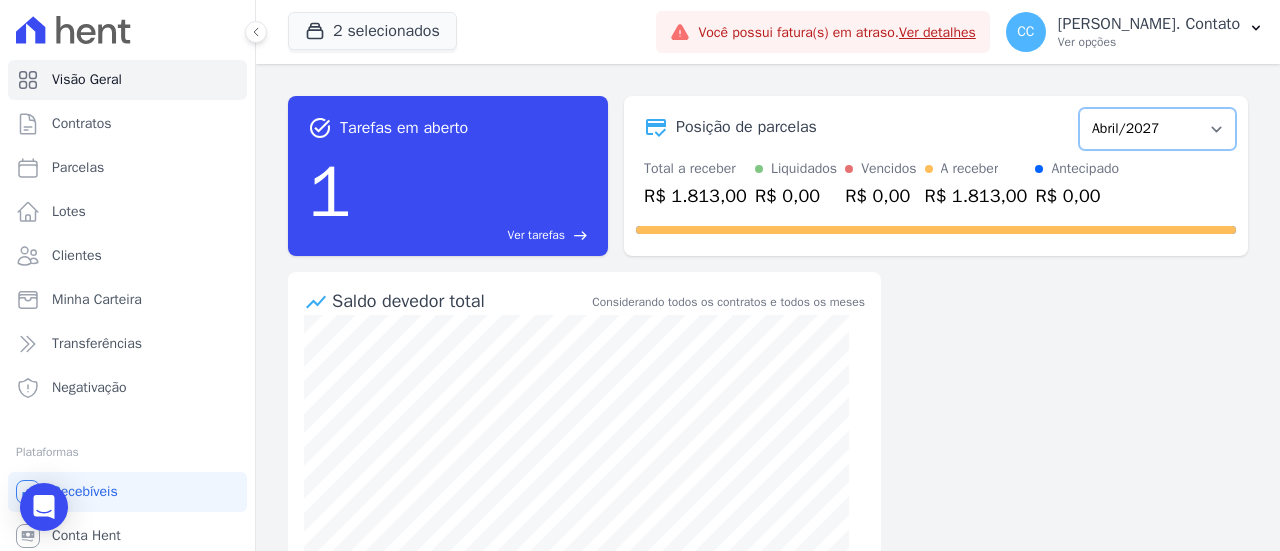 click on "Março/2023
Abril/2023
Maio/2023
Junho/2023
Julho/2023
Agosto/2023
Setembro/2023
Outubro/2023
Novembro/2023
Dezembro/2023
[GEOGRAPHIC_DATA]/2024
Fevereiro/2024
Março/2024
Abril/2024
Maio/2024
Junho/2024
Julho/2024
Agosto/2024
Setembro/2024
Outubro/2024
Novembro/2024
Dezembro/2024
[GEOGRAPHIC_DATA]/2025
Fevereiro/2025
Março/2025
Abril/2025
Maio/2025
Junho/2025
Julho/2025
Agosto/2025
Setembro/2025
Outubro/2025
Novembro/2025
Dezembro/2025
Janeiro/2026
Fevereiro/2026
Março/2026
Abril/2026
Maio/2026
Junho/2026
Julho/2026
Agosto/2026
Setembro/2026
Outubro/2026
Novembro/2026
Dezembro/2026
Janeiro/2027
Fevereiro/2027
Março/2027
Abril/2027
Maio/2027
Junho/2027
Julho/2027
Agosto/2027
Setembro/2027
Outubro/2027
Novembro/2027
Dezembro/2027
Janeiro/2028
Fevereiro/2028
Março/2028
Abril/2028
Maio/2028
Junho/2028
Julho/2028
Agosto/2028
Setembro/2028
Outubro/2028
Novembro/2028
Dezembro/2028" at bounding box center [1157, 129] 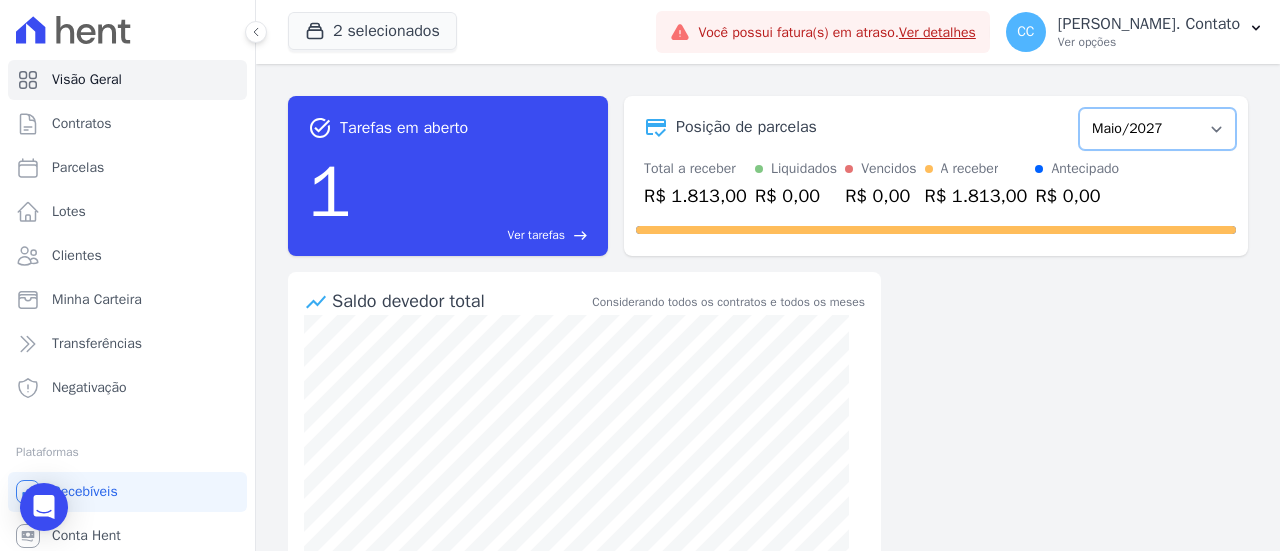 click on "Março/2023
Abril/2023
Maio/2023
Junho/2023
Julho/2023
Agosto/2023
Setembro/2023
Outubro/2023
Novembro/2023
Dezembro/2023
[GEOGRAPHIC_DATA]/2024
Fevereiro/2024
Março/2024
Abril/2024
Maio/2024
Junho/2024
Julho/2024
Agosto/2024
Setembro/2024
Outubro/2024
Novembro/2024
Dezembro/2024
[GEOGRAPHIC_DATA]/2025
Fevereiro/2025
Março/2025
Abril/2025
Maio/2025
Junho/2025
Julho/2025
Agosto/2025
Setembro/2025
Outubro/2025
Novembro/2025
Dezembro/2025
Janeiro/2026
Fevereiro/2026
Março/2026
Abril/2026
Maio/2026
Junho/2026
Julho/2026
Agosto/2026
Setembro/2026
Outubro/2026
Novembro/2026
Dezembro/2026
Janeiro/2027
Fevereiro/2027
Março/2027
Abril/2027
Maio/2027
Junho/2027
Julho/2027
Agosto/2027
Setembro/2027
Outubro/2027
Novembro/2027
Dezembro/2027
Janeiro/2028
Fevereiro/2028
Março/2028
Abril/2028
Maio/2028
Junho/2028
Julho/2028
Agosto/2028
Setembro/2028
Outubro/2028
Novembro/2028
Dezembro/2028" at bounding box center (1157, 129) 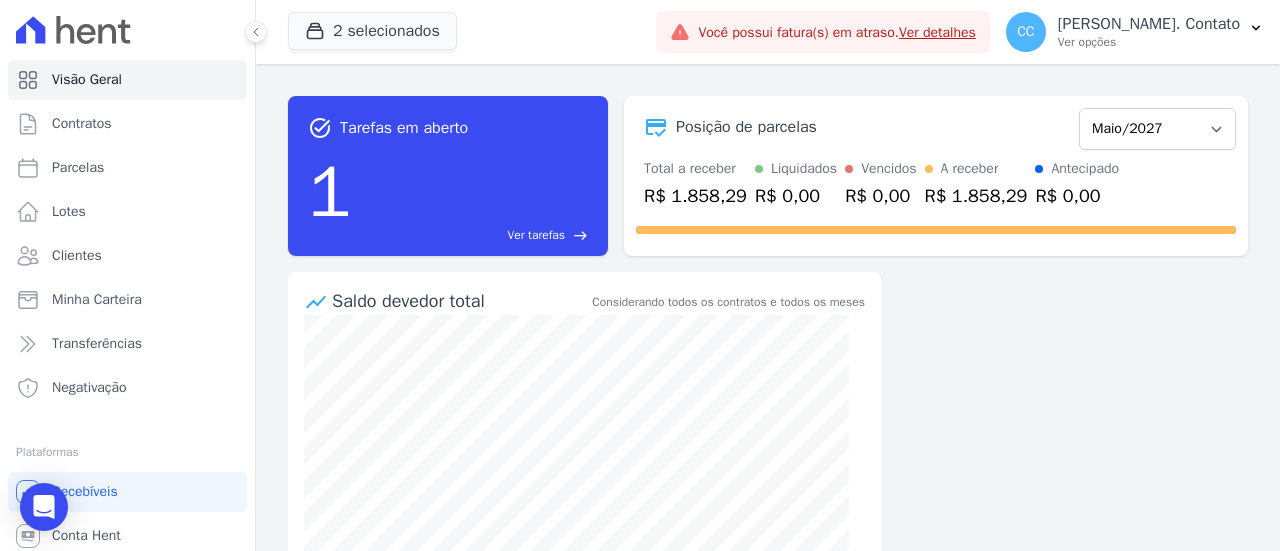 scroll, scrollTop: 0, scrollLeft: 0, axis: both 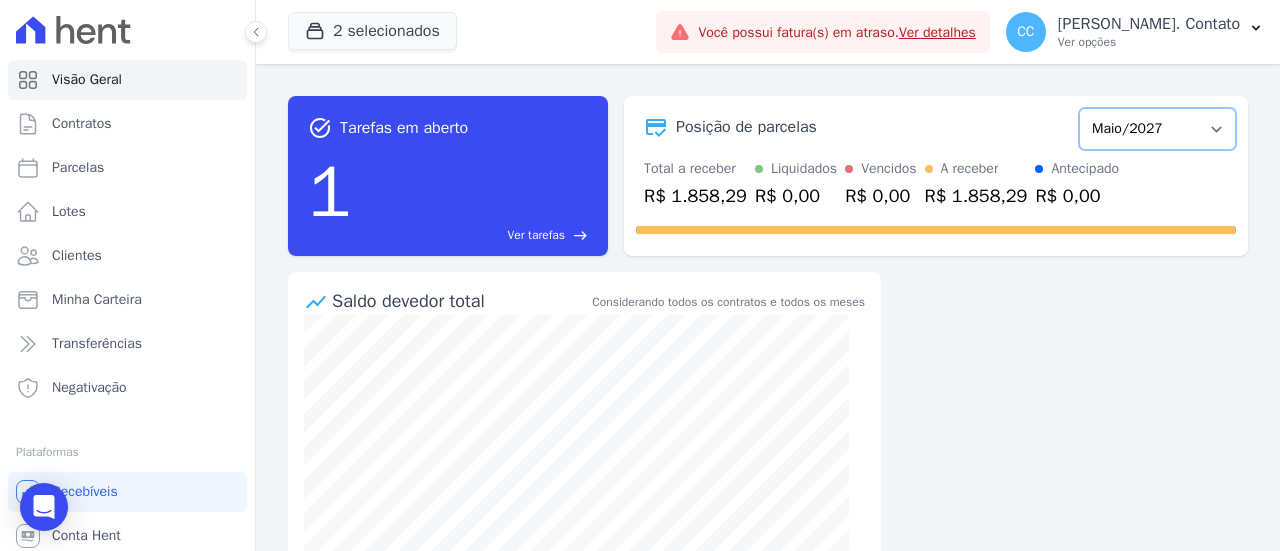 click on "Março/2023
Abril/2023
Maio/2023
Junho/2023
Julho/2023
Agosto/2023
Setembro/2023
Outubro/2023
Novembro/2023
Dezembro/2023
[GEOGRAPHIC_DATA]/2024
Fevereiro/2024
Março/2024
Abril/2024
Maio/2024
Junho/2024
Julho/2024
Agosto/2024
Setembro/2024
Outubro/2024
Novembro/2024
Dezembro/2024
[GEOGRAPHIC_DATA]/2025
Fevereiro/2025
Março/2025
Abril/2025
Maio/2025
Junho/2025
Julho/2025
Agosto/2025
Setembro/2025
Outubro/2025
Novembro/2025
Dezembro/2025
Janeiro/2026
Fevereiro/2026
Março/2026
Abril/2026
Maio/2026
Junho/2026
Julho/2026
Agosto/2026
Setembro/2026
Outubro/2026
Novembro/2026
Dezembro/2026
Janeiro/2027
Fevereiro/2027
Março/2027
Abril/2027
Maio/2027
Junho/2027
Julho/2027
Agosto/2027
Setembro/2027
Outubro/2027
Novembro/2027
Dezembro/2027
Janeiro/2028
Fevereiro/2028
Março/2028
Abril/2028
Maio/2028
Junho/2028
Julho/2028
Agosto/2028
Setembro/2028
Outubro/2028
Novembro/2028
Dezembro/2028" at bounding box center (1157, 129) 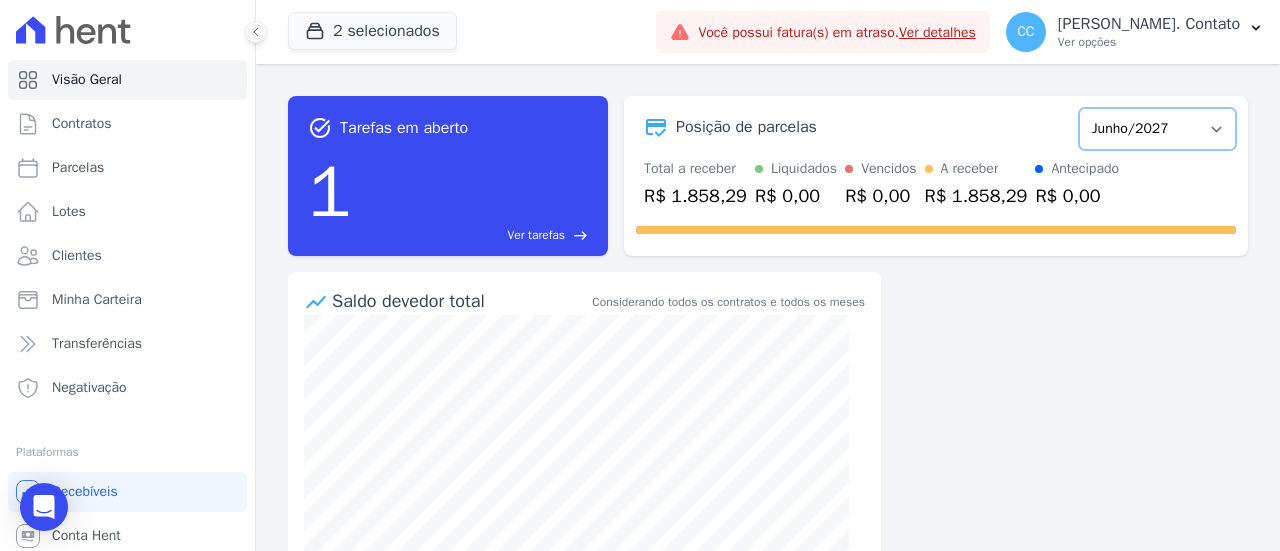 click on "Março/2023
Abril/2023
Maio/2023
Junho/2023
Julho/2023
Agosto/2023
Setembro/2023
Outubro/2023
Novembro/2023
Dezembro/2023
[GEOGRAPHIC_DATA]/2024
Fevereiro/2024
Março/2024
Abril/2024
Maio/2024
Junho/2024
Julho/2024
Agosto/2024
Setembro/2024
Outubro/2024
Novembro/2024
Dezembro/2024
[GEOGRAPHIC_DATA]/2025
Fevereiro/2025
Março/2025
Abril/2025
Maio/2025
Junho/2025
Julho/2025
Agosto/2025
Setembro/2025
Outubro/2025
Novembro/2025
Dezembro/2025
Janeiro/2026
Fevereiro/2026
Março/2026
Abril/2026
Maio/2026
Junho/2026
Julho/2026
Agosto/2026
Setembro/2026
Outubro/2026
Novembro/2026
Dezembro/2026
Janeiro/2027
Fevereiro/2027
Março/2027
Abril/2027
Maio/2027
Junho/2027
Julho/2027
Agosto/2027
Setembro/2027
Outubro/2027
Novembro/2027
Dezembro/2027
Janeiro/2028
Fevereiro/2028
Março/2028
Abril/2028
Maio/2028
Junho/2028
Julho/2028
Agosto/2028
Setembro/2028
Outubro/2028
Novembro/2028
Dezembro/2028" at bounding box center (1157, 129) 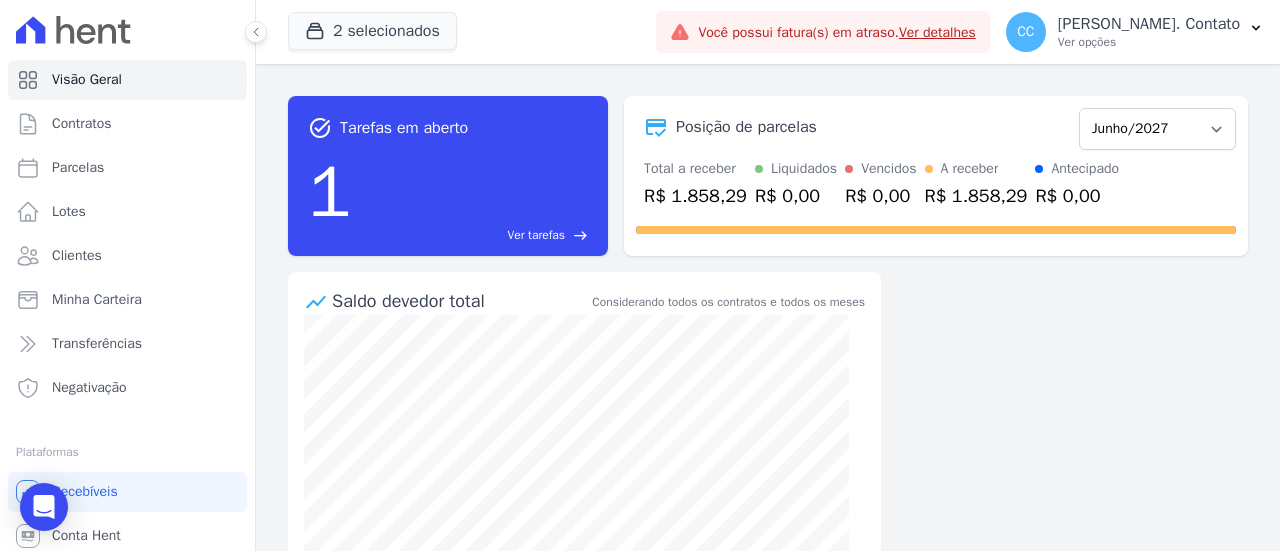 scroll, scrollTop: 0, scrollLeft: 0, axis: both 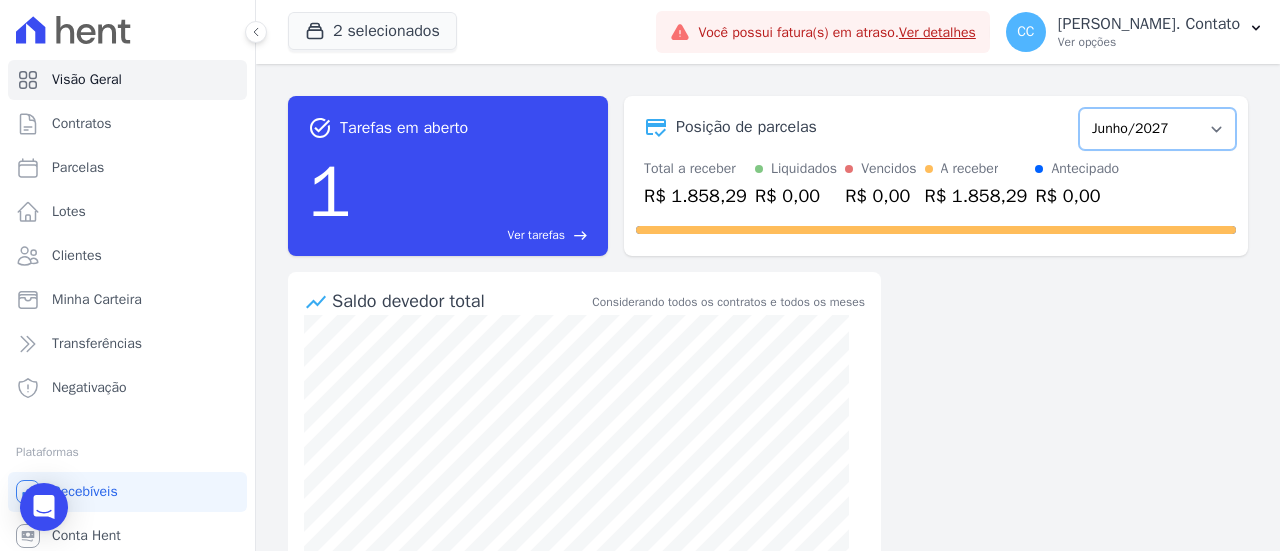 click on "Março/2023
Abril/2023
Maio/2023
Junho/2023
Julho/2023
Agosto/2023
Setembro/2023
Outubro/2023
Novembro/2023
Dezembro/2023
[GEOGRAPHIC_DATA]/2024
Fevereiro/2024
Março/2024
Abril/2024
Maio/2024
Junho/2024
Julho/2024
Agosto/2024
Setembro/2024
Outubro/2024
Novembro/2024
Dezembro/2024
[GEOGRAPHIC_DATA]/2025
Fevereiro/2025
Março/2025
Abril/2025
Maio/2025
Junho/2025
Julho/2025
Agosto/2025
Setembro/2025
Outubro/2025
Novembro/2025
Dezembro/2025
Janeiro/2026
Fevereiro/2026
Março/2026
Abril/2026
Maio/2026
Junho/2026
Julho/2026
Agosto/2026
Setembro/2026
Outubro/2026
Novembro/2026
Dezembro/2026
Janeiro/2027
Fevereiro/2027
Março/2027
Abril/2027
Maio/2027
Junho/2027
Julho/2027
Agosto/2027
Setembro/2027
Outubro/2027
Novembro/2027
Dezembro/2027
Janeiro/2028
Fevereiro/2028
Março/2028
Abril/2028
Maio/2028
Junho/2028
Julho/2028
Agosto/2028
Setembro/2028
Outubro/2028
Novembro/2028
Dezembro/2028" at bounding box center (1157, 129) 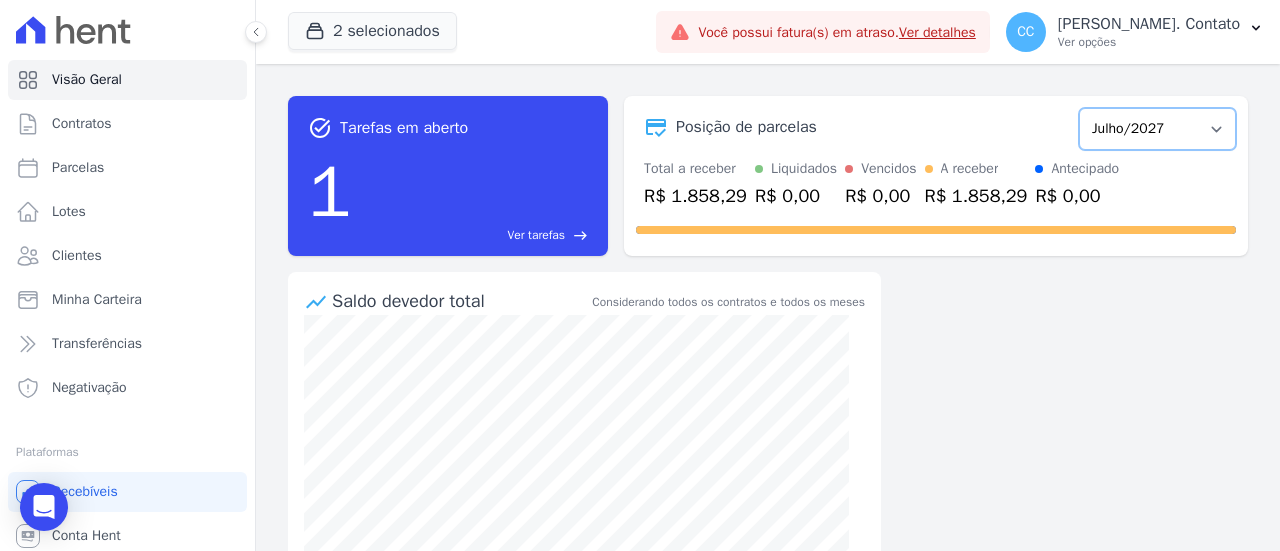 click on "Março/2023
Abril/2023
Maio/2023
Junho/2023
Julho/2023
Agosto/2023
Setembro/2023
Outubro/2023
Novembro/2023
Dezembro/2023
[GEOGRAPHIC_DATA]/2024
Fevereiro/2024
Março/2024
Abril/2024
Maio/2024
Junho/2024
Julho/2024
Agosto/2024
Setembro/2024
Outubro/2024
Novembro/2024
Dezembro/2024
[GEOGRAPHIC_DATA]/2025
Fevereiro/2025
Março/2025
Abril/2025
Maio/2025
Junho/2025
Julho/2025
Agosto/2025
Setembro/2025
Outubro/2025
Novembro/2025
Dezembro/2025
Janeiro/2026
Fevereiro/2026
Março/2026
Abril/2026
Maio/2026
Junho/2026
Julho/2026
Agosto/2026
Setembro/2026
Outubro/2026
Novembro/2026
Dezembro/2026
Janeiro/2027
Fevereiro/2027
Março/2027
Abril/2027
Maio/2027
Junho/2027
Julho/2027
Agosto/2027
Setembro/2027
Outubro/2027
Novembro/2027
Dezembro/2027
Janeiro/2028
Fevereiro/2028
Março/2028
Abril/2028
Maio/2028
Junho/2028
Julho/2028
Agosto/2028
Setembro/2028
Outubro/2028
Novembro/2028
Dezembro/2028" at bounding box center (1157, 129) 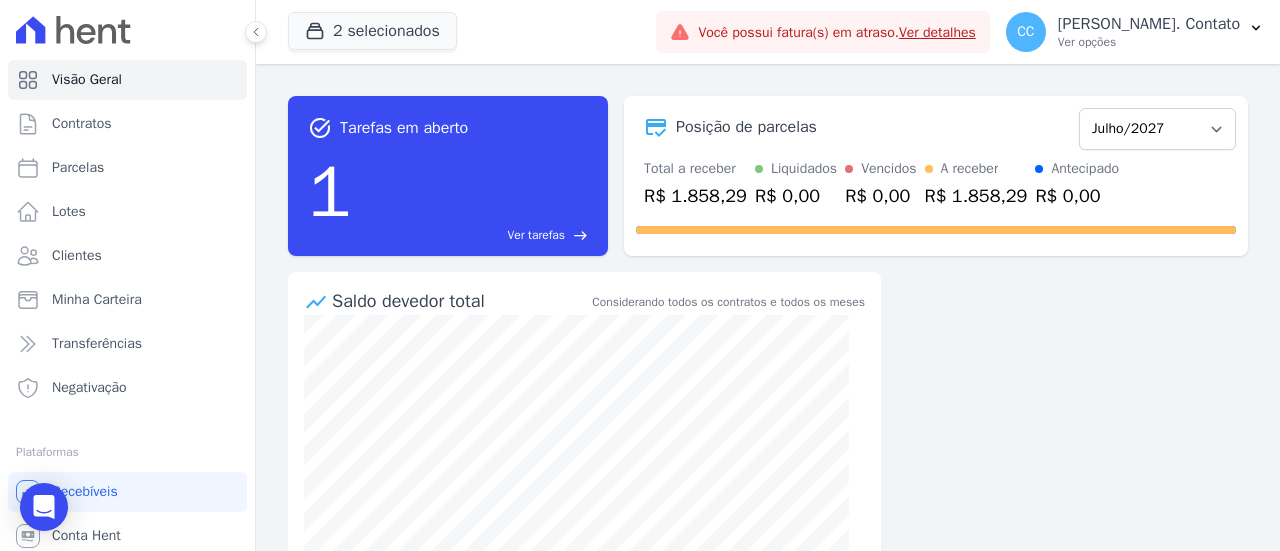 scroll, scrollTop: 0, scrollLeft: 0, axis: both 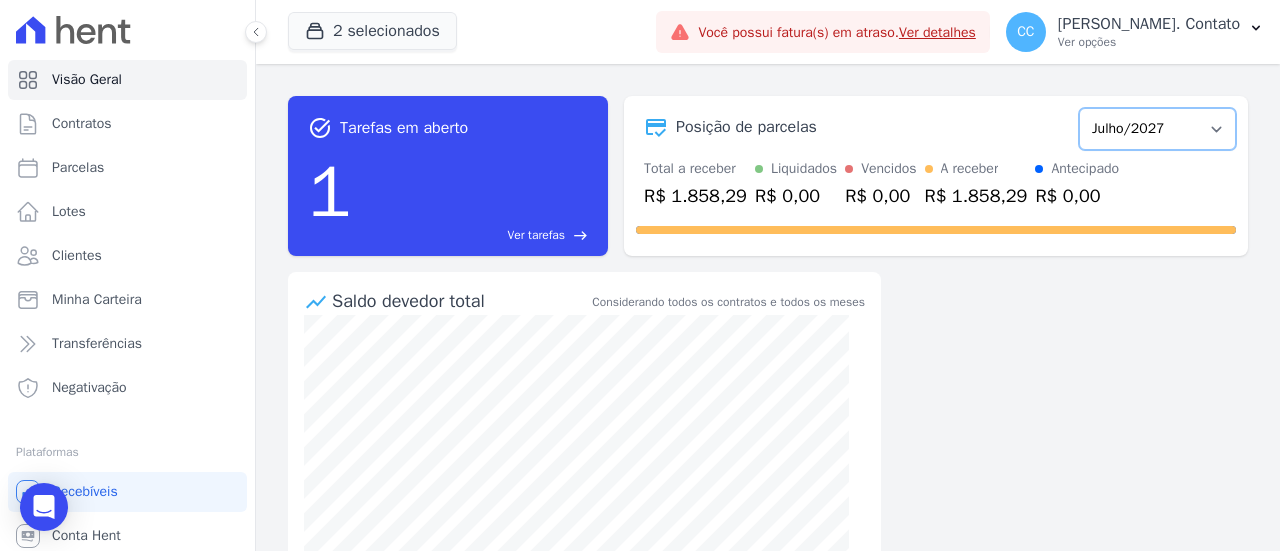 click on "Março/2023
Abril/2023
Maio/2023
Junho/2023
Julho/2023
Agosto/2023
Setembro/2023
Outubro/2023
Novembro/2023
Dezembro/2023
[GEOGRAPHIC_DATA]/2024
Fevereiro/2024
Março/2024
Abril/2024
Maio/2024
Junho/2024
Julho/2024
Agosto/2024
Setembro/2024
Outubro/2024
Novembro/2024
Dezembro/2024
[GEOGRAPHIC_DATA]/2025
Fevereiro/2025
Março/2025
Abril/2025
Maio/2025
Junho/2025
Julho/2025
Agosto/2025
Setembro/2025
Outubro/2025
Novembro/2025
Dezembro/2025
Janeiro/2026
Fevereiro/2026
Março/2026
Abril/2026
Maio/2026
Junho/2026
Julho/2026
Agosto/2026
Setembro/2026
Outubro/2026
Novembro/2026
Dezembro/2026
Janeiro/2027
Fevereiro/2027
Março/2027
Abril/2027
Maio/2027
Junho/2027
Julho/2027
Agosto/2027
Setembro/2027
Outubro/2027
Novembro/2027
Dezembro/2027
Janeiro/2028
Fevereiro/2028
Março/2028
Abril/2028
Maio/2028
Junho/2028
Julho/2028
Agosto/2028
Setembro/2028
Outubro/2028
Novembro/2028
Dezembro/2028" at bounding box center (1157, 129) 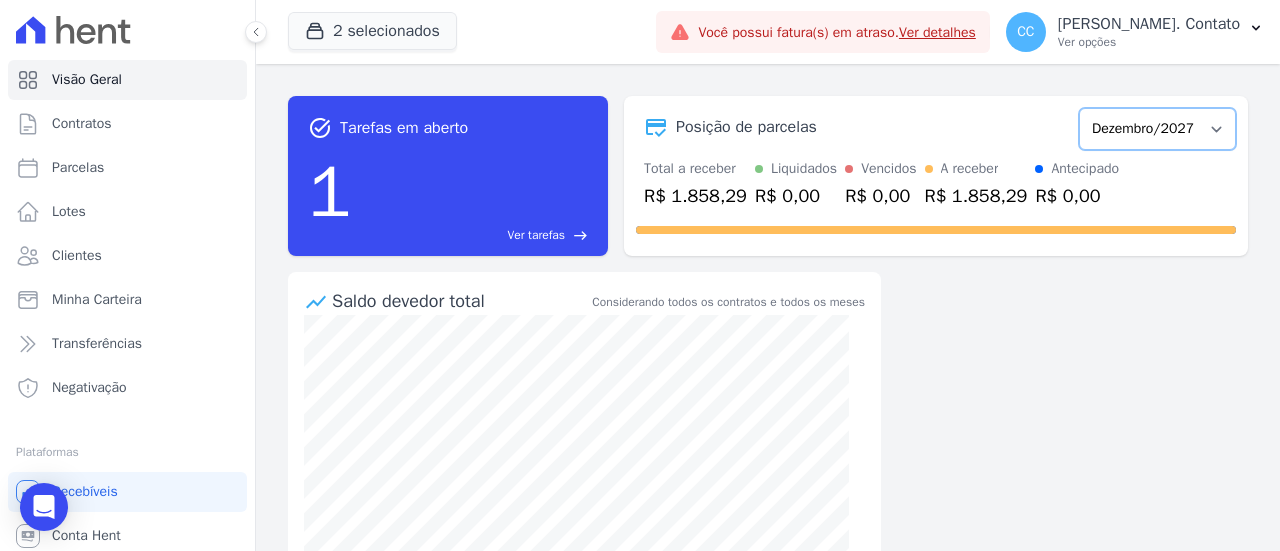 click on "Março/2023
Abril/2023
Maio/2023
Junho/2023
Julho/2023
Agosto/2023
Setembro/2023
Outubro/2023
Novembro/2023
Dezembro/2023
Janeiro/2024
Fevereiro/2024
Março/2024
Abril/2024
Maio/2024
Junho/2024
Julho/2024
Agosto/2024
Setembro/2024
Outubro/2024
Novembro/2024
Dezembro/2024
Janeiro/2025
Fevereiro/2025
Março/2025
Abril/2025
Maio/2025
Junho/2025
Julho/2025
Agosto/2025
Setembro/2025
Outubro/2025
Novembro/2025
Dezembro/2025
Janeiro/2026
Fevereiro/2026
Março/2026
Abril/2026
Maio/2026
Junho/2026
Julho/2026
Agosto/2026
Setembro/2026
Outubro/2026
Novembro/2026
Dezembro/2026
Janeiro/2027
Fevereiro/2027
Março/2027
Abril/2027
Maio/2027
Junho/2027
Julho/2027
Agosto/2027
Setembro/2027
Outubro/2027
Novembro/2027
Dezembro/2027
Janeiro/2028
Fevereiro/2028
Março/2028
Abril/2028
Maio/2028
Junho/2028
Julho/2028
Agosto/2028
Setembro/2028
Outubro/2028
Novembro/2028
Dezembro/2028" at bounding box center (1157, 129) 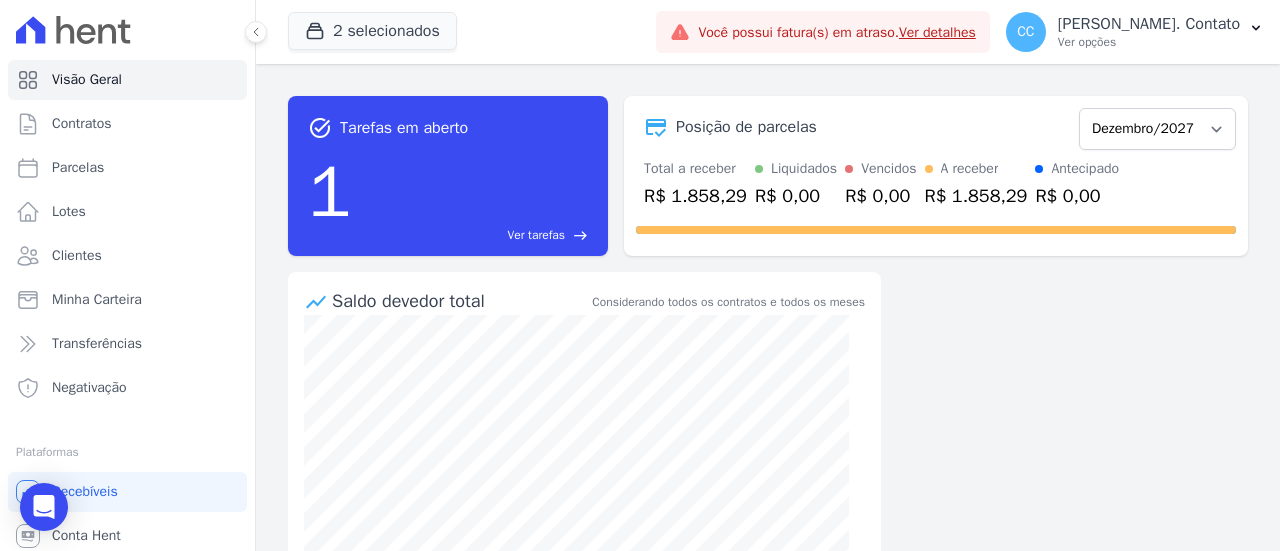 scroll, scrollTop: 0, scrollLeft: 0, axis: both 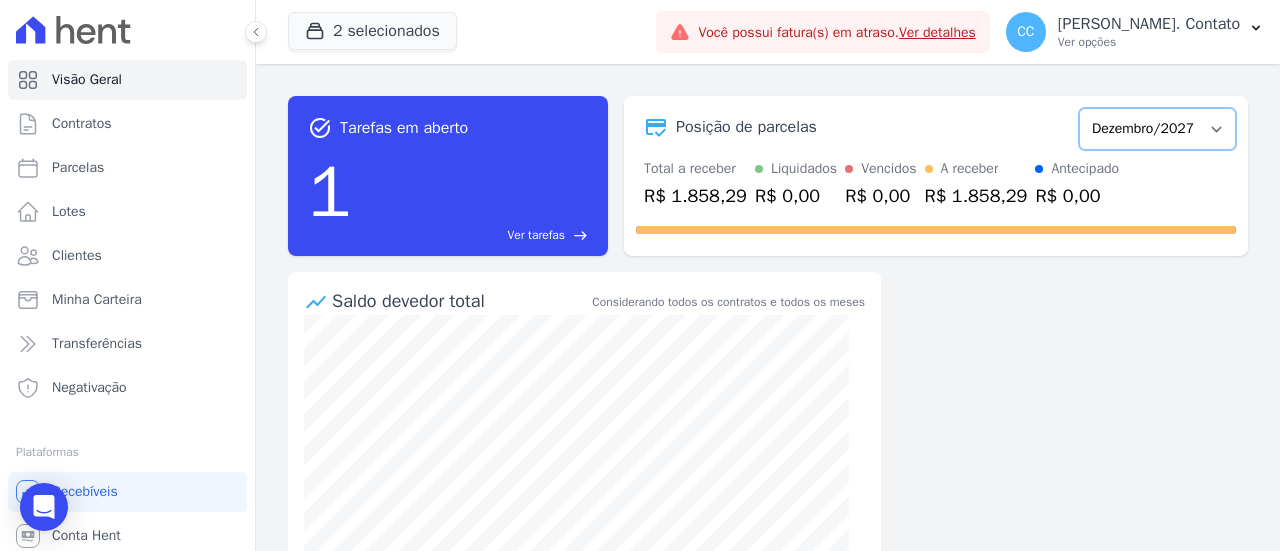 click on "Março/2023
Abril/2023
Maio/2023
Junho/2023
Julho/2023
Agosto/2023
Setembro/2023
Outubro/2023
Novembro/2023
Dezembro/2023
Janeiro/2024
Fevereiro/2024
Março/2024
Abril/2024
Maio/2024
Junho/2024
Julho/2024
Agosto/2024
Setembro/2024
Outubro/2024
Novembro/2024
Dezembro/2024
Janeiro/2025
Fevereiro/2025
Março/2025
Abril/2025
Maio/2025
Junho/2025
Julho/2025
Agosto/2025
Setembro/2025
Outubro/2025
Novembro/2025
Dezembro/2025
Janeiro/2026
Fevereiro/2026
Março/2026
Abril/2026
Maio/2026
Junho/2026
Julho/2026
Agosto/2026
Setembro/2026
Outubro/2026
Novembro/2026
Dezembro/2026
Janeiro/2027
Fevereiro/2027
Março/2027
Abril/2027
Maio/2027
Junho/2027
Julho/2027
Agosto/2027
Setembro/2027
Outubro/2027
Novembro/2027
Dezembro/2027
Janeiro/2028
Fevereiro/2028
Março/2028
Abril/2028
Maio/2028
Junho/2028
Julho/2028
Agosto/2028
Setembro/2028
Outubro/2028
Novembro/2028
Dezembro/2028" at bounding box center (1157, 129) 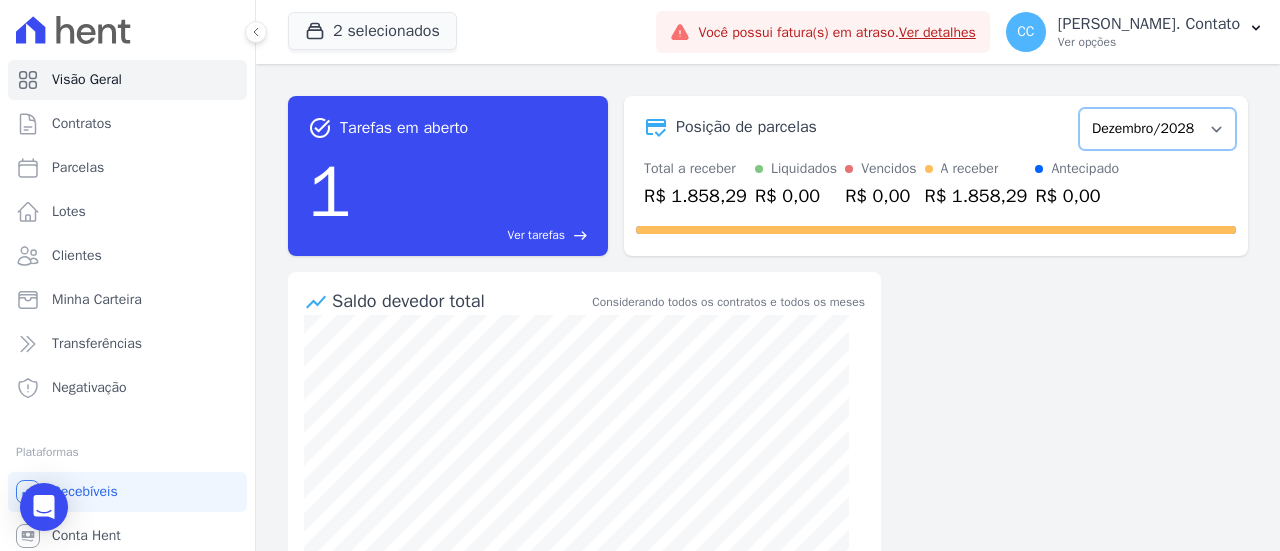 click on "Março/2023
Abril/2023
Maio/2023
Junho/2023
Julho/2023
Agosto/2023
Setembro/2023
Outubro/2023
Novembro/2023
Dezembro/2023
Janeiro/2024
Fevereiro/2024
Março/2024
Abril/2024
Maio/2024
Junho/2024
Julho/2024
Agosto/2024
Setembro/2024
Outubro/2024
Novembro/2024
Dezembro/2024
Janeiro/2025
Fevereiro/2025
Março/2025
Abril/2025
Maio/2025
Junho/2025
Julho/2025
Agosto/2025
Setembro/2025
Outubro/2025
Novembro/2025
Dezembro/2025
Janeiro/2026
Fevereiro/2026
Março/2026
Abril/2026
Maio/2026
Junho/2026
Julho/2026
Agosto/2026
Setembro/2026
Outubro/2026
Novembro/2026
Dezembro/2026
Janeiro/2027
Fevereiro/2027
Março/2027
Abril/2027
Maio/2027
Junho/2027
Julho/2027
Agosto/2027
Setembro/2027
Outubro/2027
Novembro/2027
Dezembro/2027
Janeiro/2028
Fevereiro/2028
Março/2028
Abril/2028
Maio/2028
Junho/2028
Julho/2028
Agosto/2028
Setembro/2028
Outubro/2028
Novembro/2028
Dezembro/2028" at bounding box center [1157, 129] 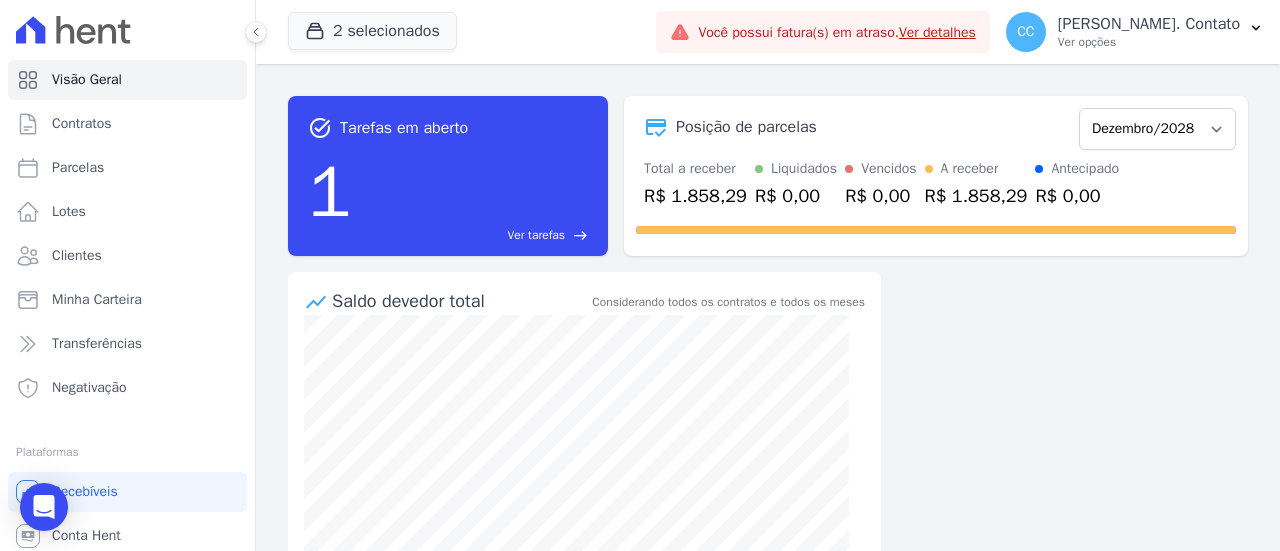 scroll, scrollTop: 0, scrollLeft: 0, axis: both 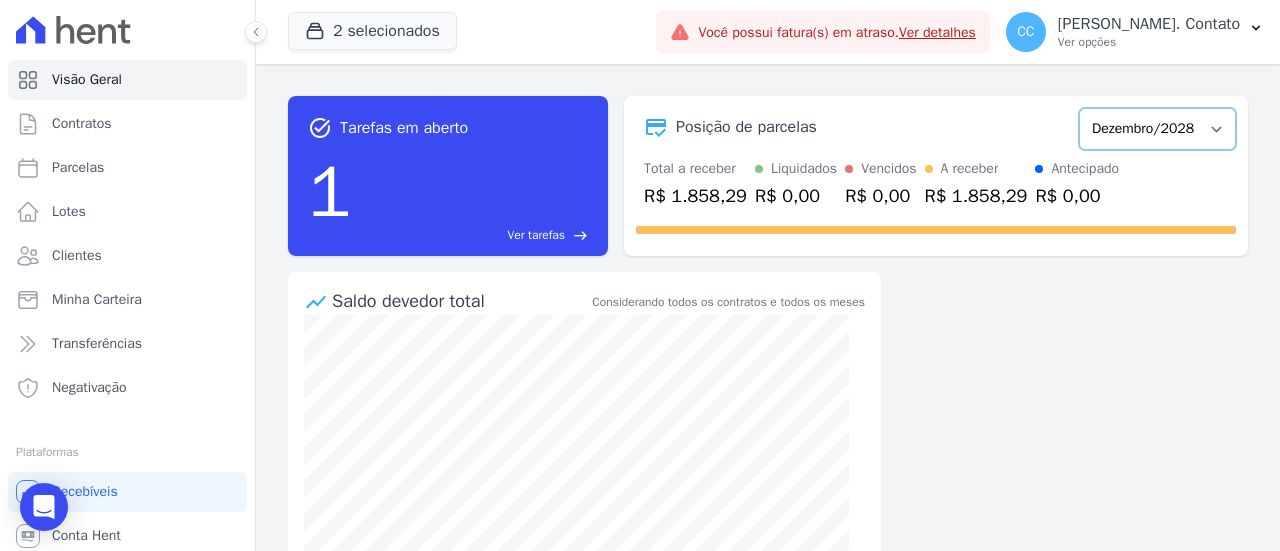 click on "Março/2023
Abril/2023
Maio/2023
Junho/2023
Julho/2023
Agosto/2023
Setembro/2023
Outubro/2023
Novembro/2023
Dezembro/2023
Janeiro/2024
Fevereiro/2024
Março/2024
Abril/2024
Maio/2024
Junho/2024
Julho/2024
Agosto/2024
Setembro/2024
Outubro/2024
Novembro/2024
Dezembro/2024
Janeiro/2025
Fevereiro/2025
Março/2025
Abril/2025
Maio/2025
Junho/2025
Julho/2025
Agosto/2025
Setembro/2025
Outubro/2025
Novembro/2025
Dezembro/2025
Janeiro/2026
Fevereiro/2026
Março/2026
Abril/2026
Maio/2026
Junho/2026
Julho/2026
Agosto/2026
Setembro/2026
Outubro/2026
Novembro/2026
Dezembro/2026
Janeiro/2027
Fevereiro/2027
Março/2027
Abril/2027
Maio/2027
Junho/2027
Julho/2027
Agosto/2027
Setembro/2027
Outubro/2027
Novembro/2027
Dezembro/2027
Janeiro/2028
Fevereiro/2028
Março/2028
Abril/2028
Maio/2028
Junho/2028
Julho/2028
Agosto/2028
Setembro/2028
Outubro/2028
Novembro/2028
Dezembro/2028" at bounding box center [1157, 129] 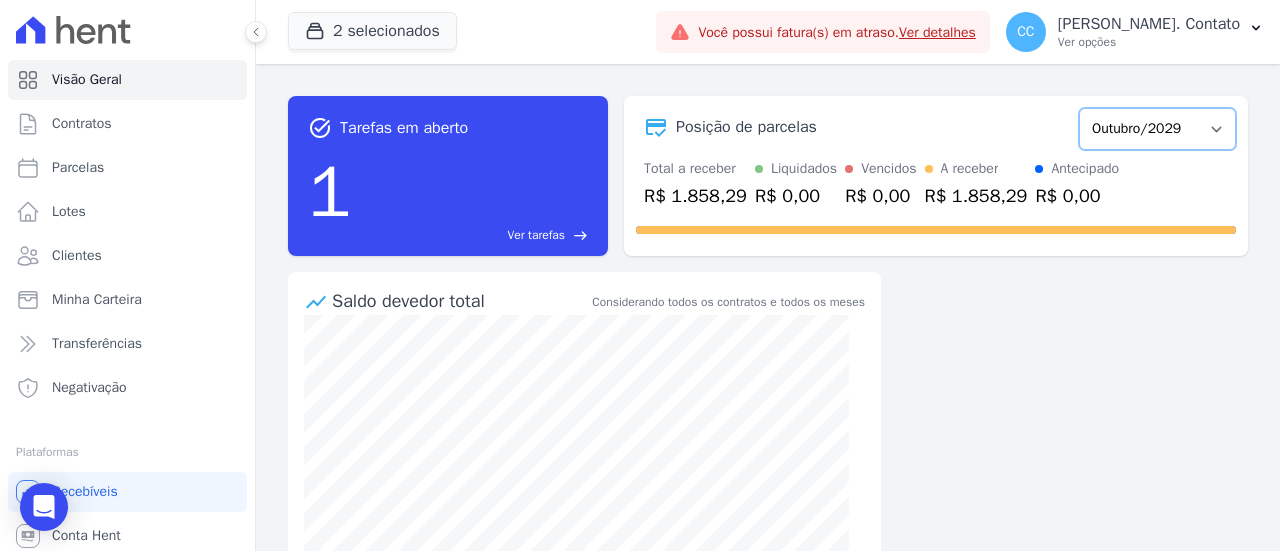 click on "Março/2023
Abril/2023
Maio/2023
Junho/2023
Julho/2023
Agosto/2023
Setembro/2023
Outubro/2023
Novembro/2023
Dezembro/2023
Janeiro/2024
Fevereiro/2024
Março/2024
Abril/2024
Maio/2024
Junho/2024
Julho/2024
Agosto/2024
Setembro/2024
Outubro/2024
Novembro/2024
Dezembro/2024
Janeiro/2025
Fevereiro/2025
Março/2025
Abril/2025
Maio/2025
Junho/2025
Julho/2025
Agosto/2025
Setembro/2025
Outubro/2025
Novembro/2025
Dezembro/2025
Janeiro/2026
Fevereiro/2026
Março/2026
Abril/2026
Maio/2026
Junho/2026
Julho/2026
Agosto/2026
Setembro/2026
Outubro/2026
Novembro/2026
Dezembro/2026
Janeiro/2027
Fevereiro/2027
Março/2027
Abril/2027
Maio/2027
Junho/2027
Julho/2027
Agosto/2027
Setembro/2027
Outubro/2027
Novembro/2027
Dezembro/2027
Janeiro/2028
Fevereiro/2028
Março/2028
Abril/2028
Maio/2028
Junho/2028
Julho/2028
Agosto/2028
Setembro/2028
Outubro/2028
Novembro/2028
Dezembro/2028" at bounding box center (1157, 129) 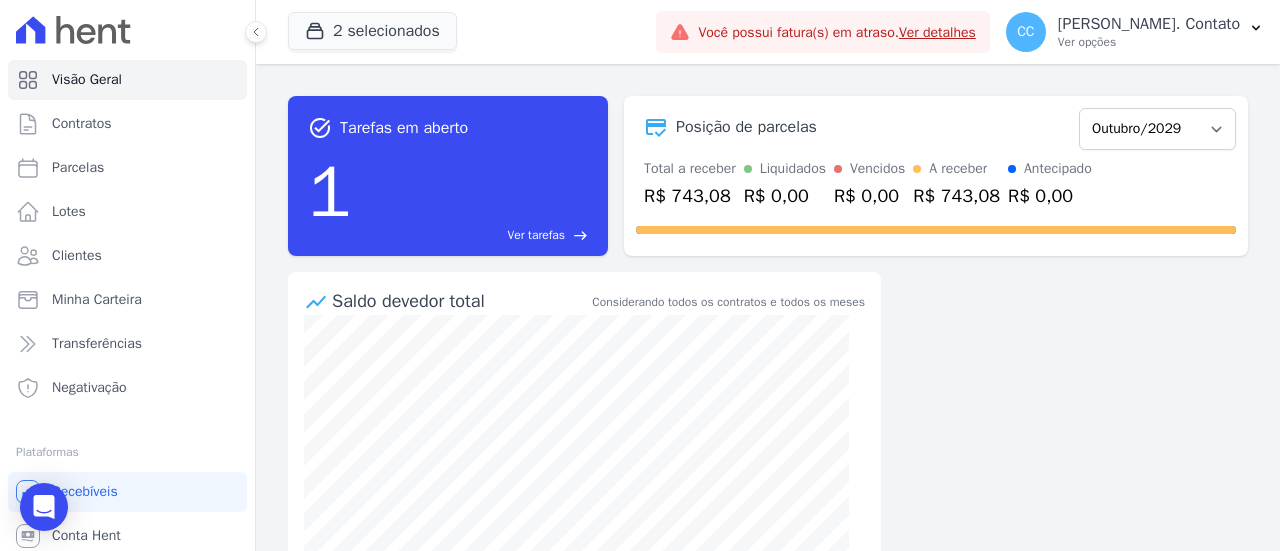 scroll, scrollTop: 0, scrollLeft: 0, axis: both 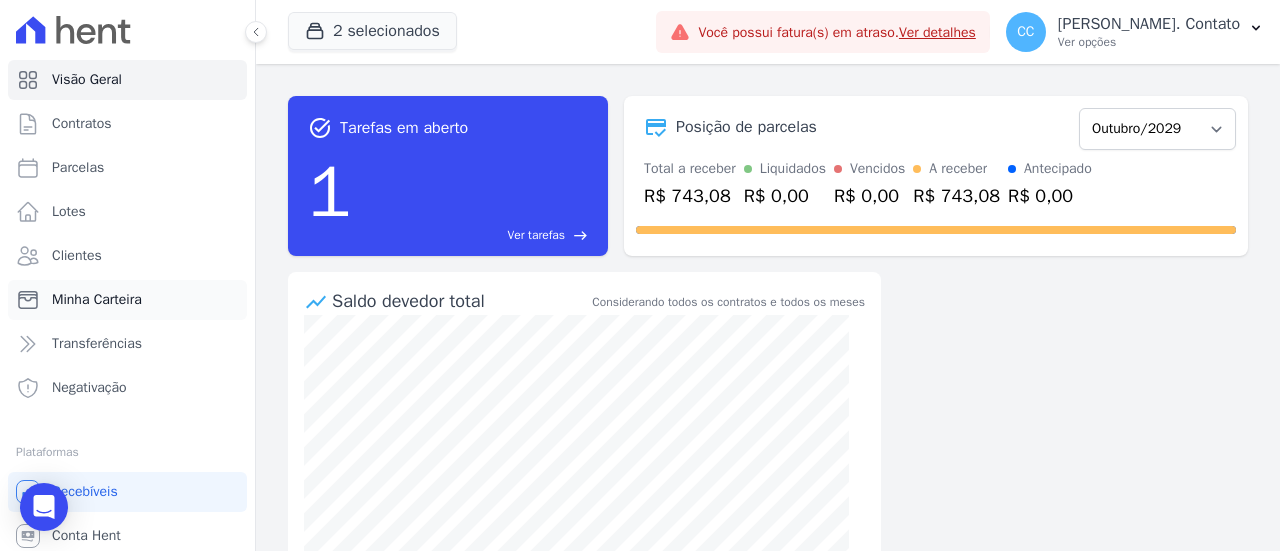 click on "Minha Carteira" at bounding box center [97, 300] 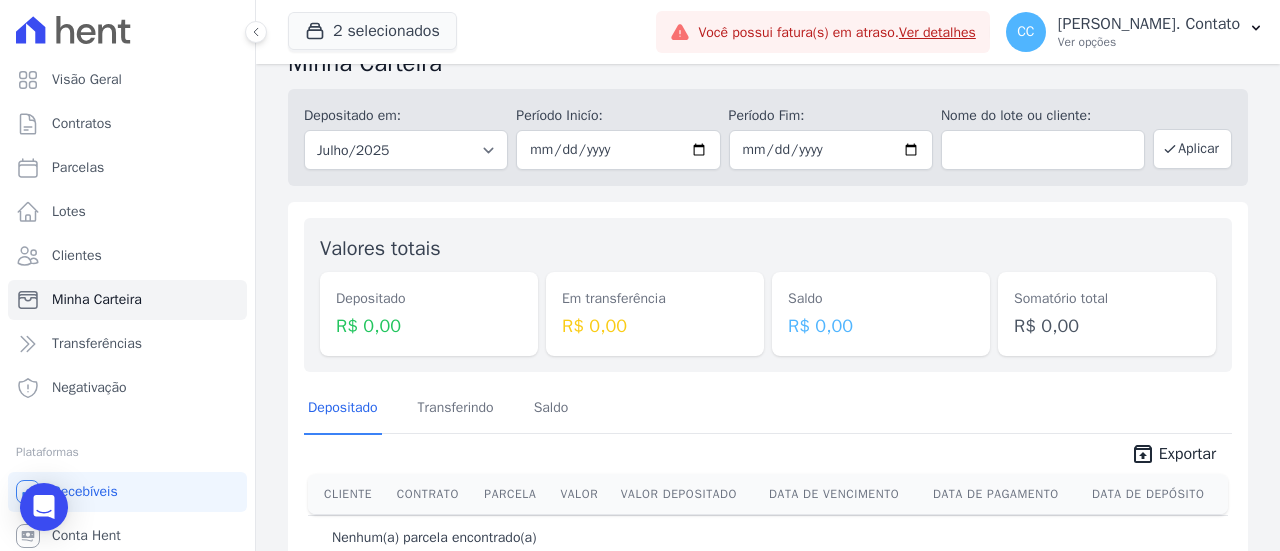 scroll, scrollTop: 0, scrollLeft: 0, axis: both 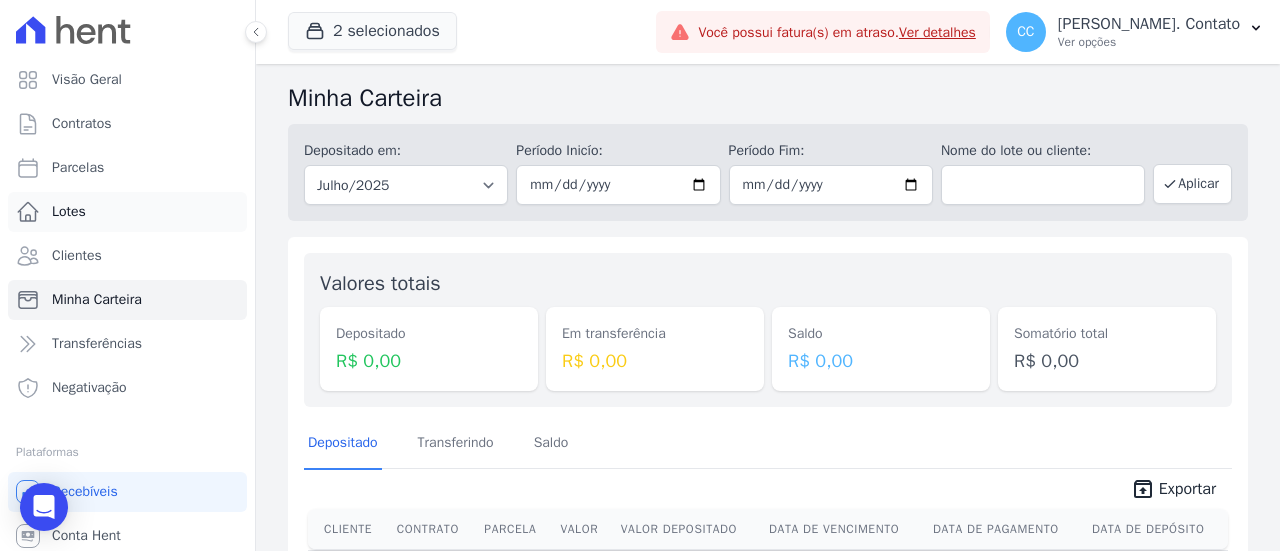 click on "Lotes" at bounding box center [69, 212] 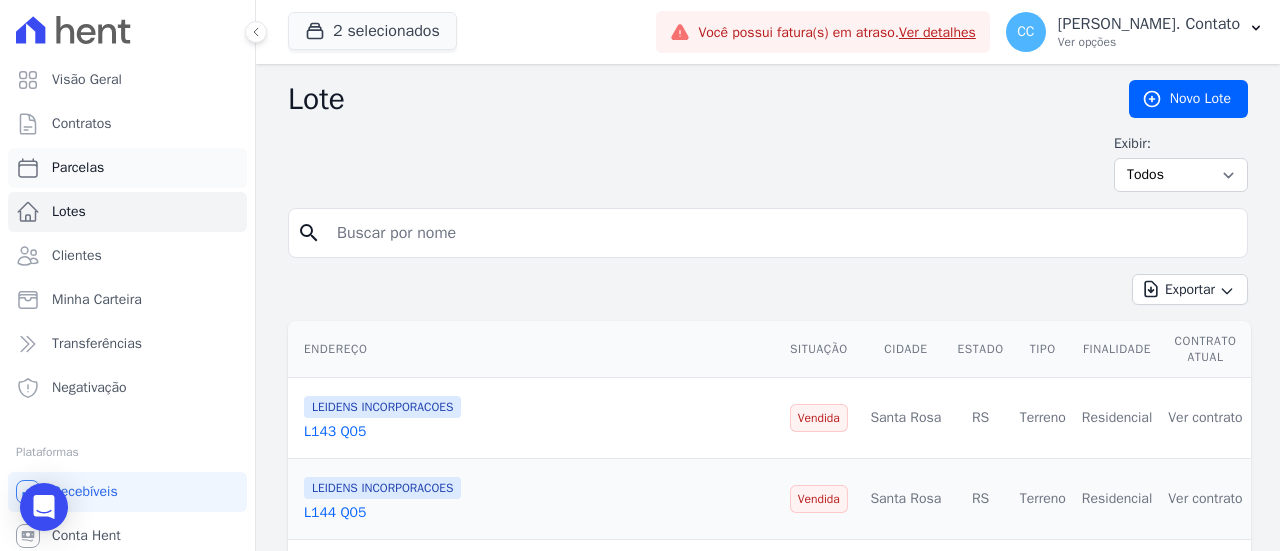 click on "Parcelas" at bounding box center (78, 168) 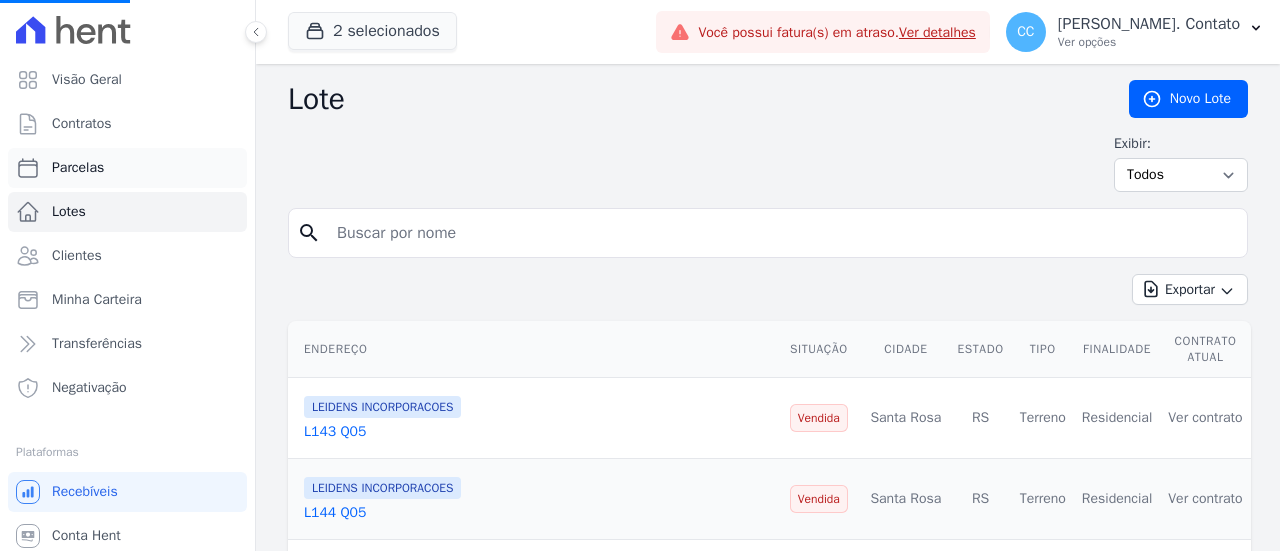 select 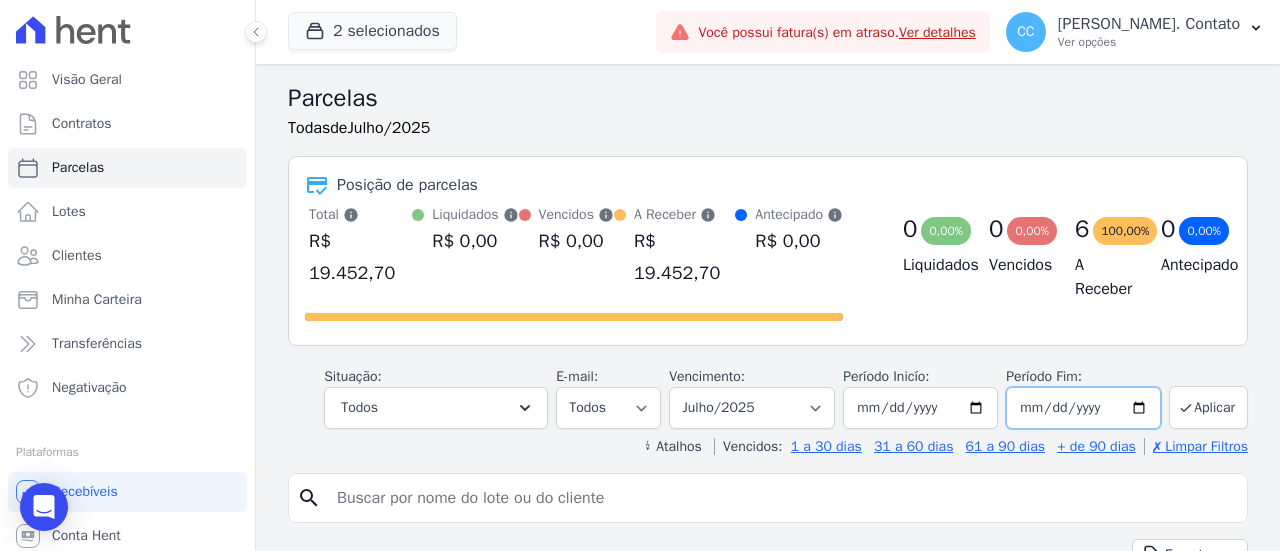 click on "2025-07-31" at bounding box center (1083, 408) 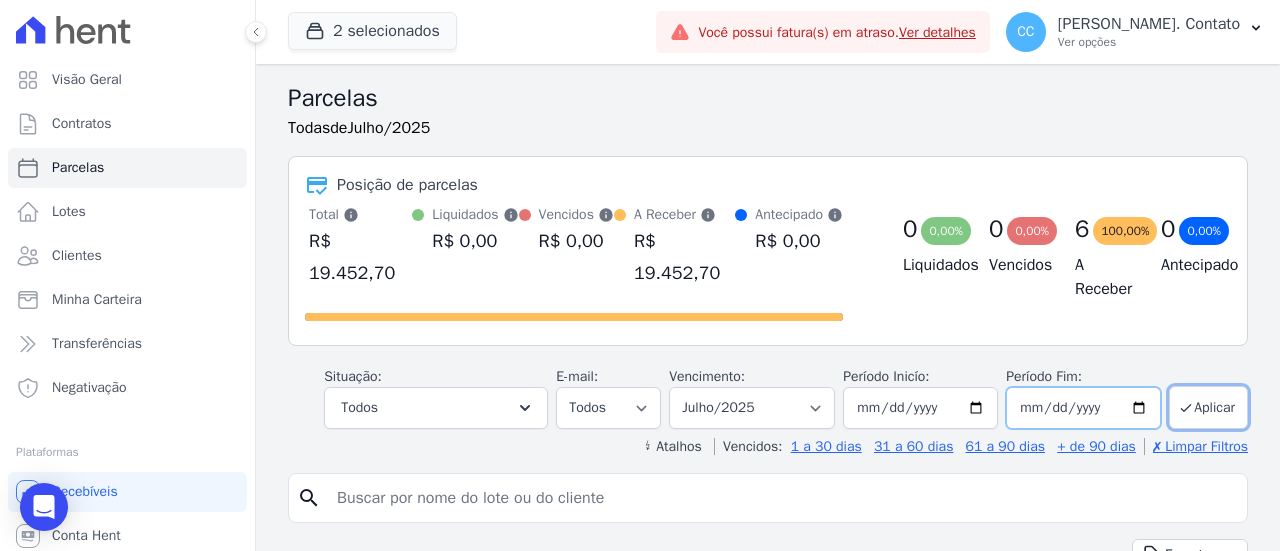 type on "2025-07-31" 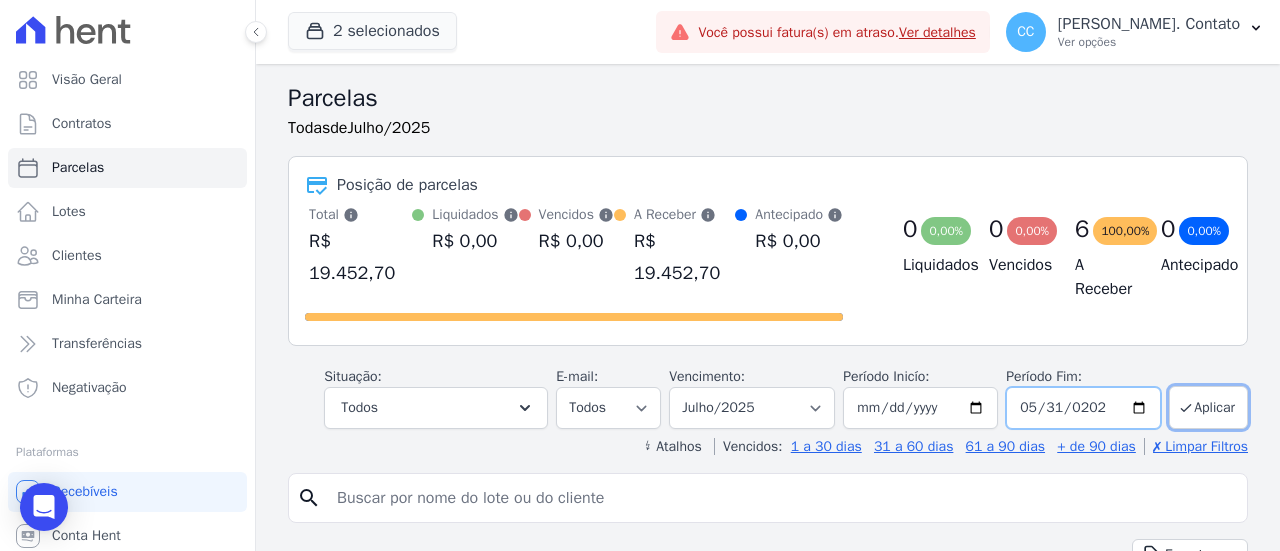 type on "2026-05-31" 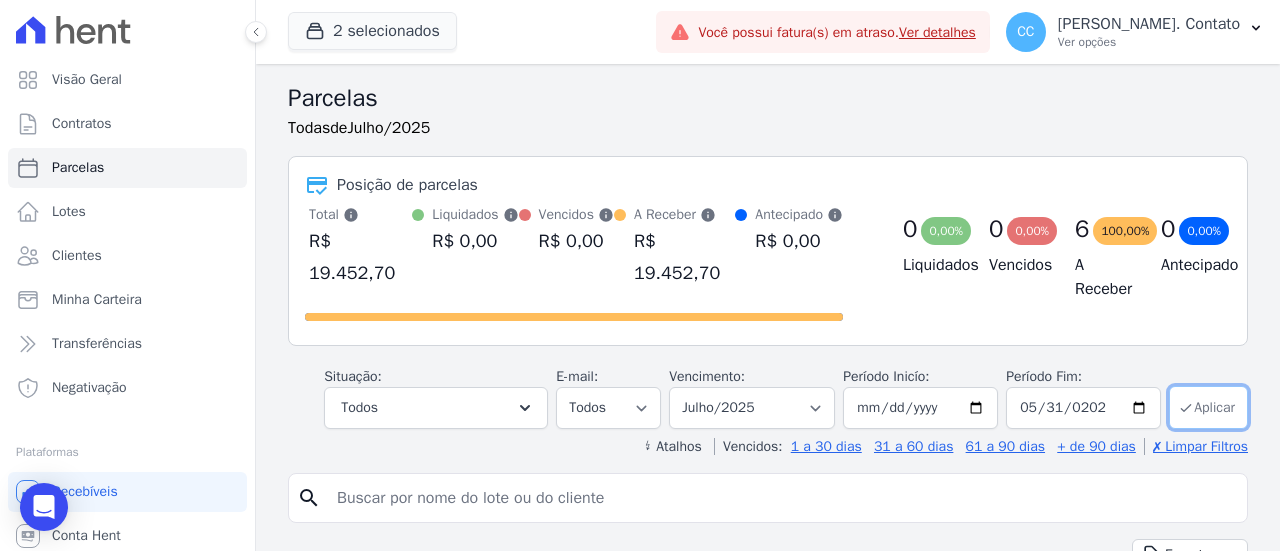 click on "Aplicar" at bounding box center (1208, 407) 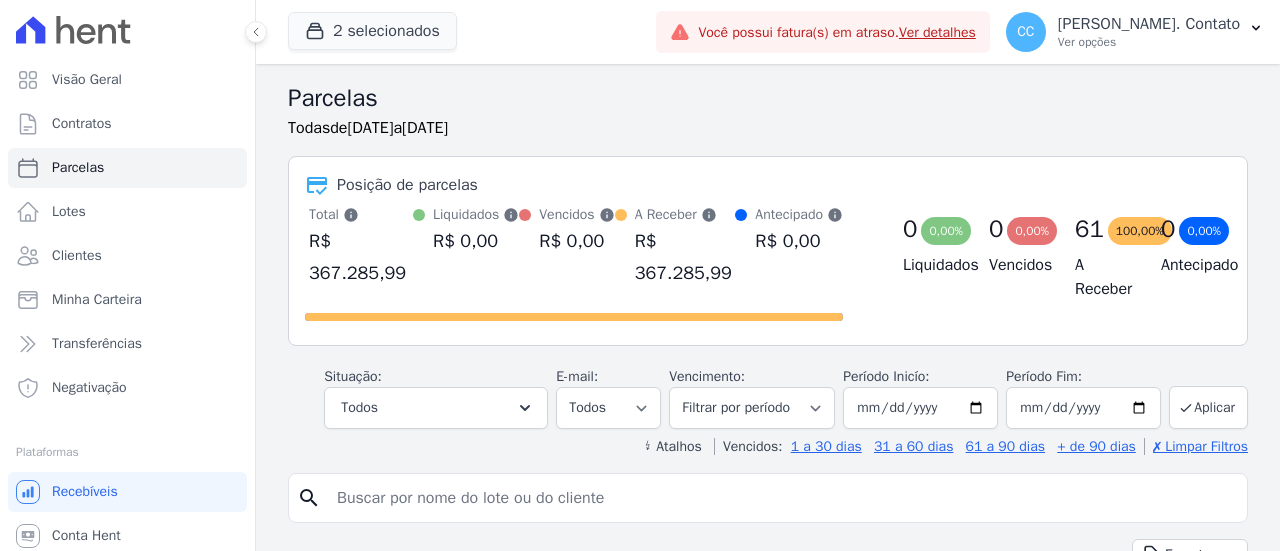 select 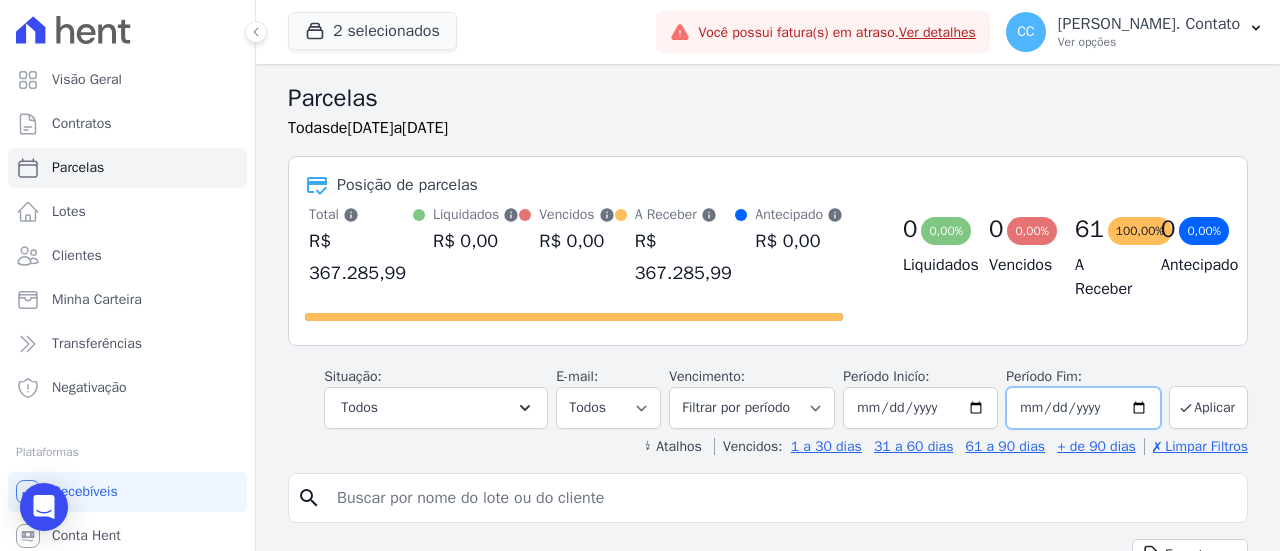click on "2026-05-31" at bounding box center [1083, 408] 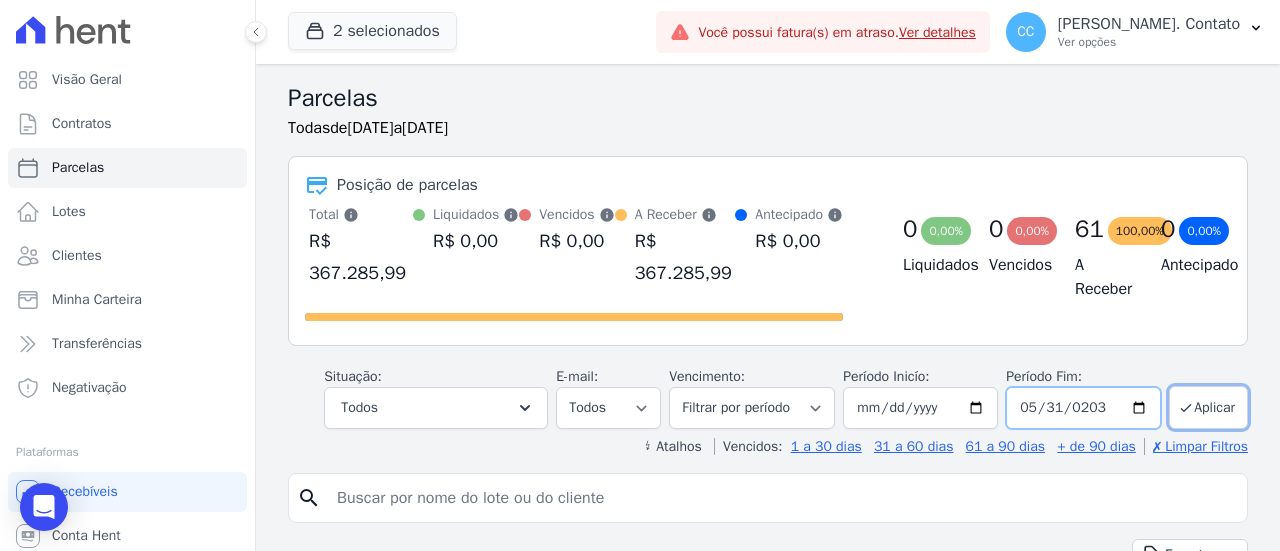 type on "2030-05-31" 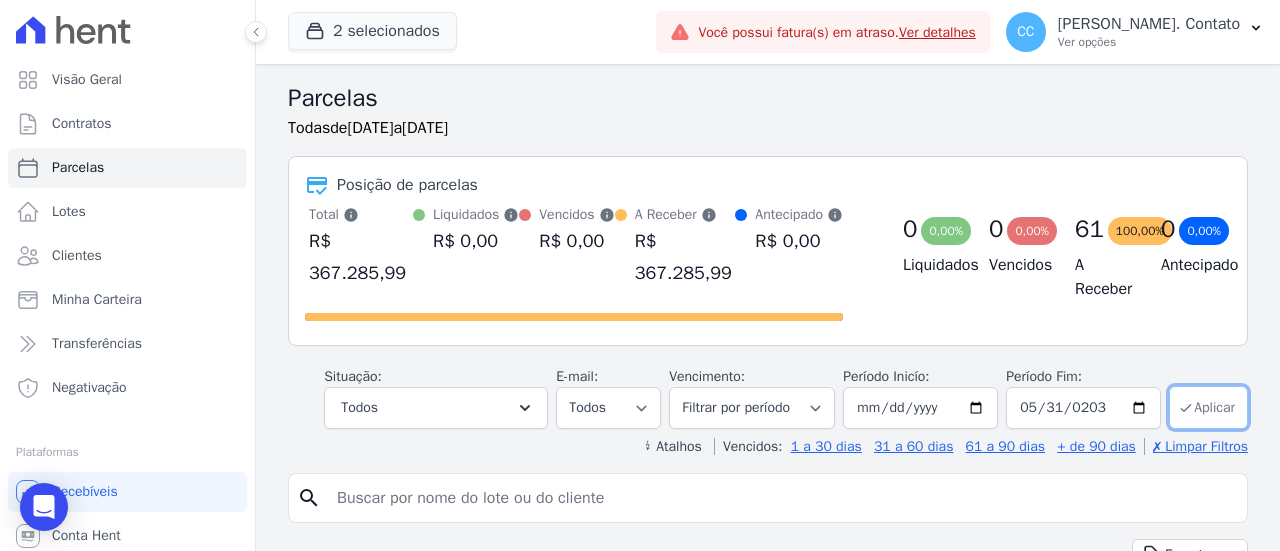 click on "Aplicar" at bounding box center (1208, 407) 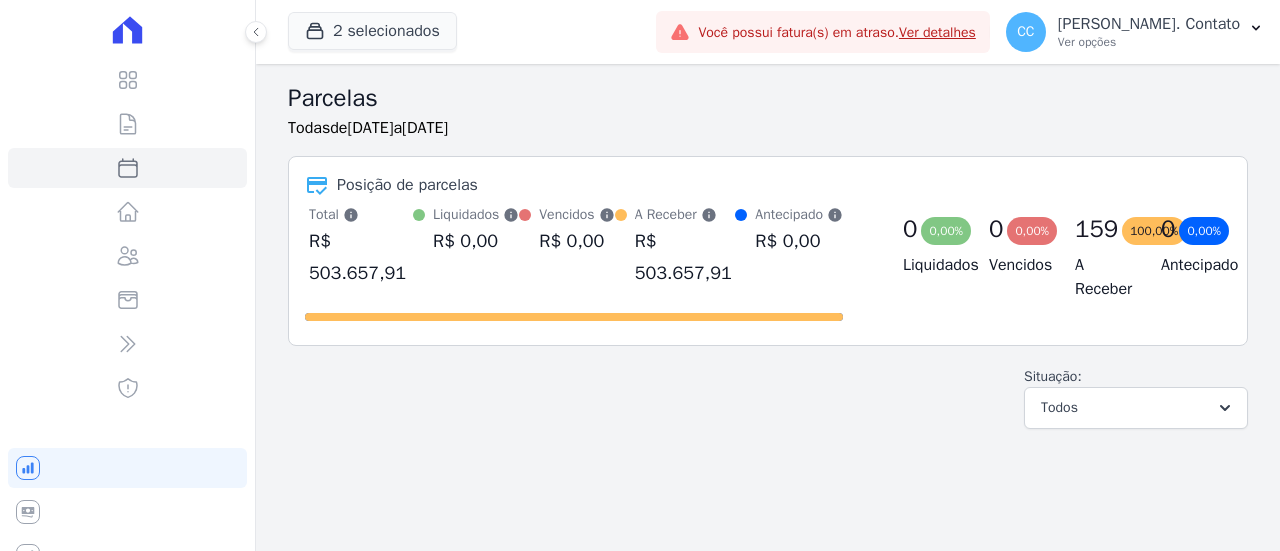 select 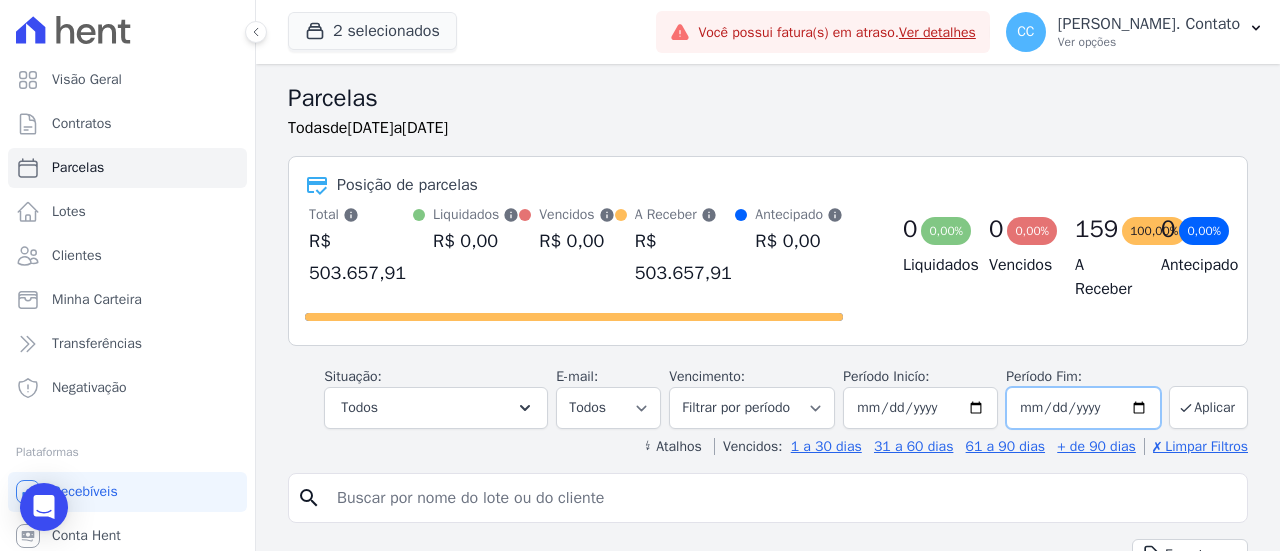 click on "2030-05-31" at bounding box center [1083, 408] 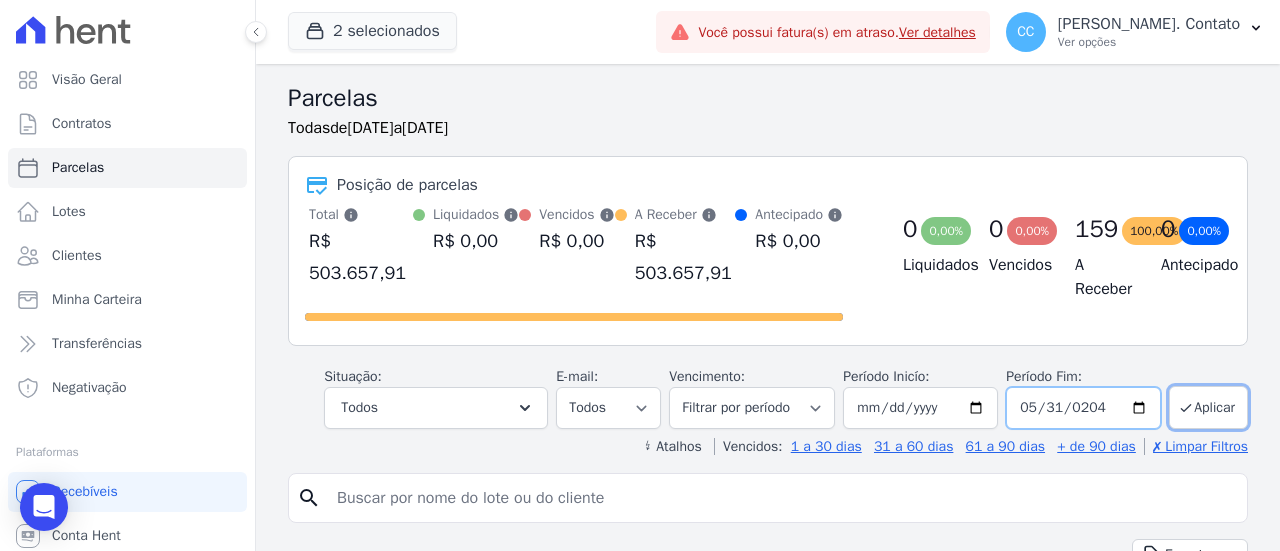 type on "[DATE]" 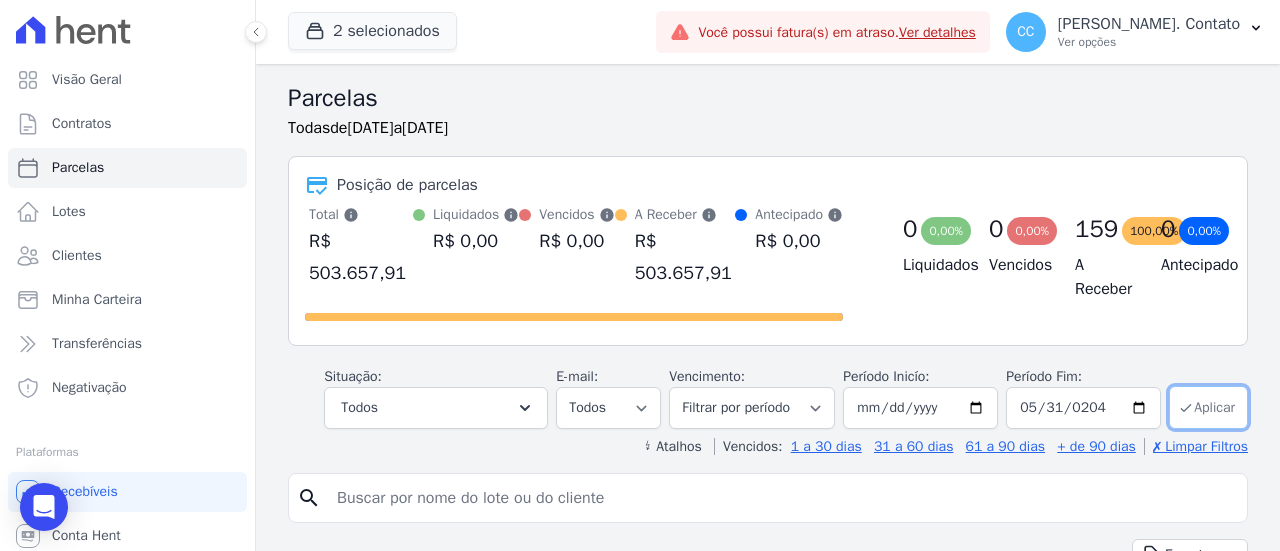 click on "Aplicar" at bounding box center (1208, 407) 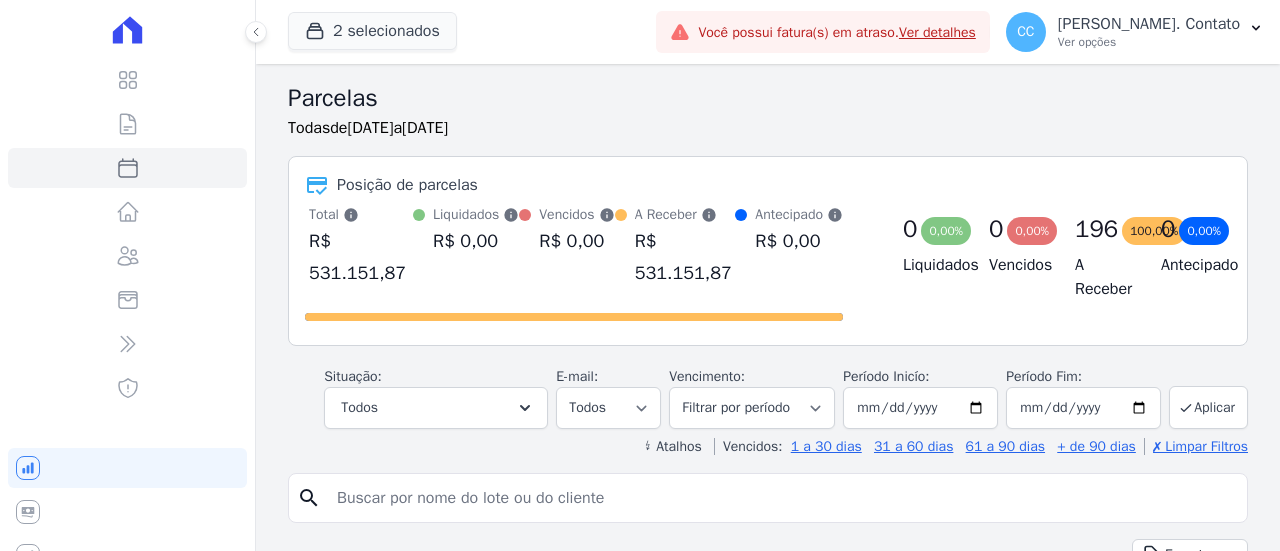 select 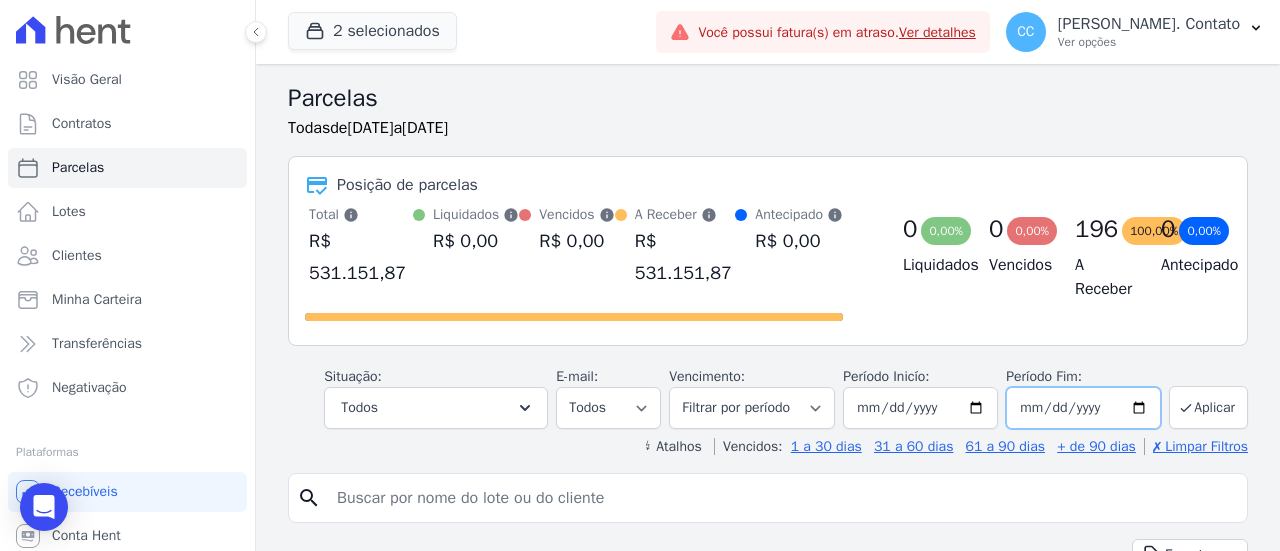 click on "[DATE]" at bounding box center (1083, 408) 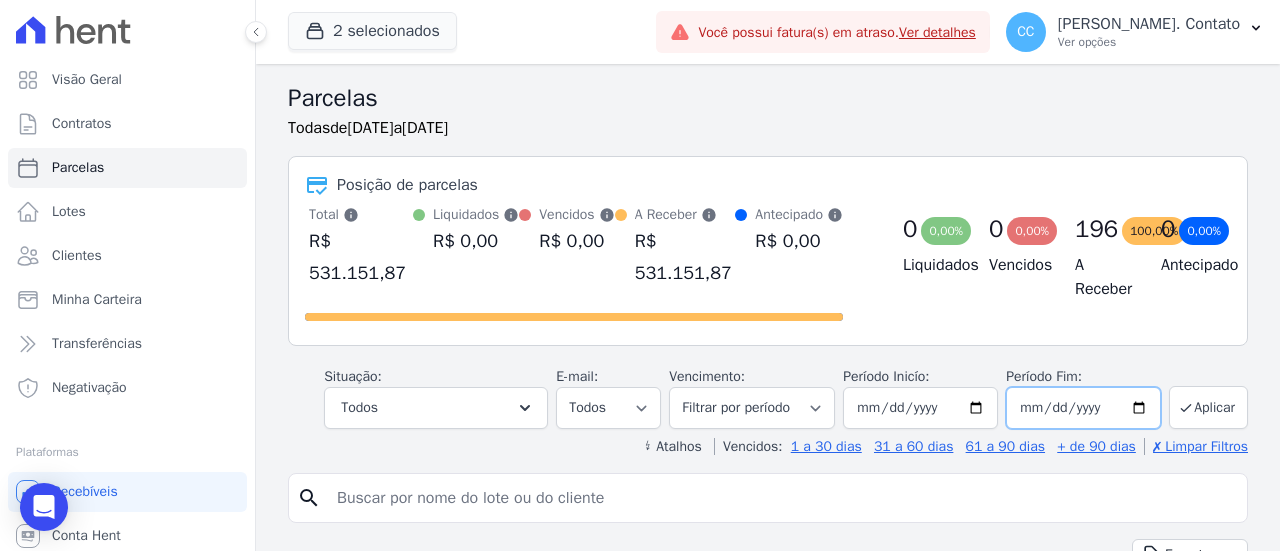 type on "0001-05-31" 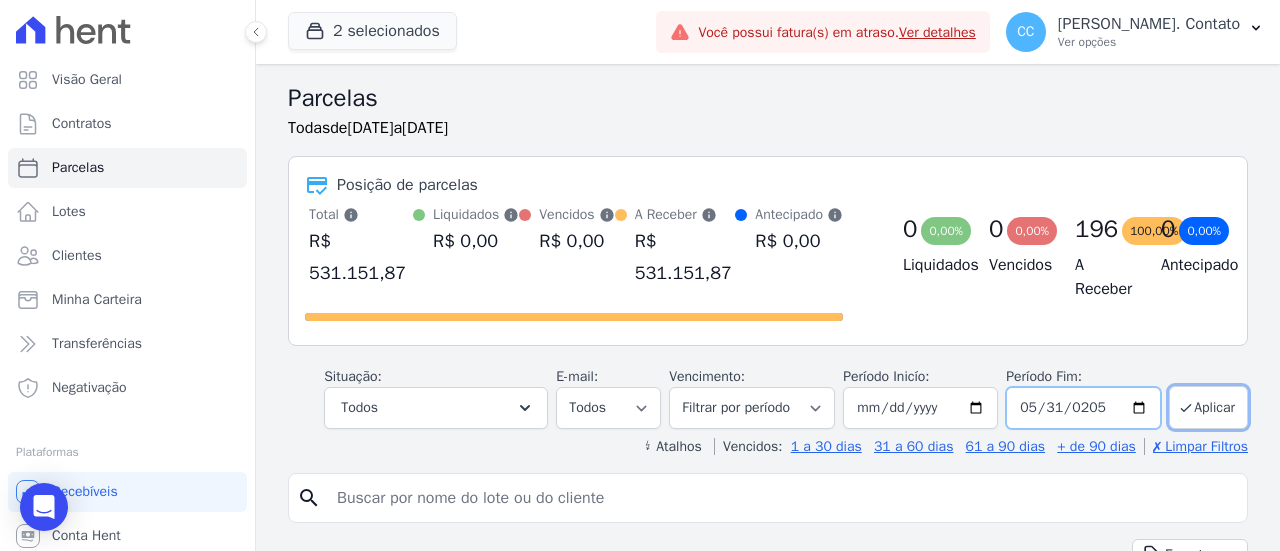 type on "2050-05-31" 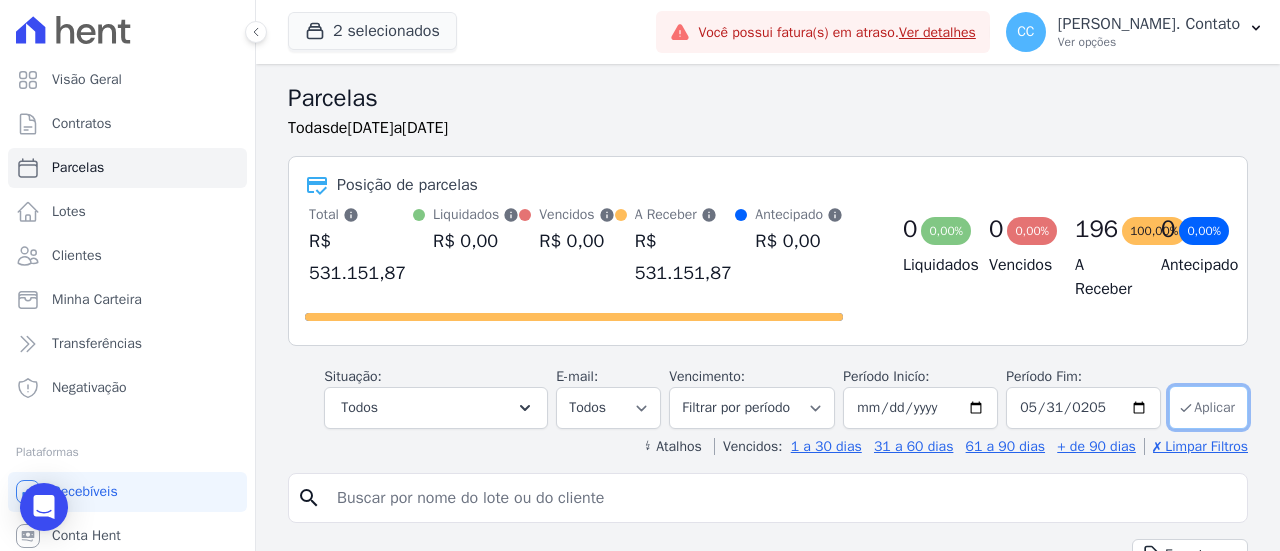 click on "Aplicar" at bounding box center (1208, 407) 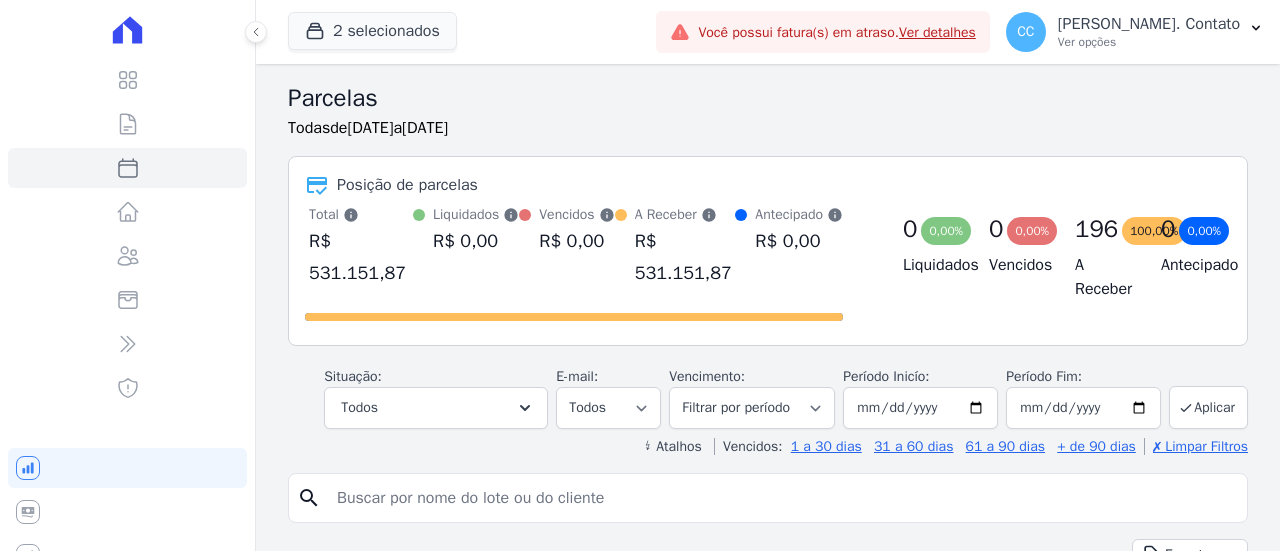 select 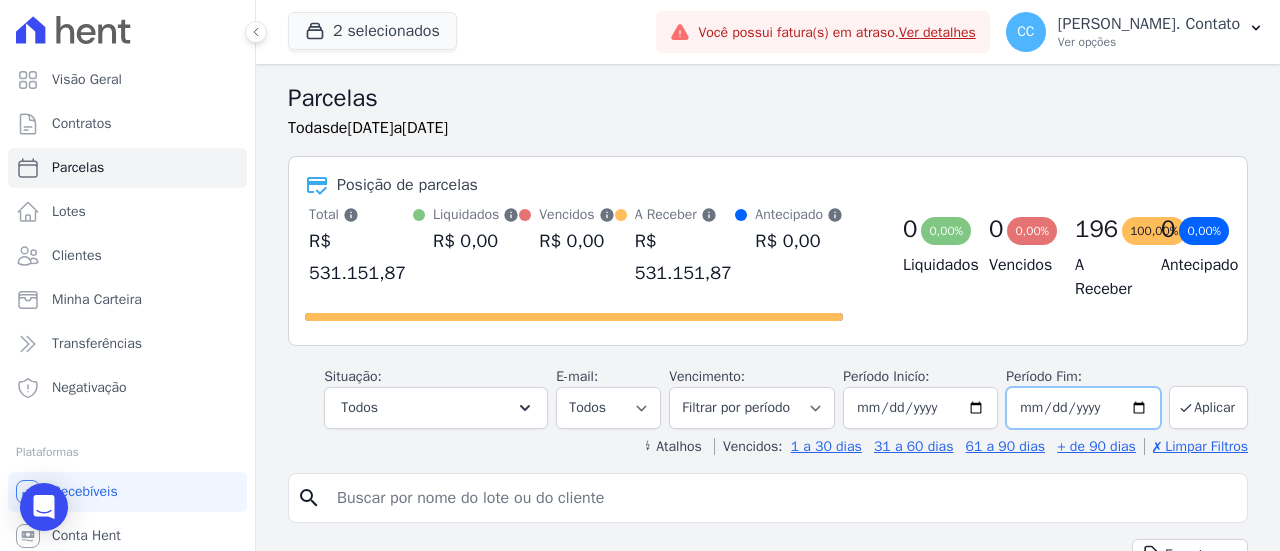 click on "2050-05-31" at bounding box center (1083, 408) 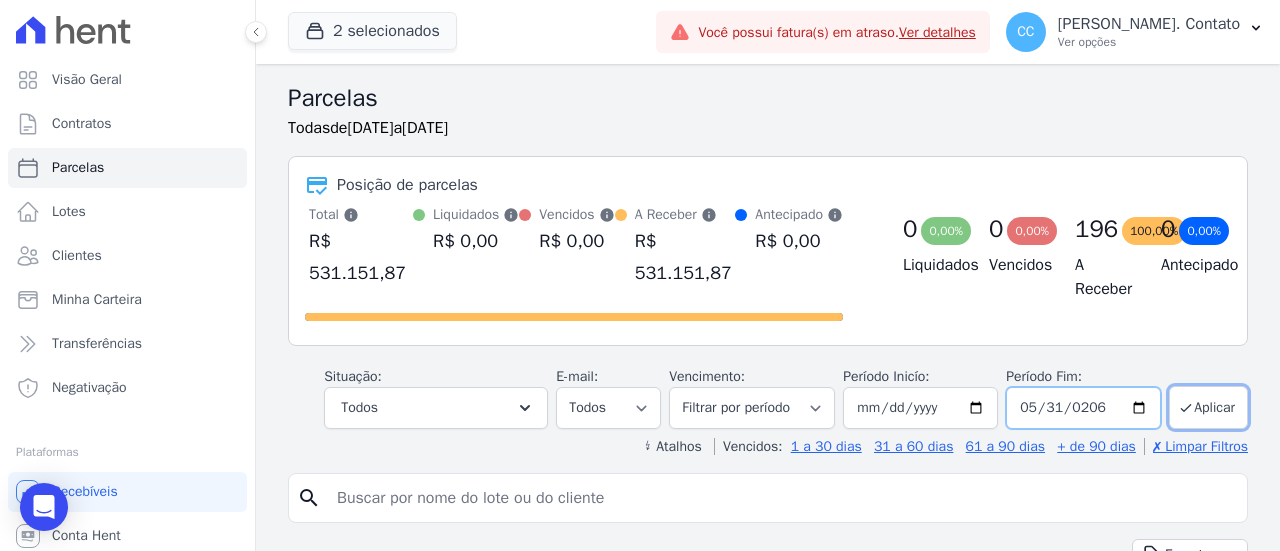 type on "2060-05-31" 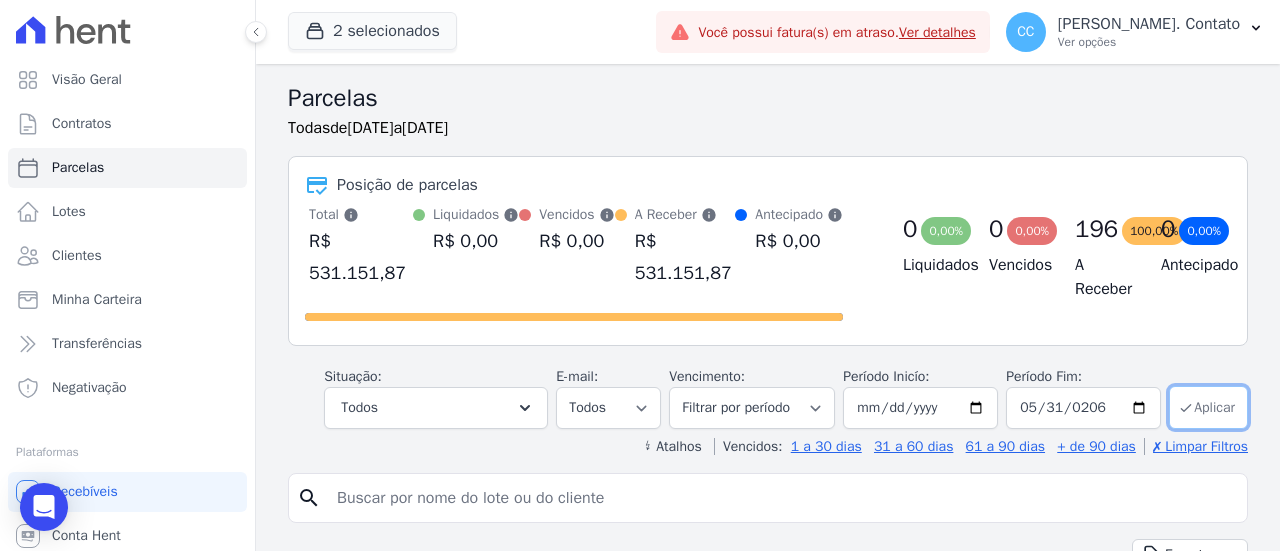 click on "Aplicar" at bounding box center [1208, 407] 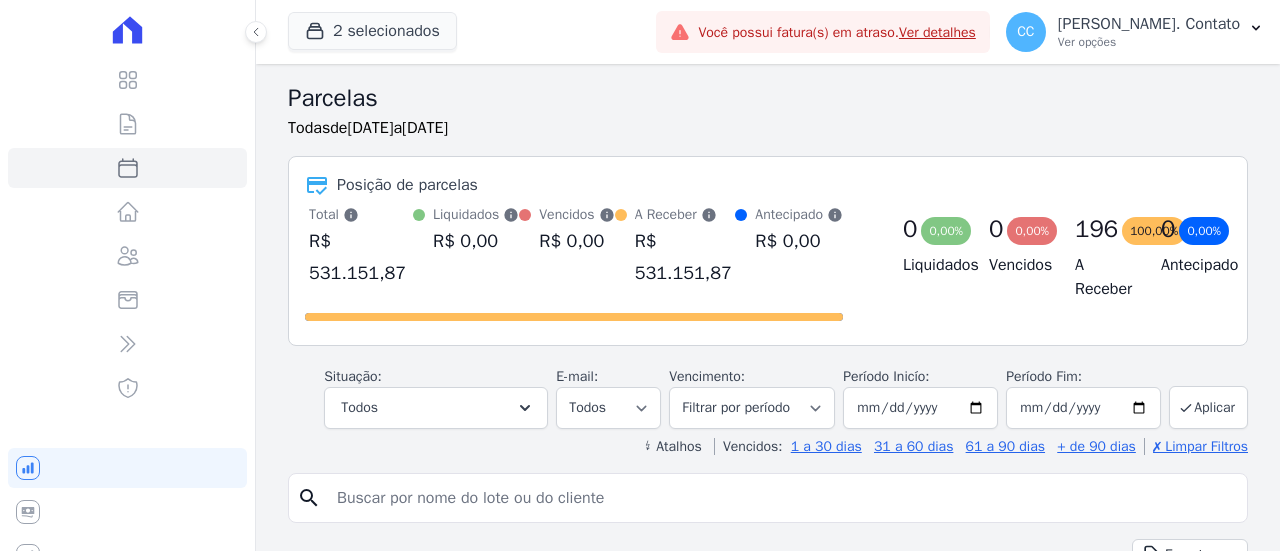 select 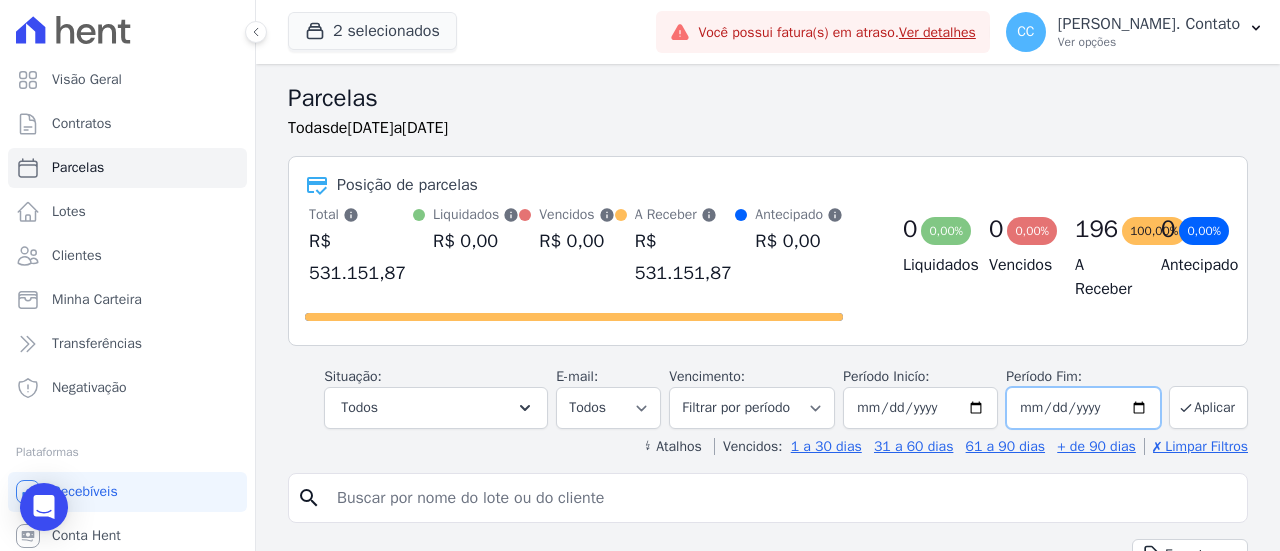 click on "[DATE]" at bounding box center (1083, 408) 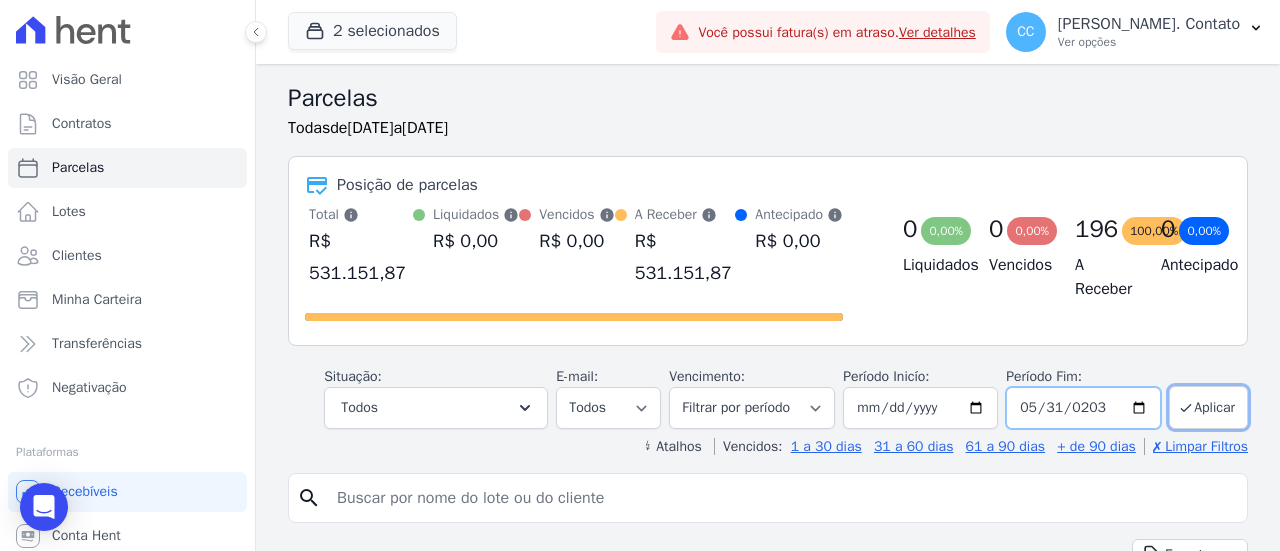 type on "2035-05-31" 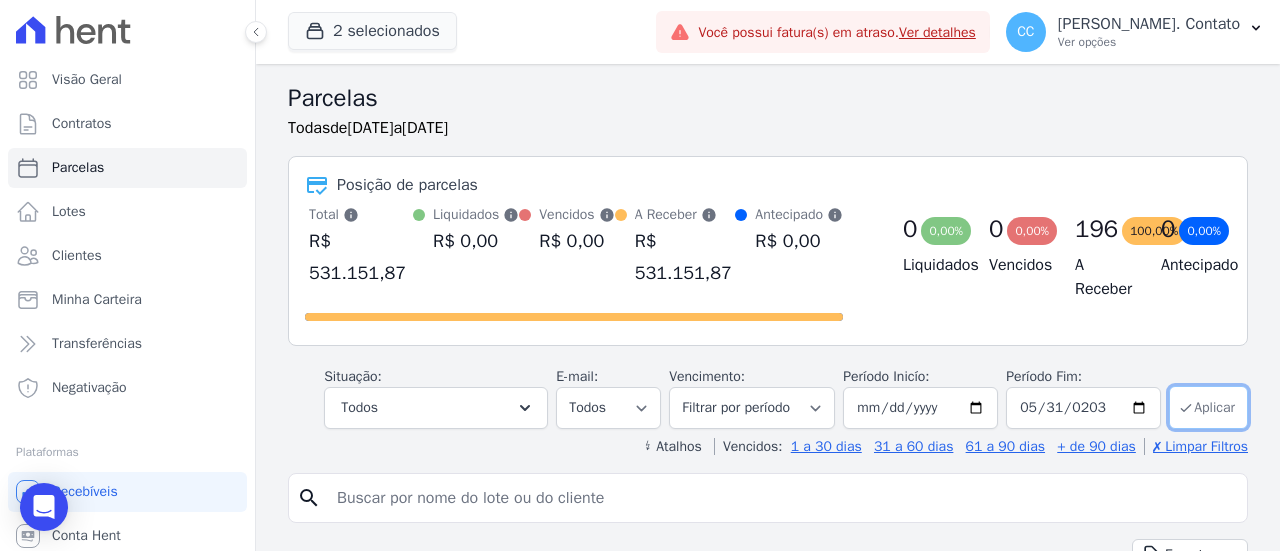 click on "Aplicar" at bounding box center [1208, 407] 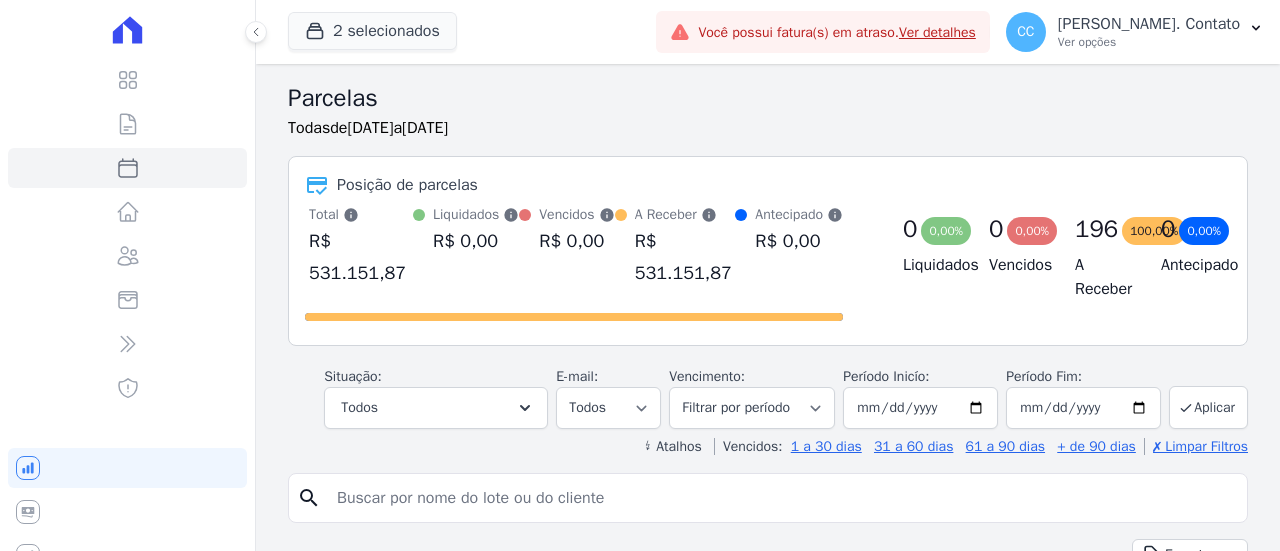 select 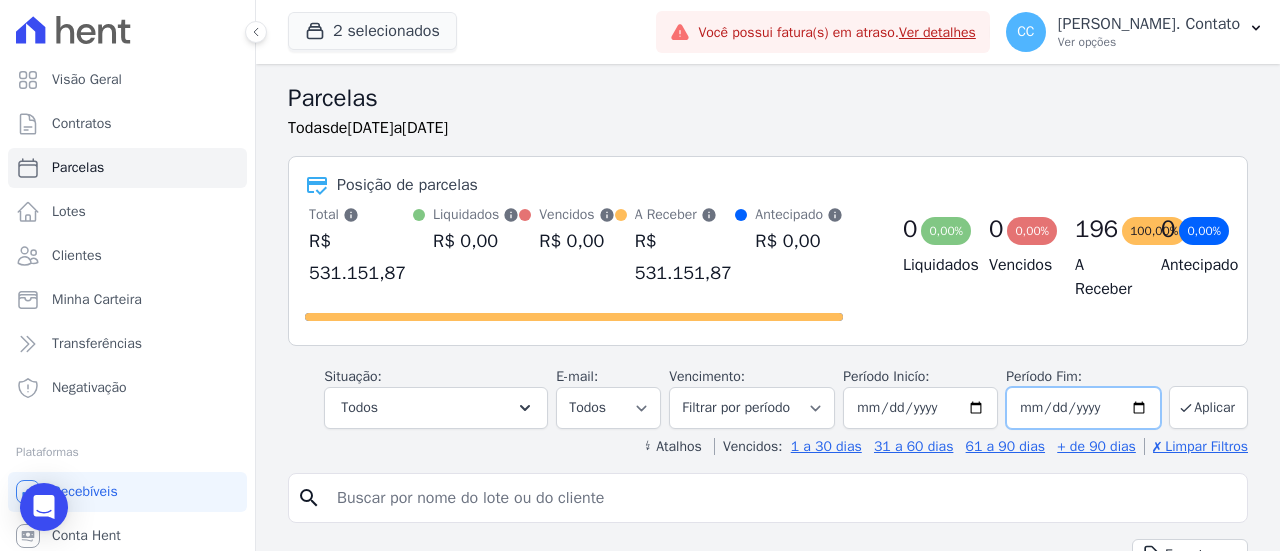 click on "2035-05-31" at bounding box center [1083, 408] 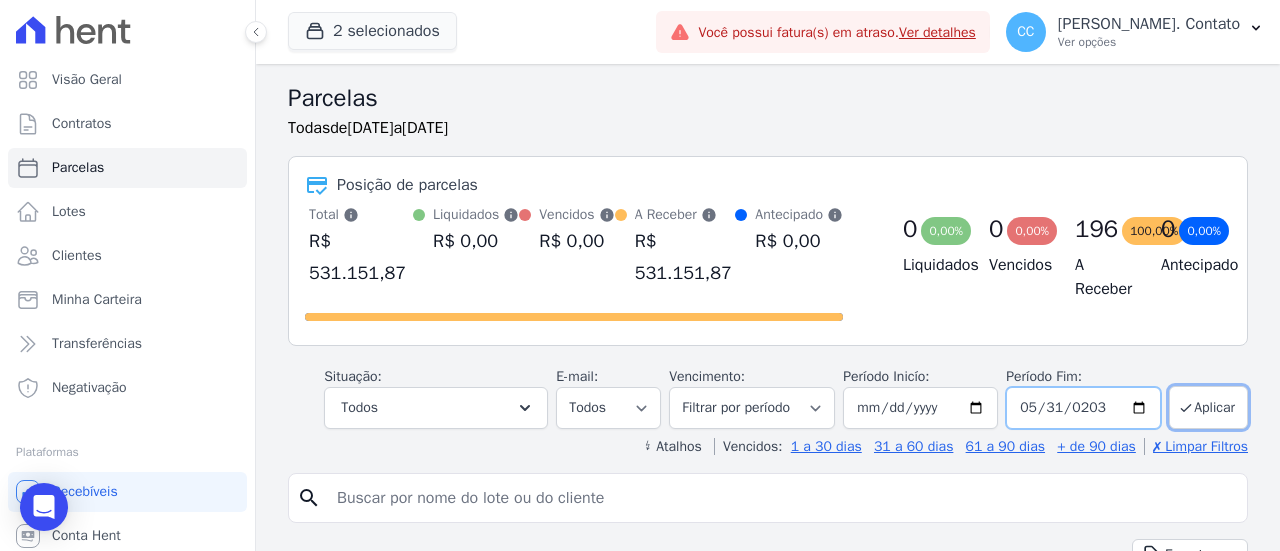type on "2033-05-31" 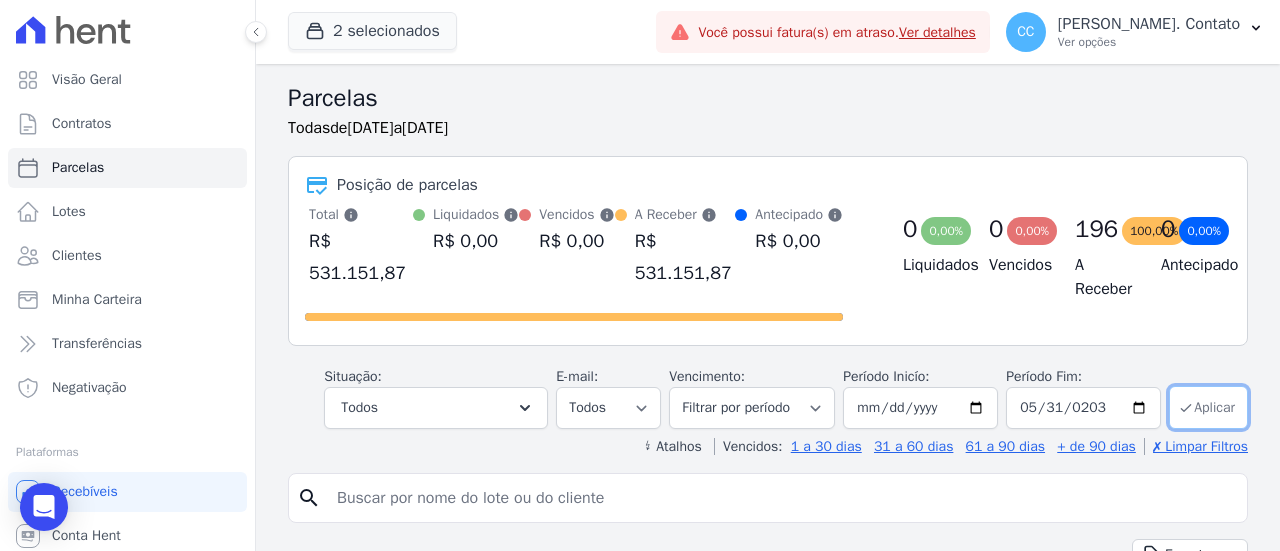 click on "Aplicar" at bounding box center (1208, 407) 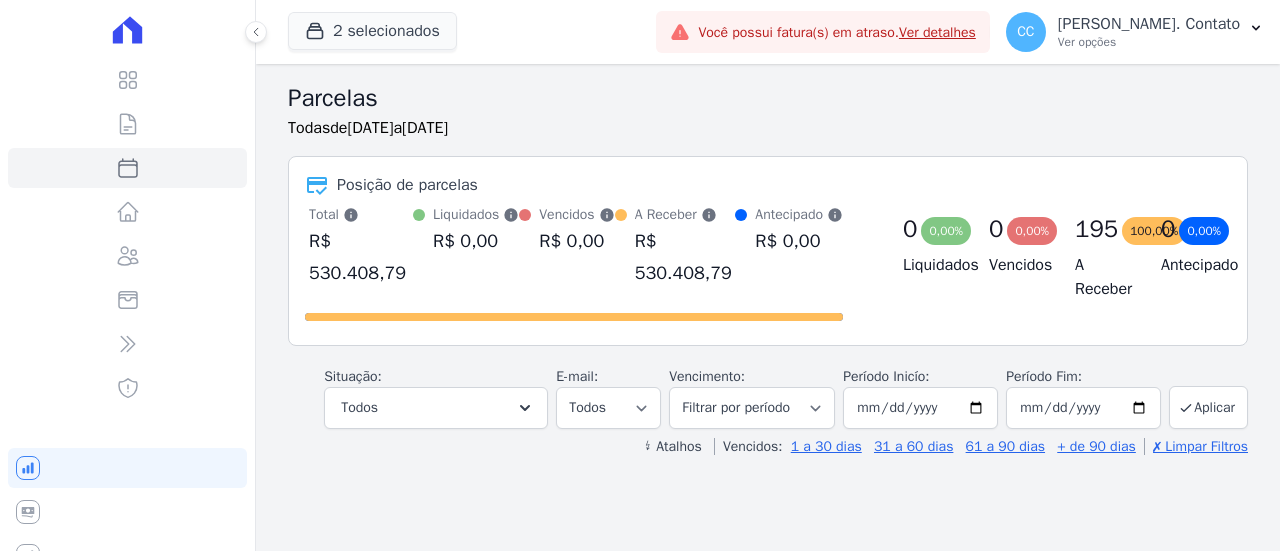 select 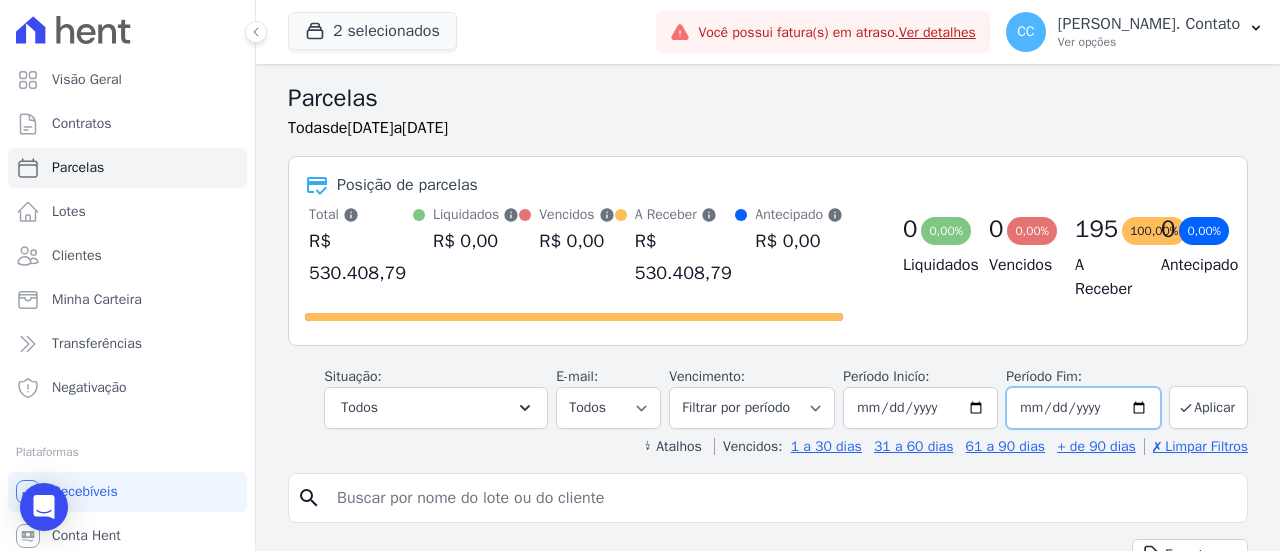 click on "2033-05-31" at bounding box center (1083, 408) 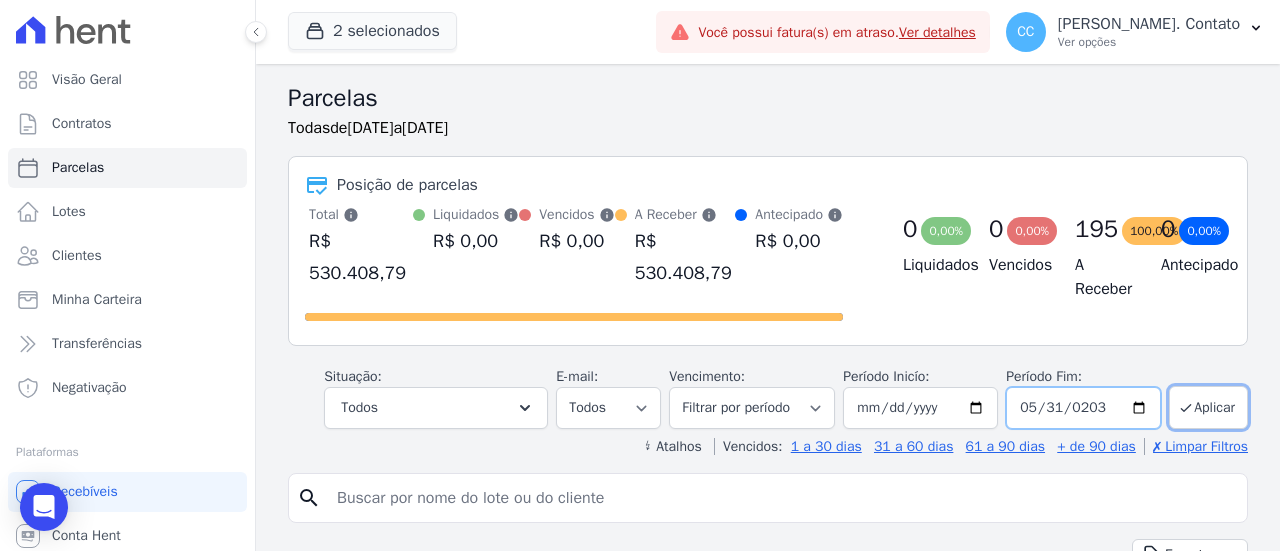 type on "[DATE]" 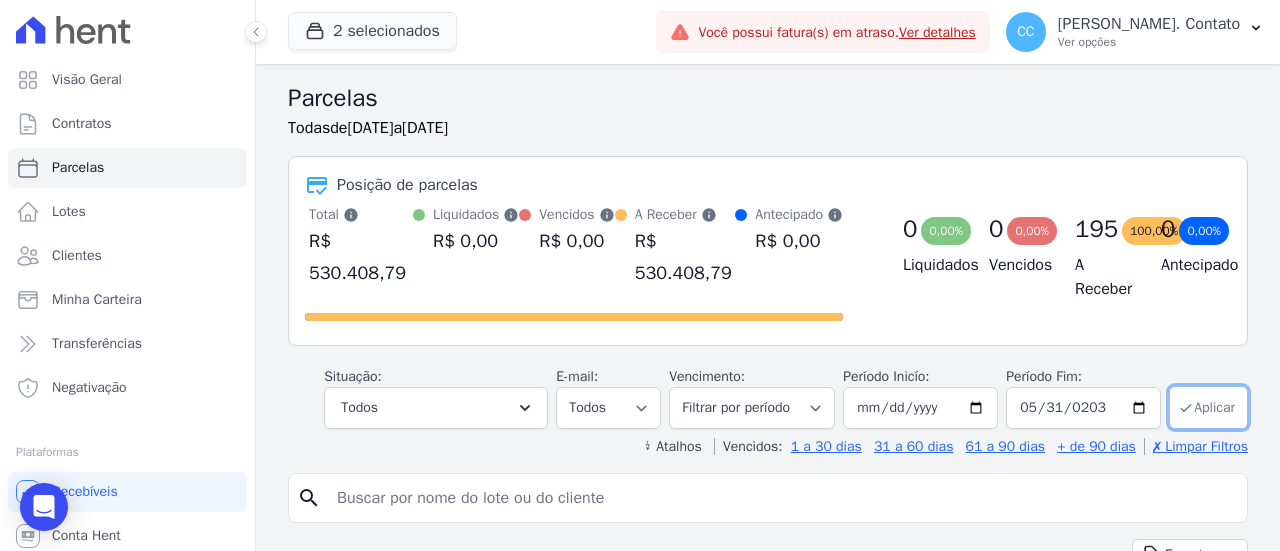 click on "Aplicar" at bounding box center [1208, 407] 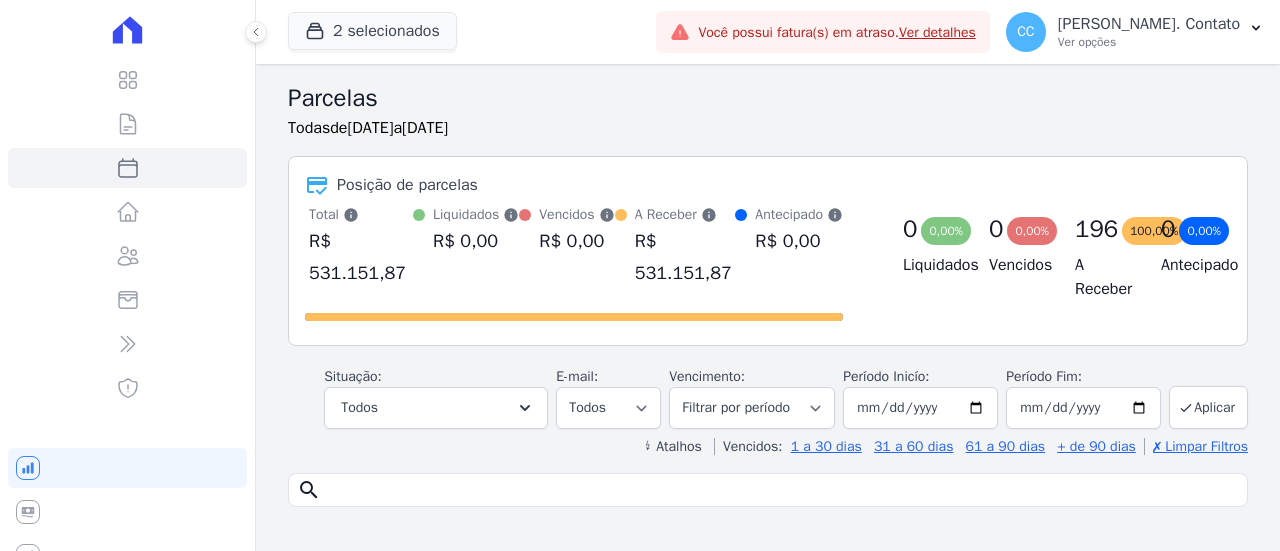 select 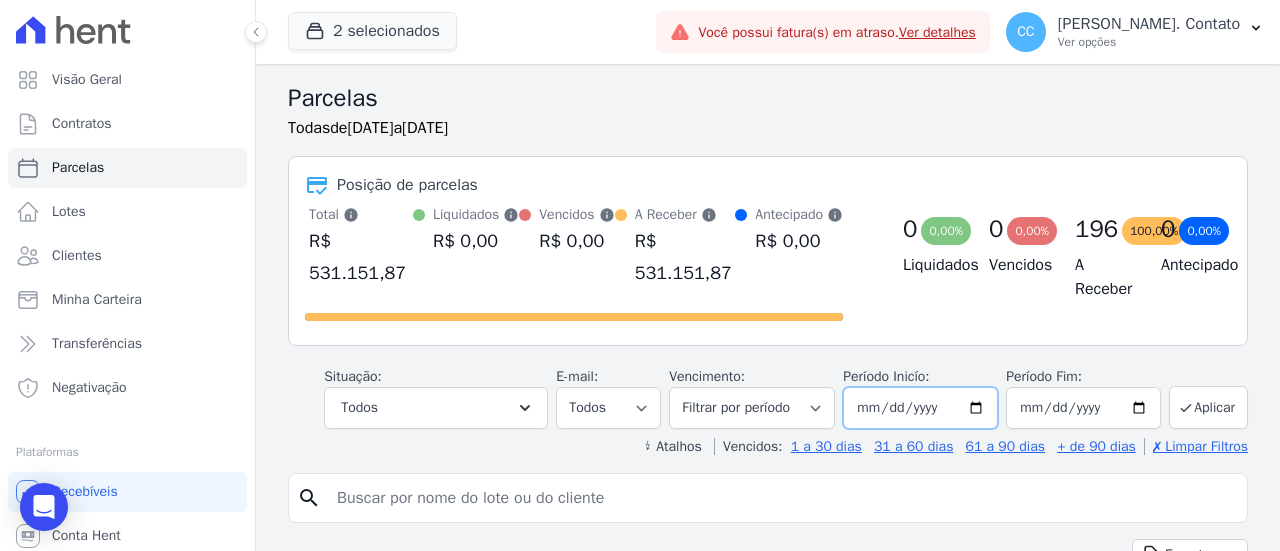 click on "[DATE]" at bounding box center [920, 408] 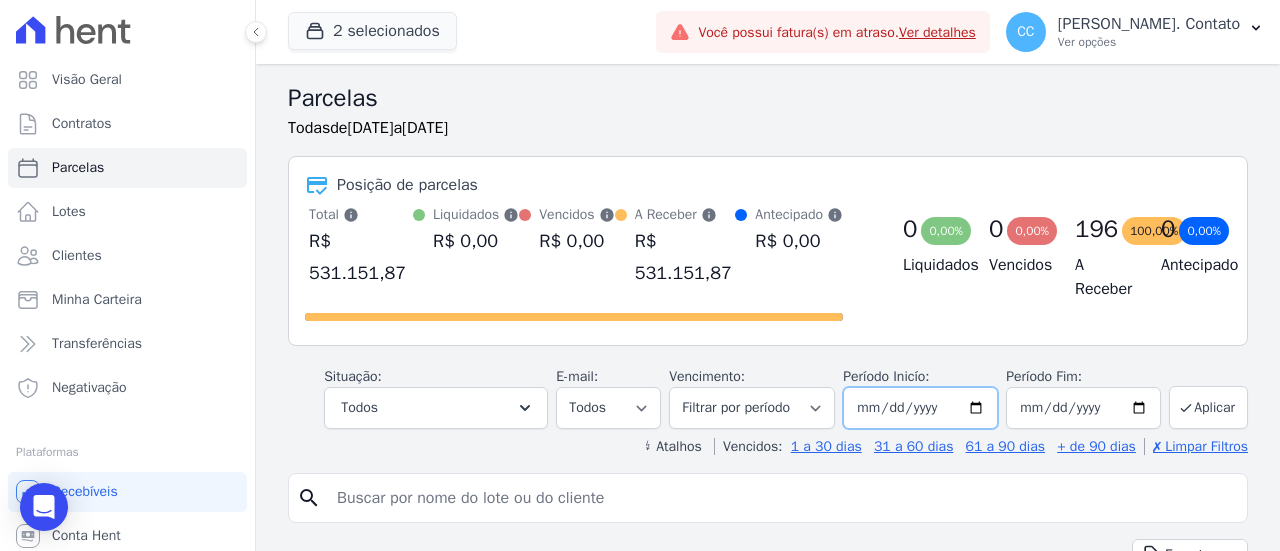 click on "2025-07-01" at bounding box center [920, 408] 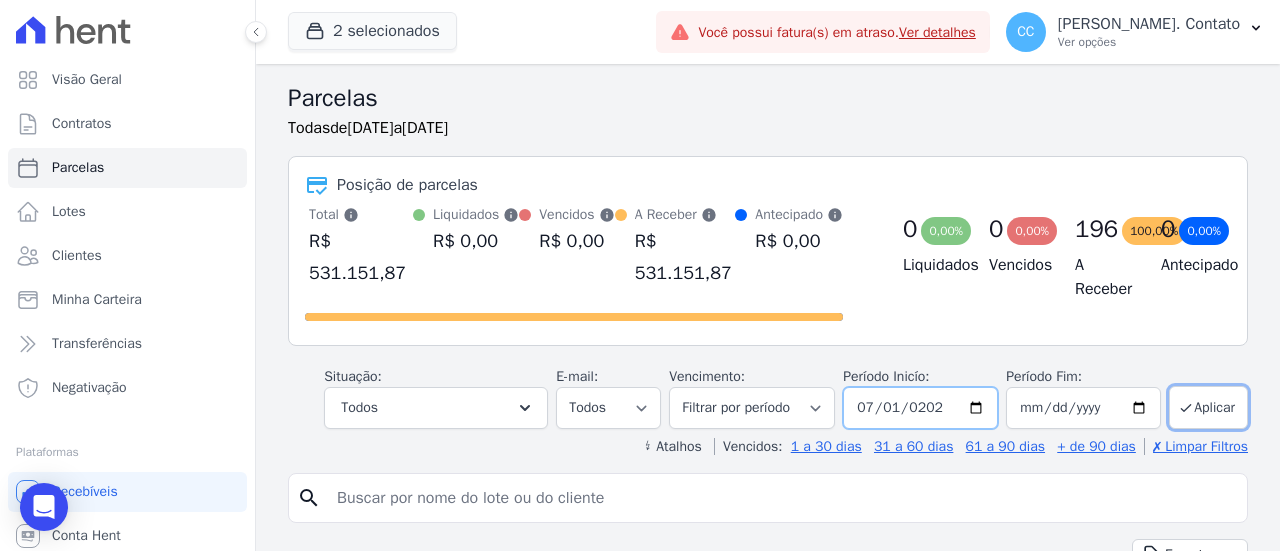 type on "[DATE]" 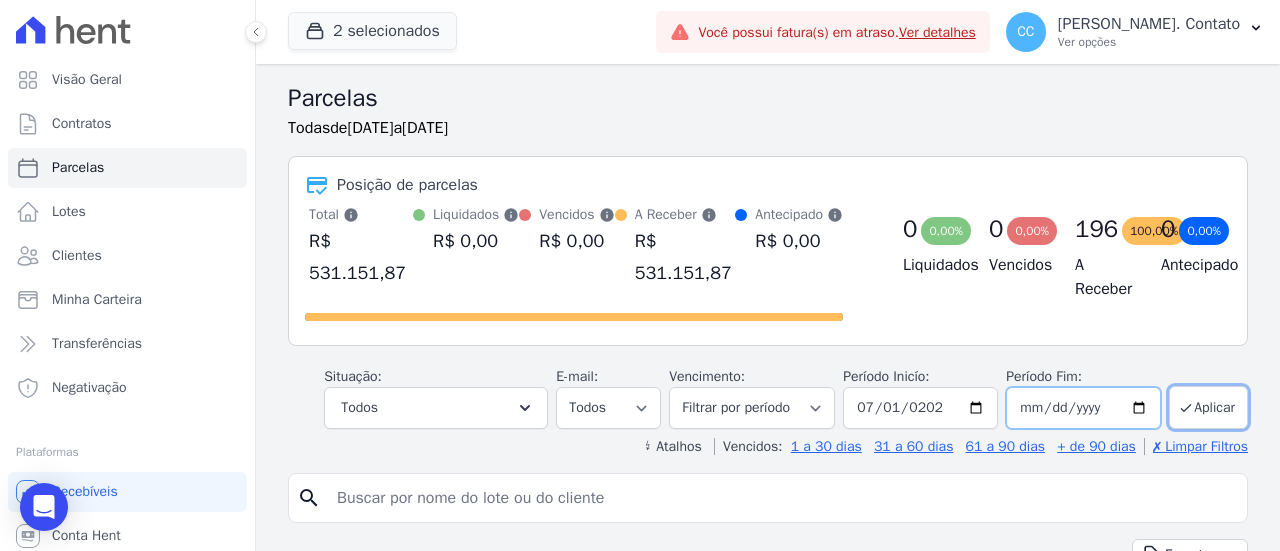 click on "2034-05-31" at bounding box center [1083, 408] 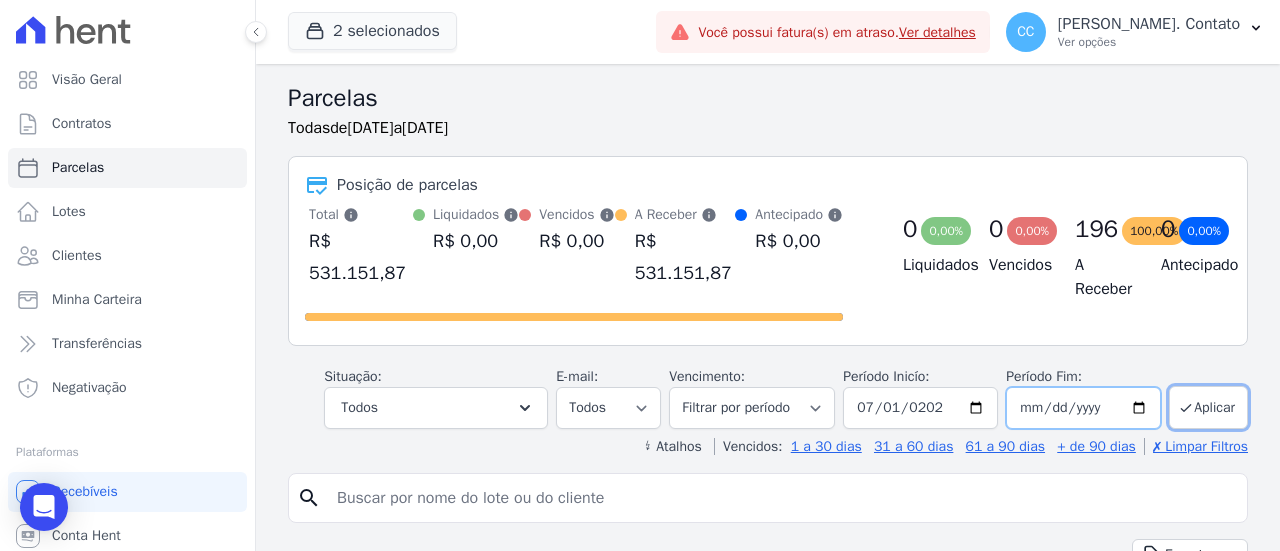 type on "2034-05-16" 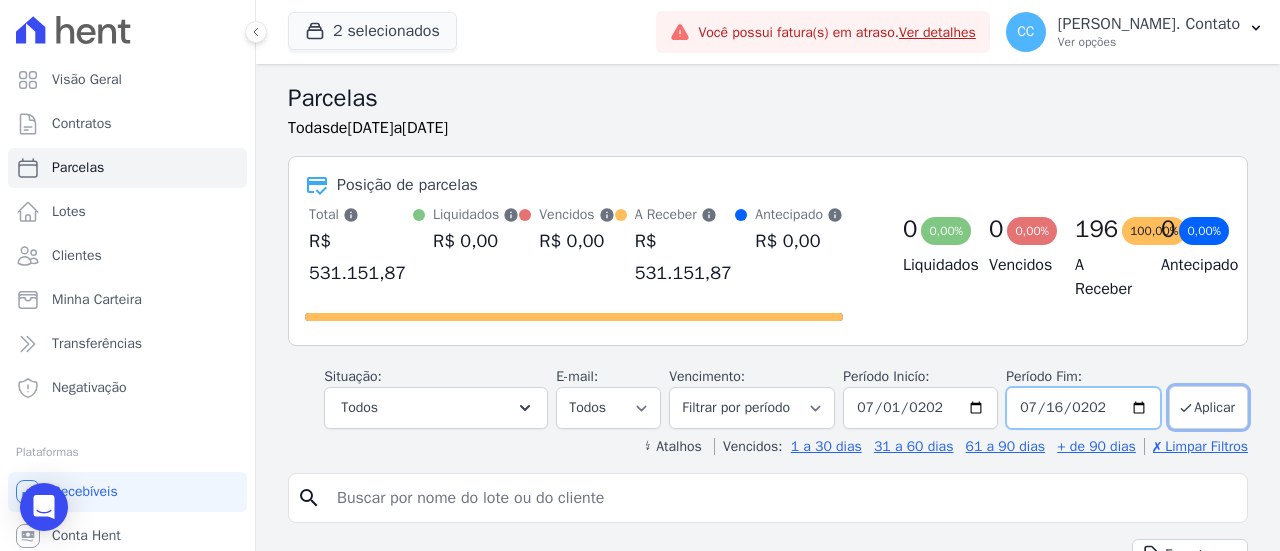 type on "[DATE]" 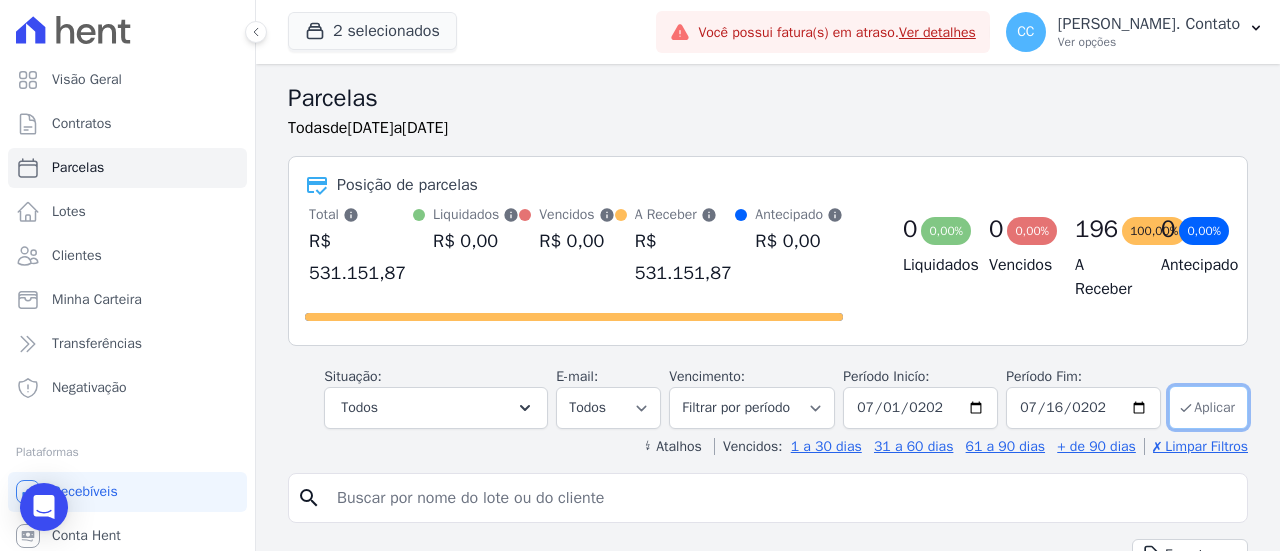 click on "Aplicar" at bounding box center [1208, 407] 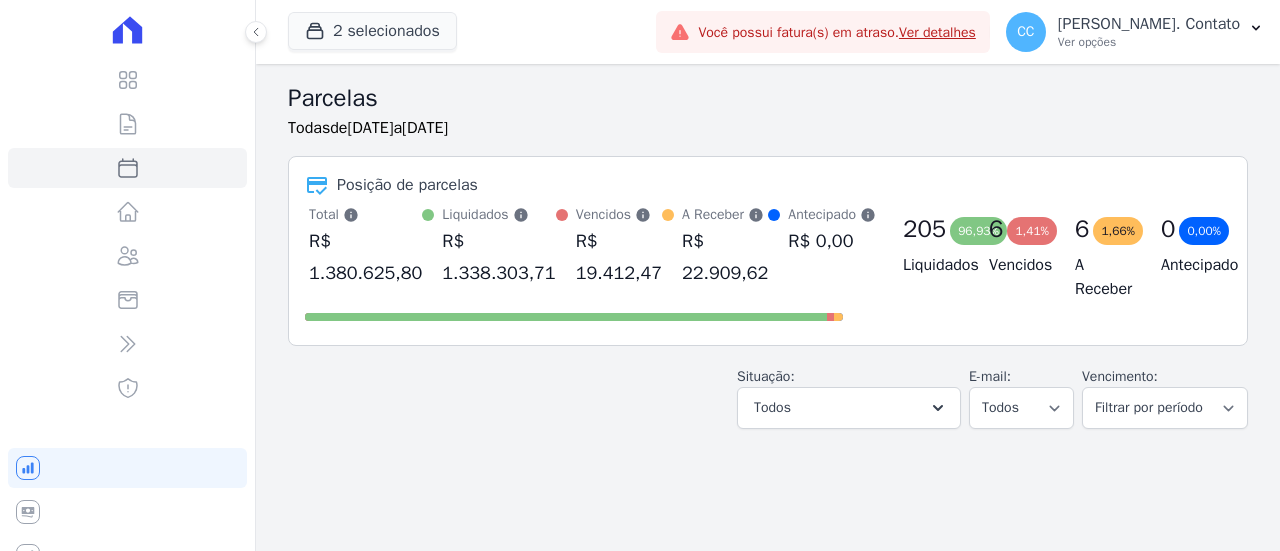 select 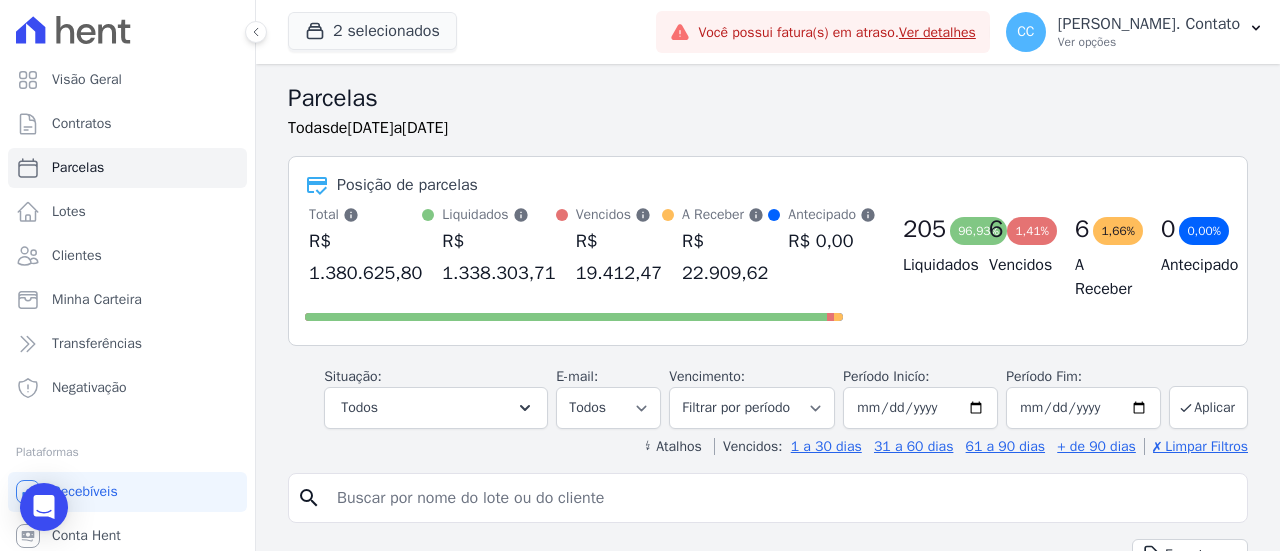 drag, startPoint x: 311, startPoint y: 269, endPoint x: 464, endPoint y: 271, distance: 153.01308 